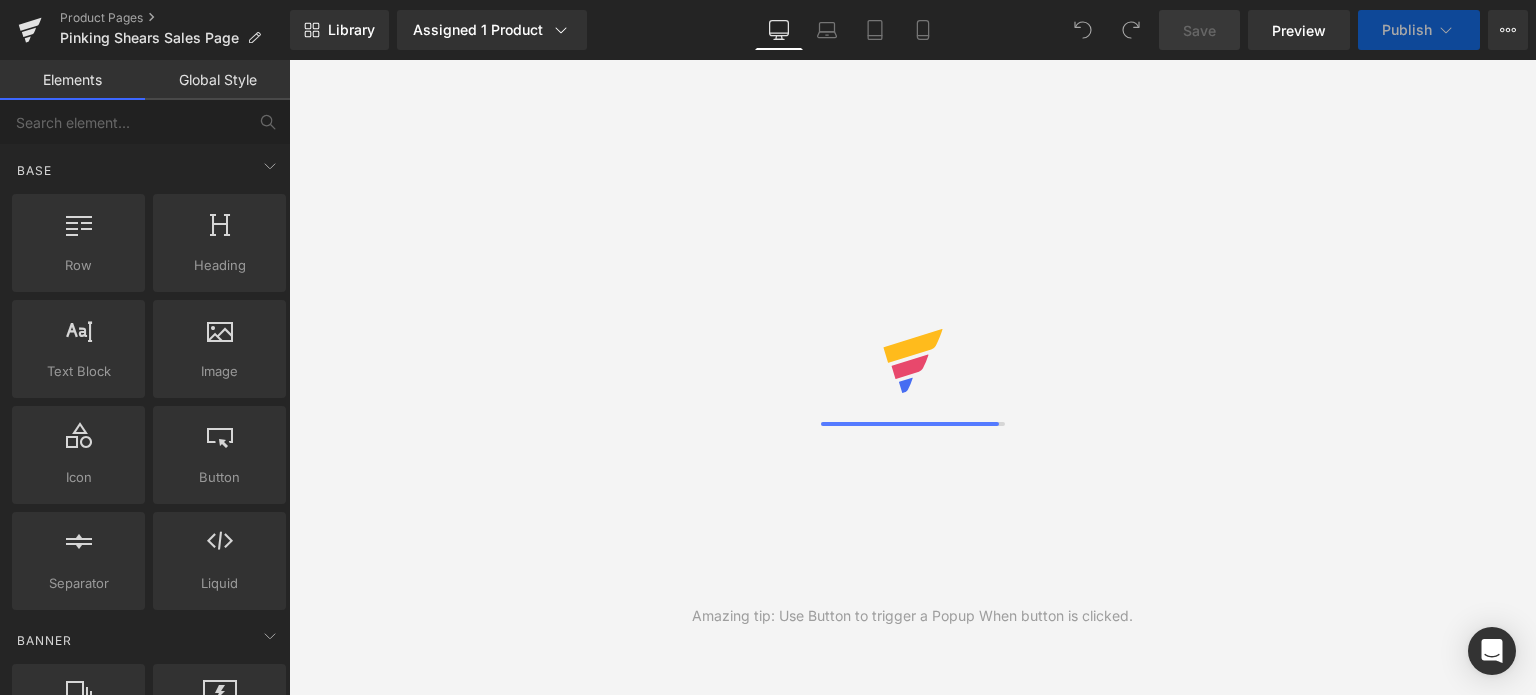 scroll, scrollTop: 0, scrollLeft: 0, axis: both 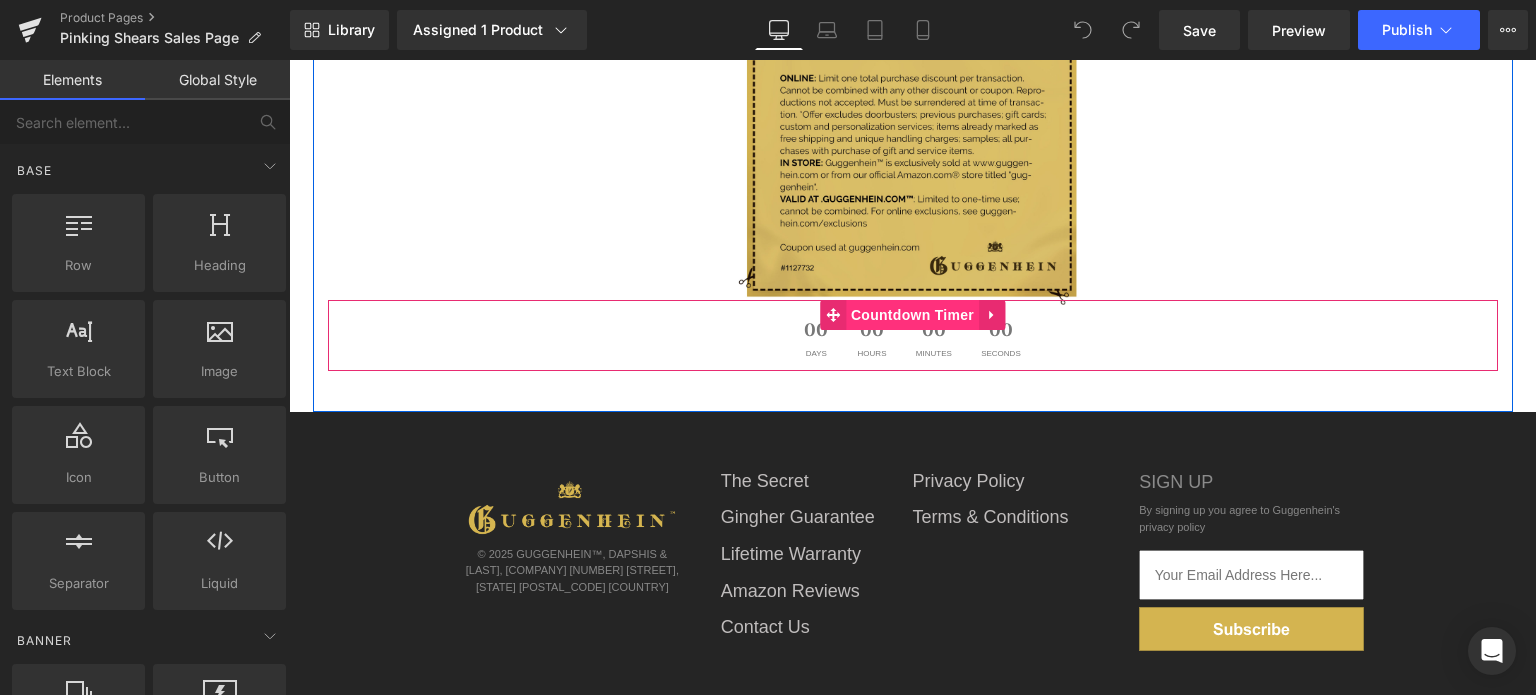 click on "Countdown Timer" at bounding box center (912, 315) 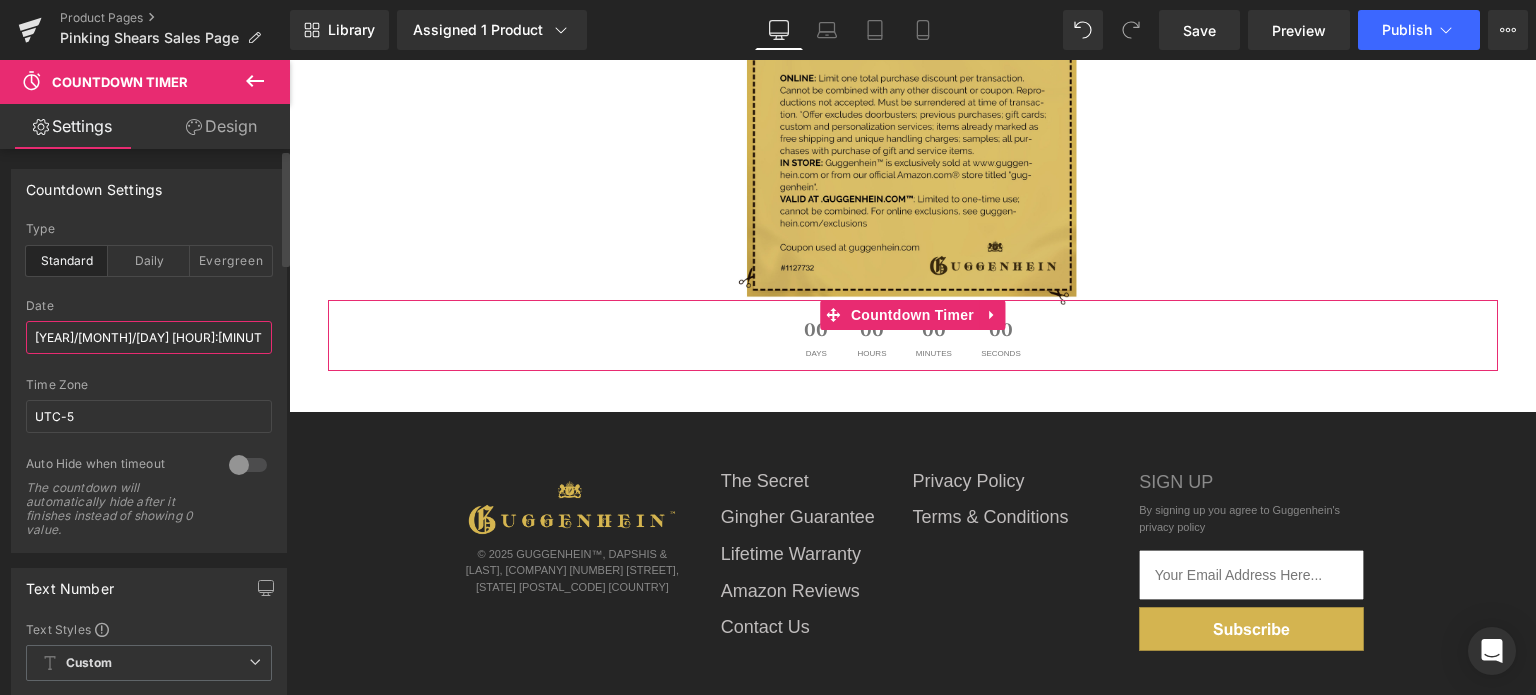 click on "[YEAR]/[MONTH]/[DAY] [HOUR]:[MINUTE]:[SECOND]" at bounding box center (149, 337) 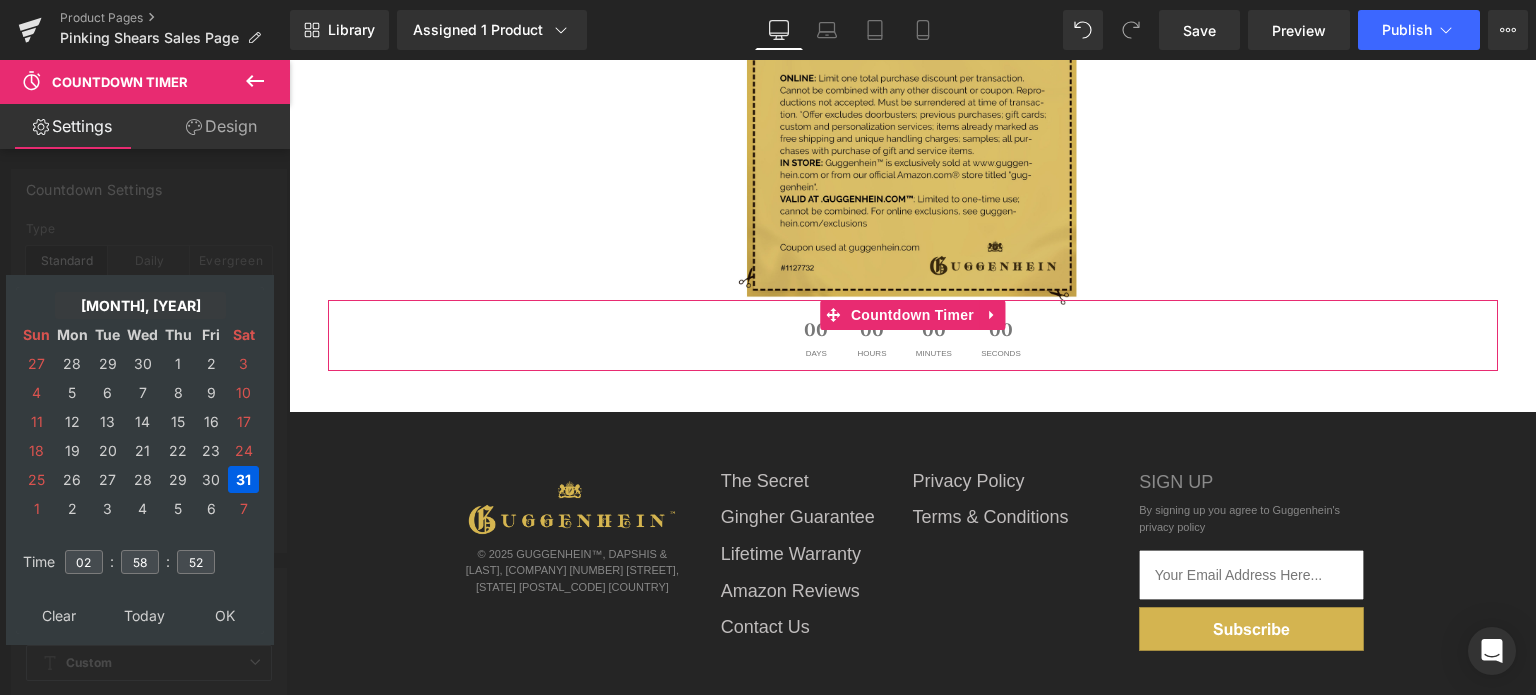 click on "[MONTH], [YEAR]" at bounding box center (140, 305) 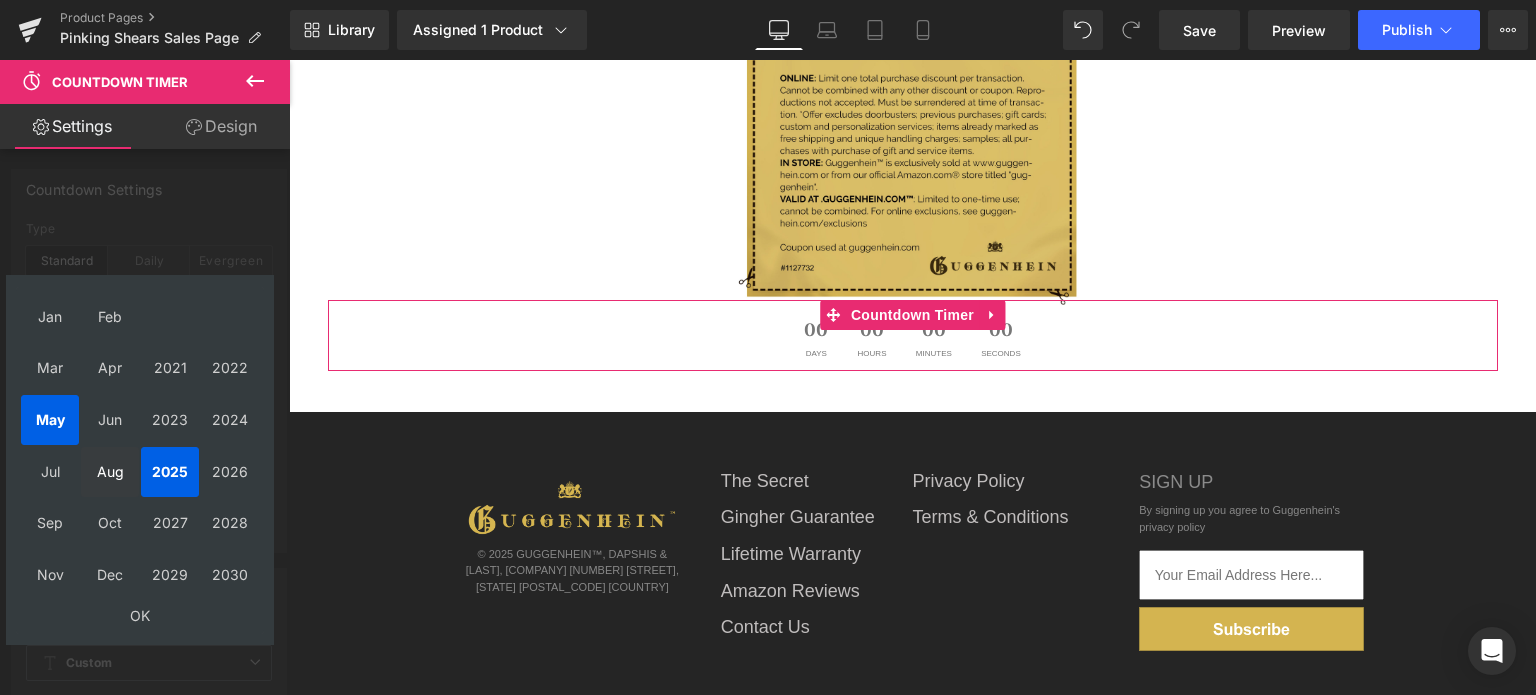 click on "Aug" at bounding box center [110, 472] 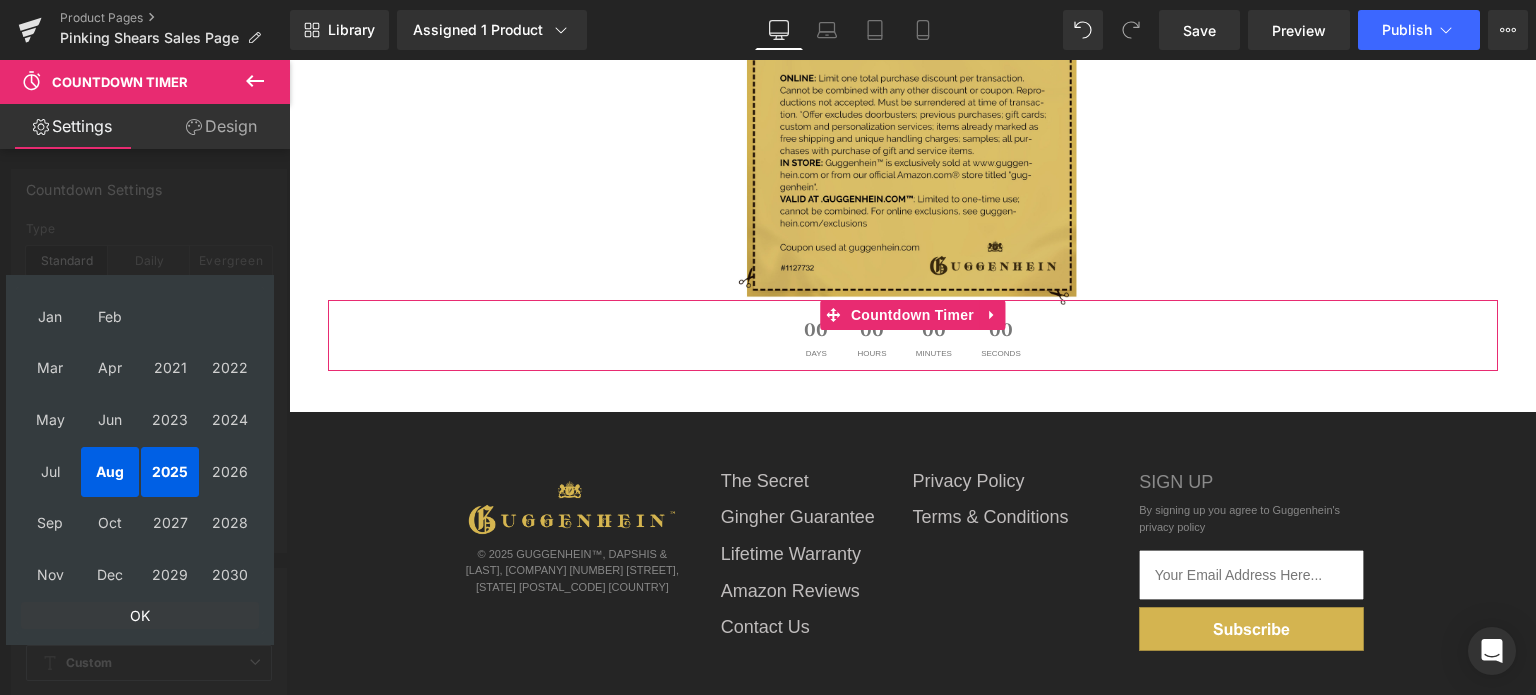click on "OK" at bounding box center (140, 615) 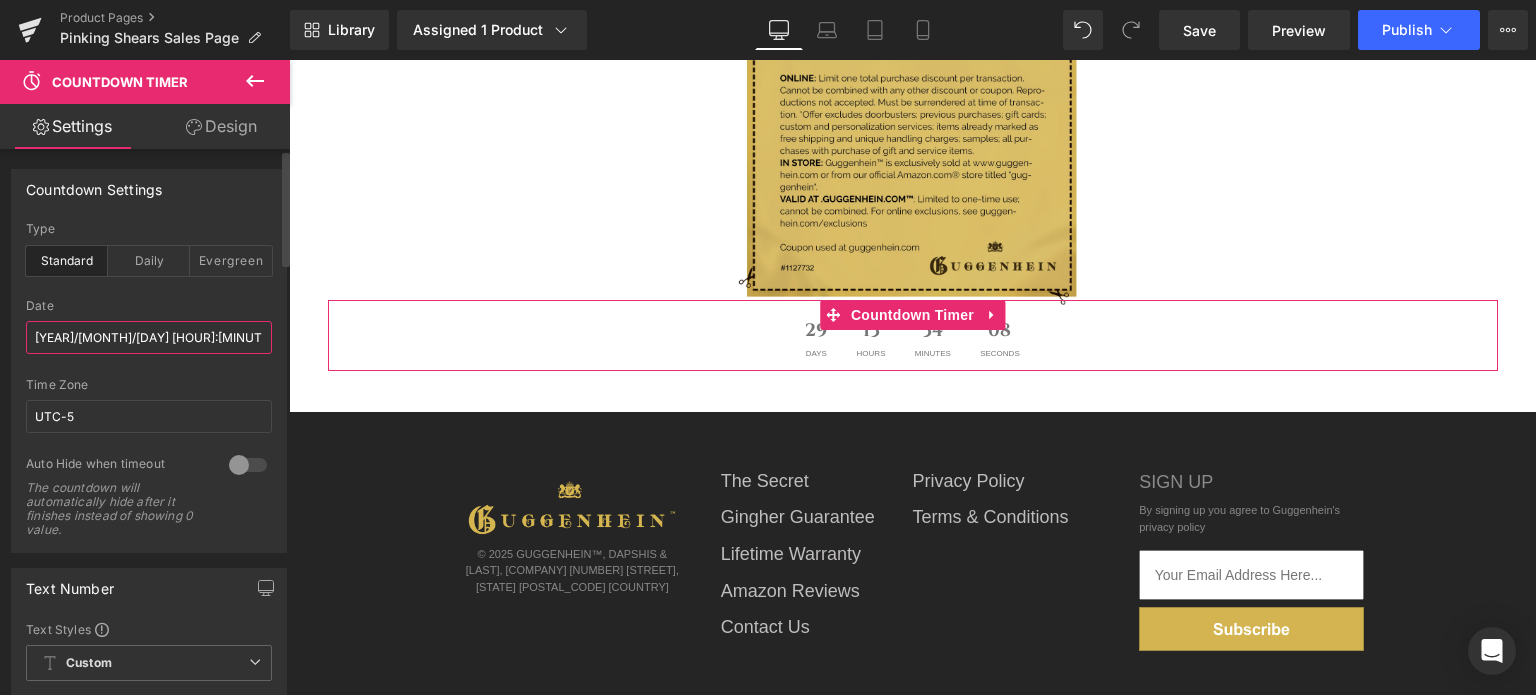click on "[YEAR]/[MONTH]/[DAY] [HOUR]:[MINUTE]:[SECOND]" at bounding box center [149, 337] 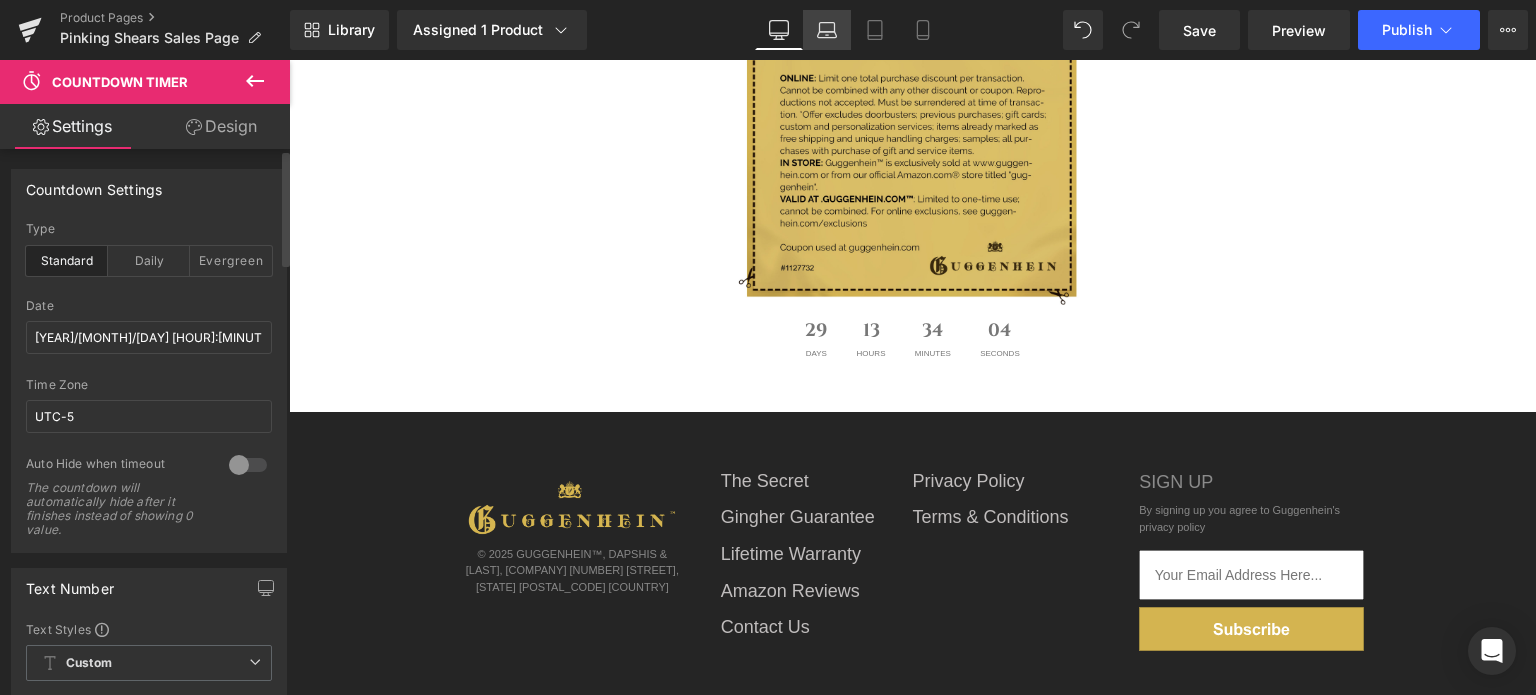 click 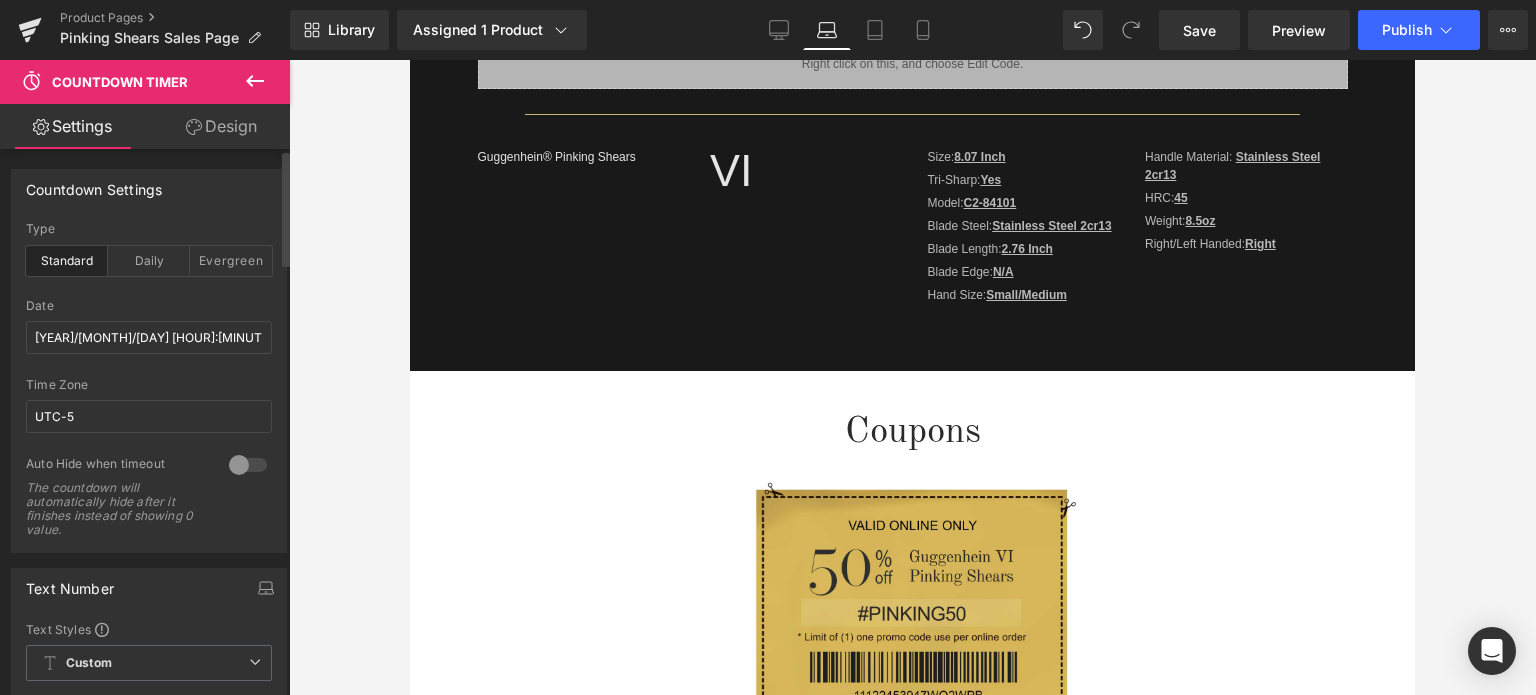 scroll, scrollTop: 3600, scrollLeft: 0, axis: vertical 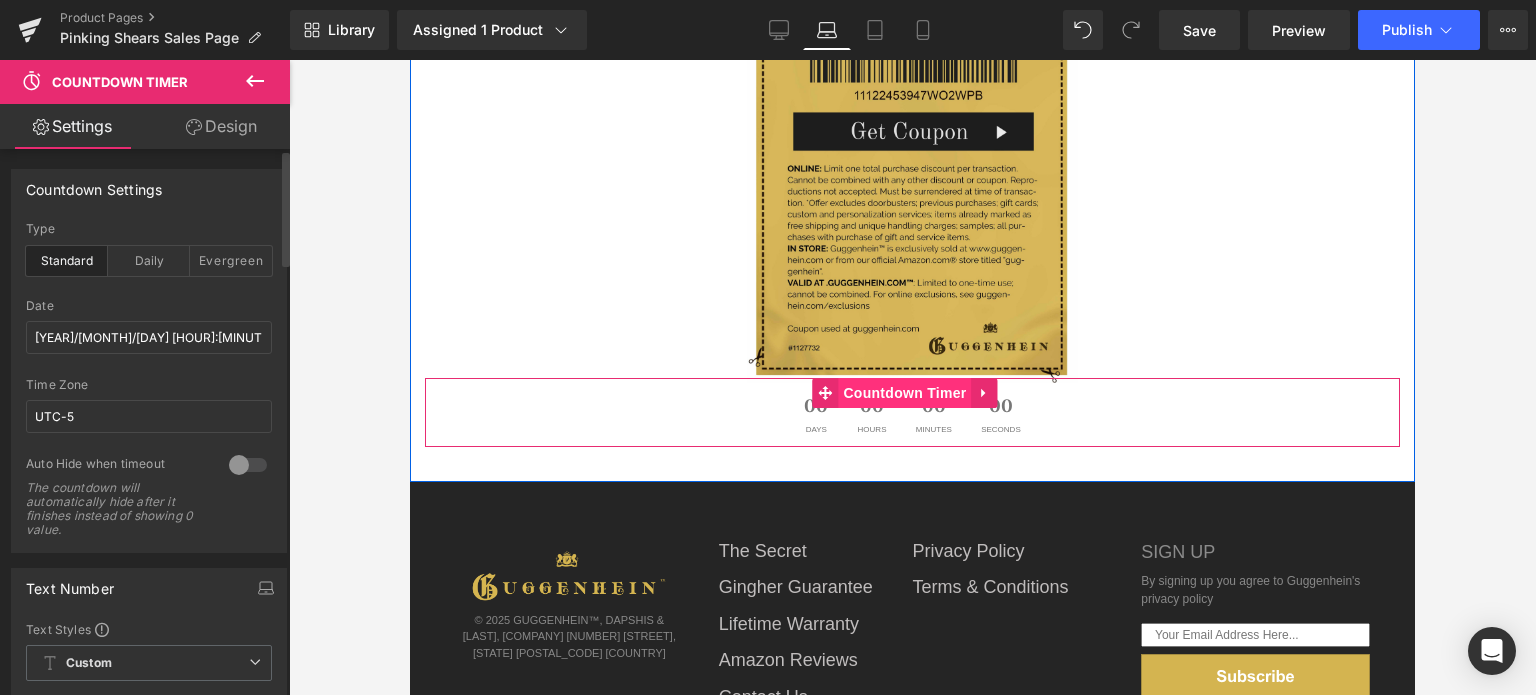 click on "Countdown Timer" at bounding box center (904, 393) 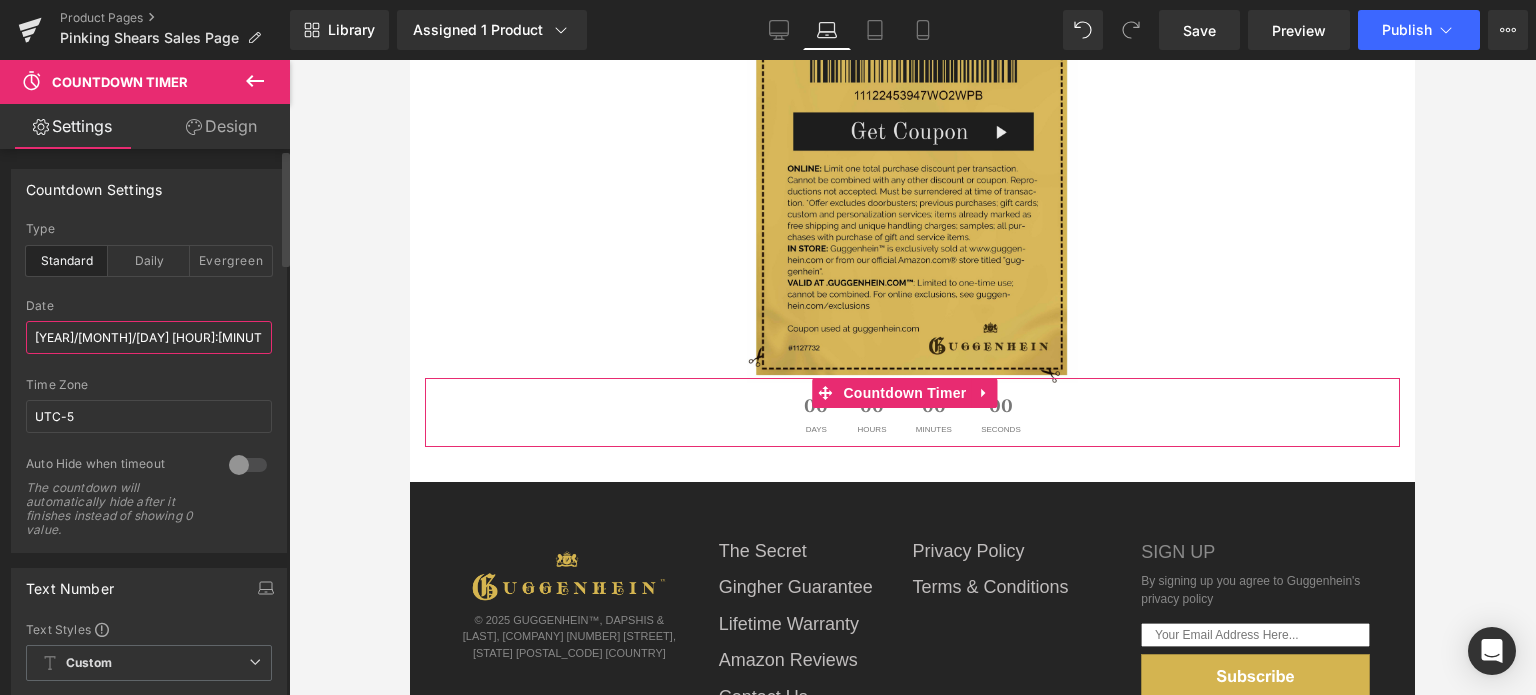 click on "[YEAR]/[MONTH]/[DAY] [HOUR]:[MINUTE]:[SECOND]" at bounding box center (149, 337) 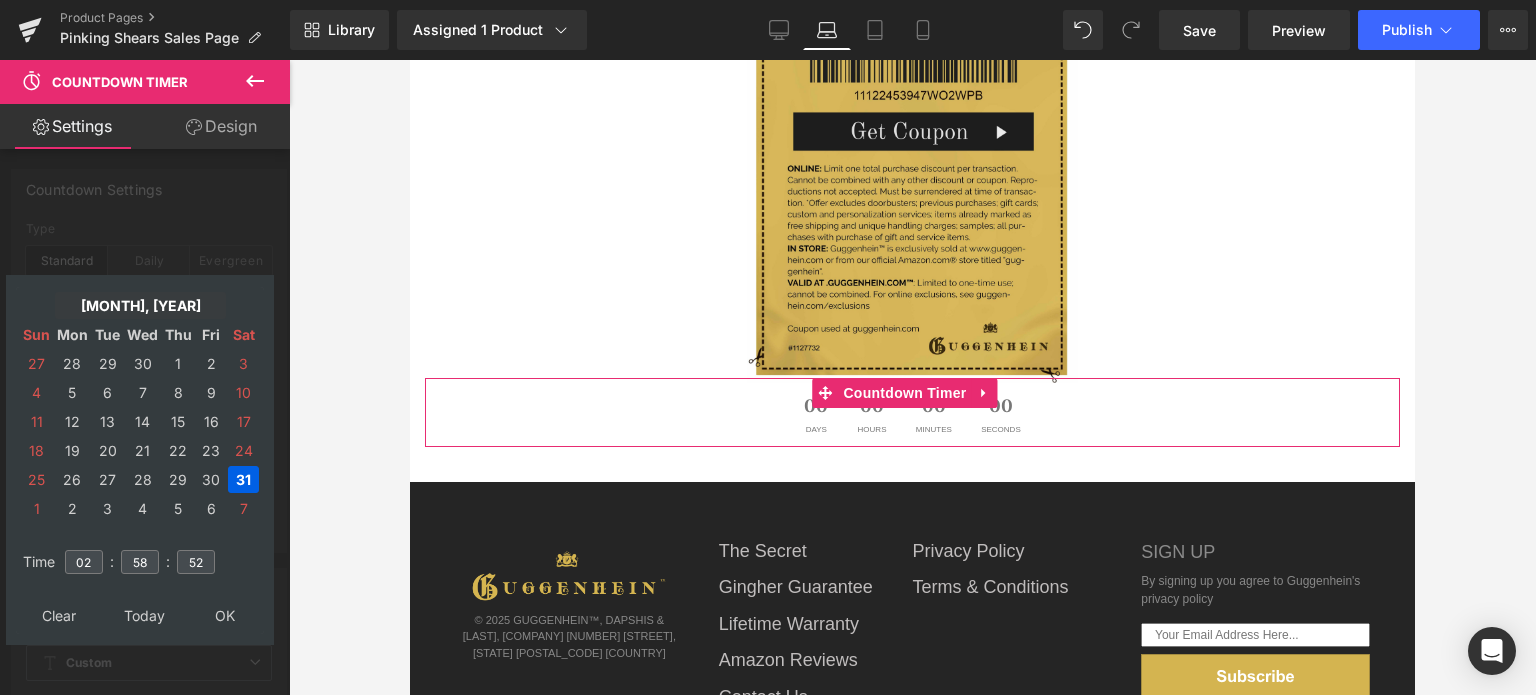 click on "[MONTH], [YEAR]" at bounding box center (140, 305) 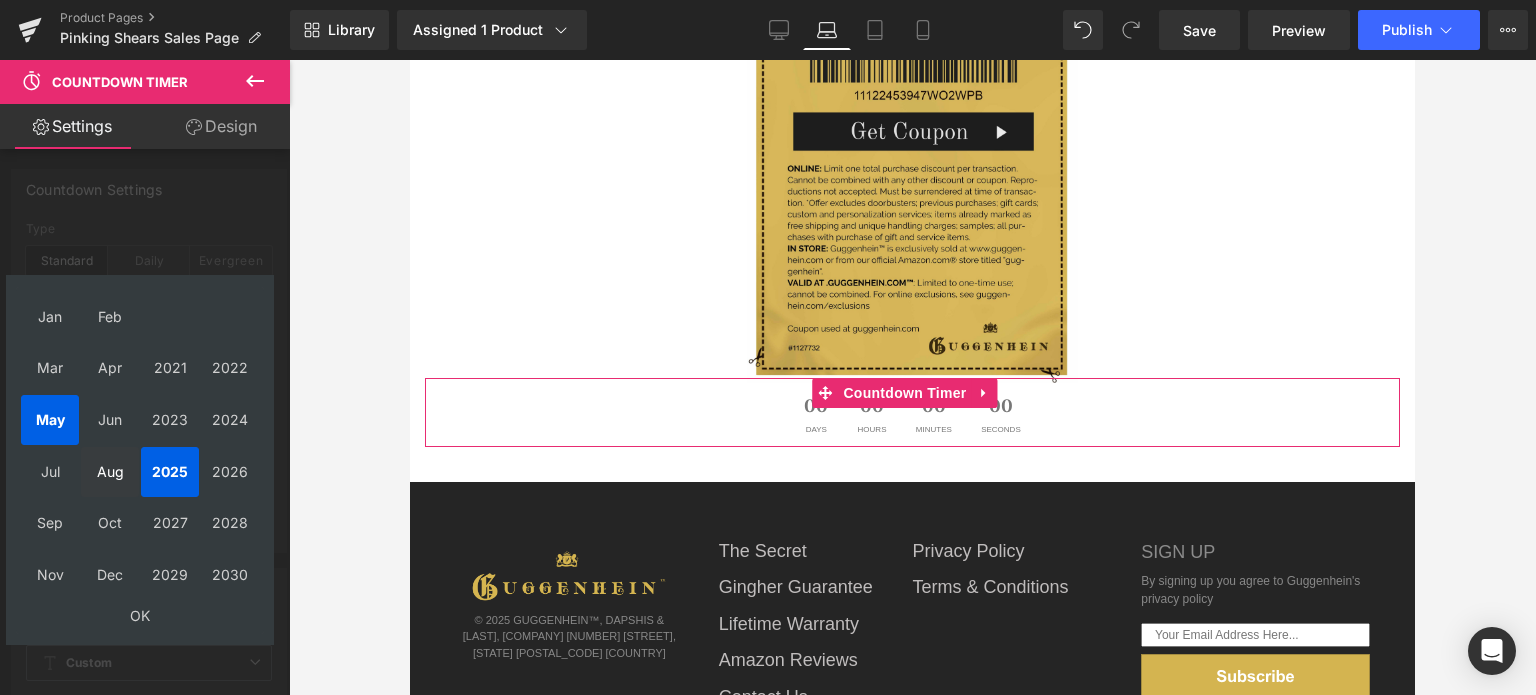 click on "Aug" at bounding box center [110, 472] 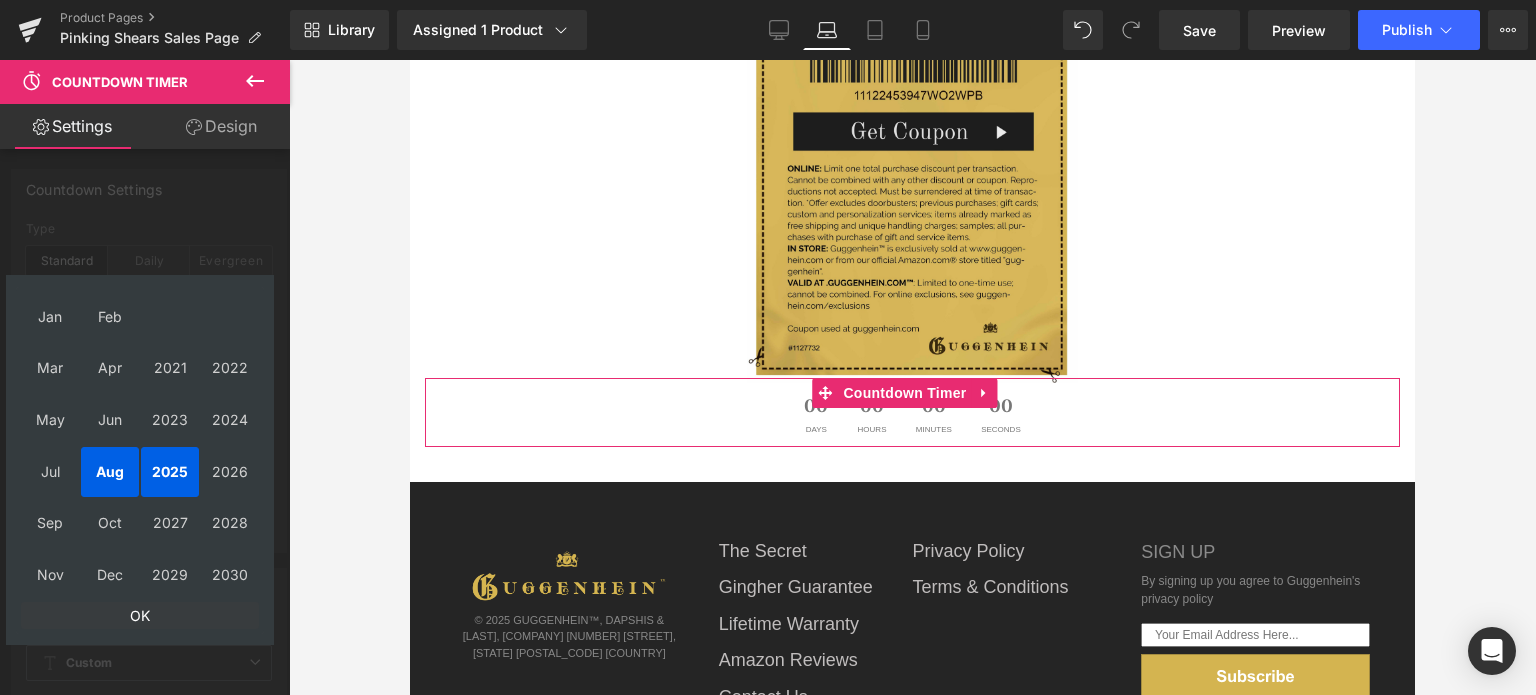 click on "OK" at bounding box center (140, 615) 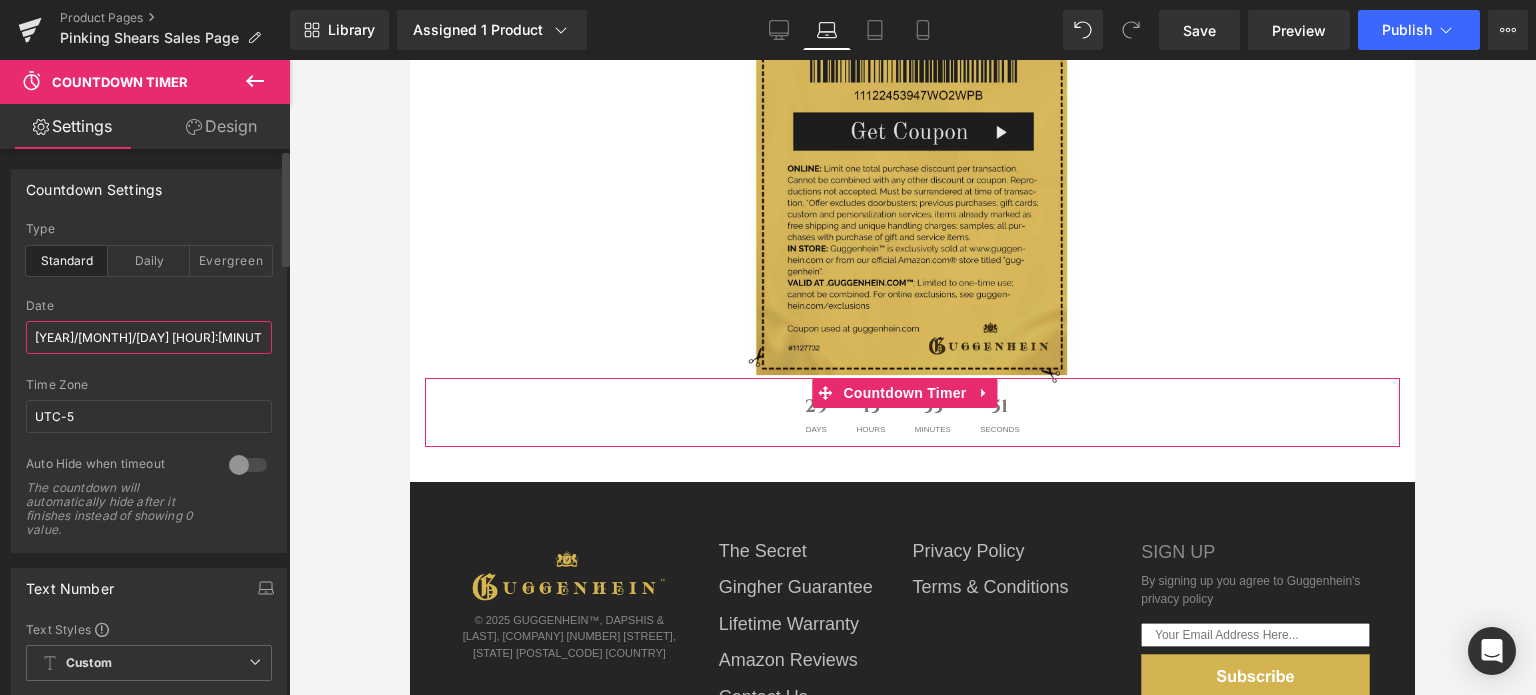 click on "[YEAR]/[MONTH]/[DAY] [HOUR]:[MINUTE]:[SECOND]" at bounding box center [149, 337] 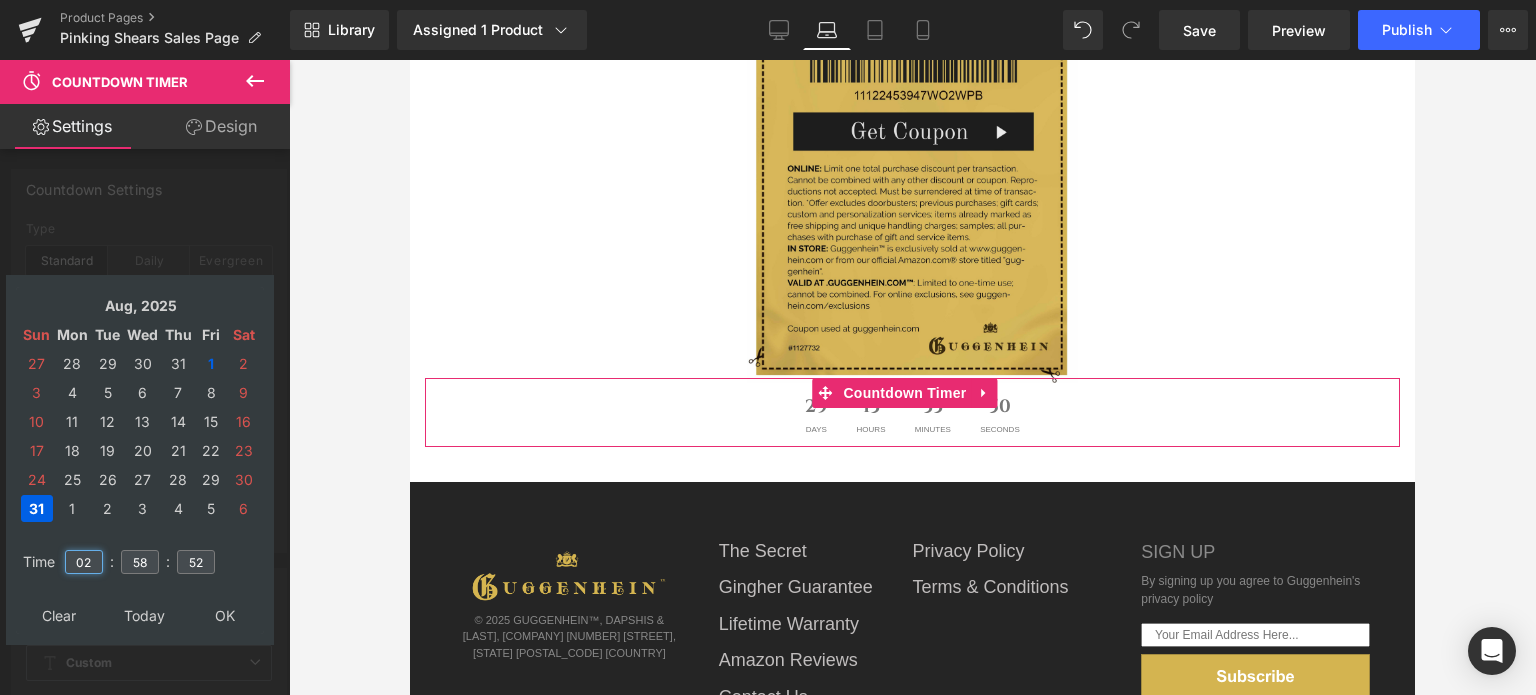 click on "02" at bounding box center [84, 562] 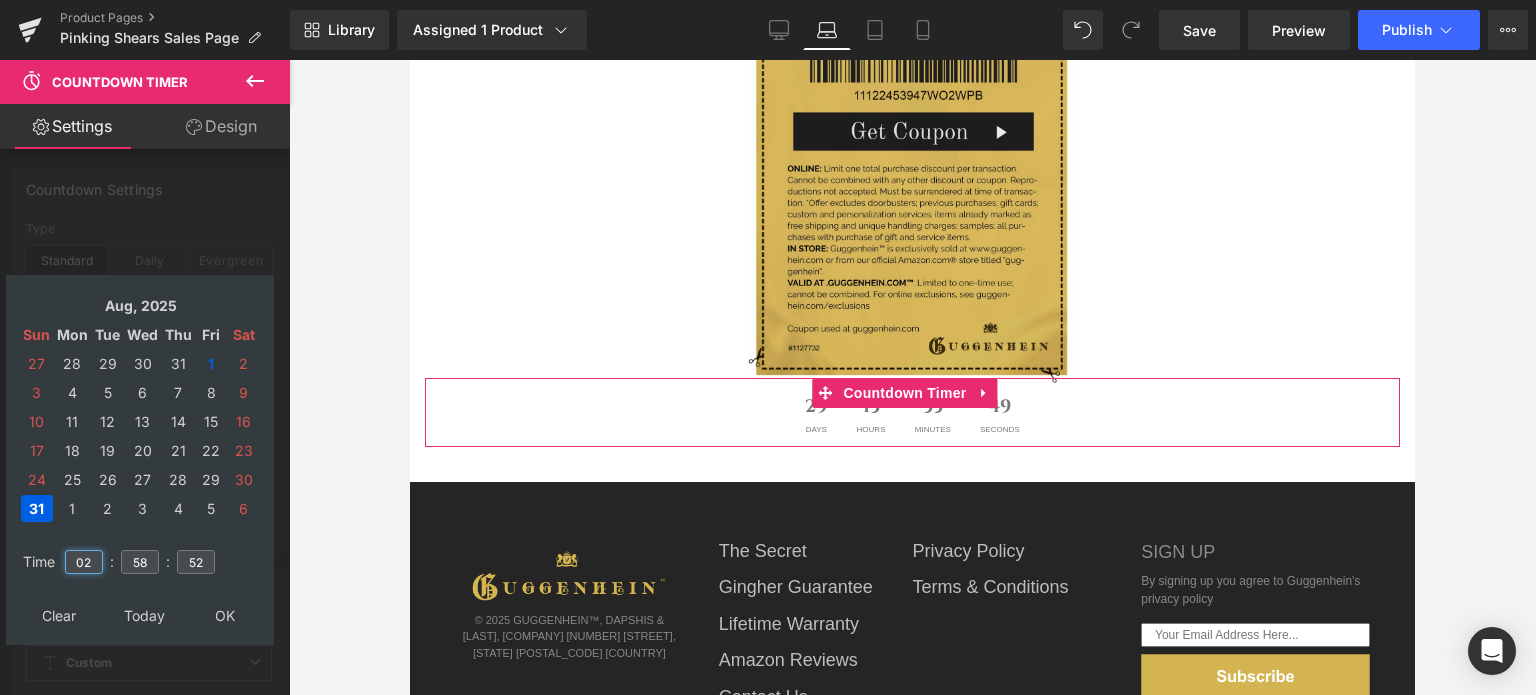 drag, startPoint x: 93, startPoint y: 560, endPoint x: 78, endPoint y: 563, distance: 15.297058 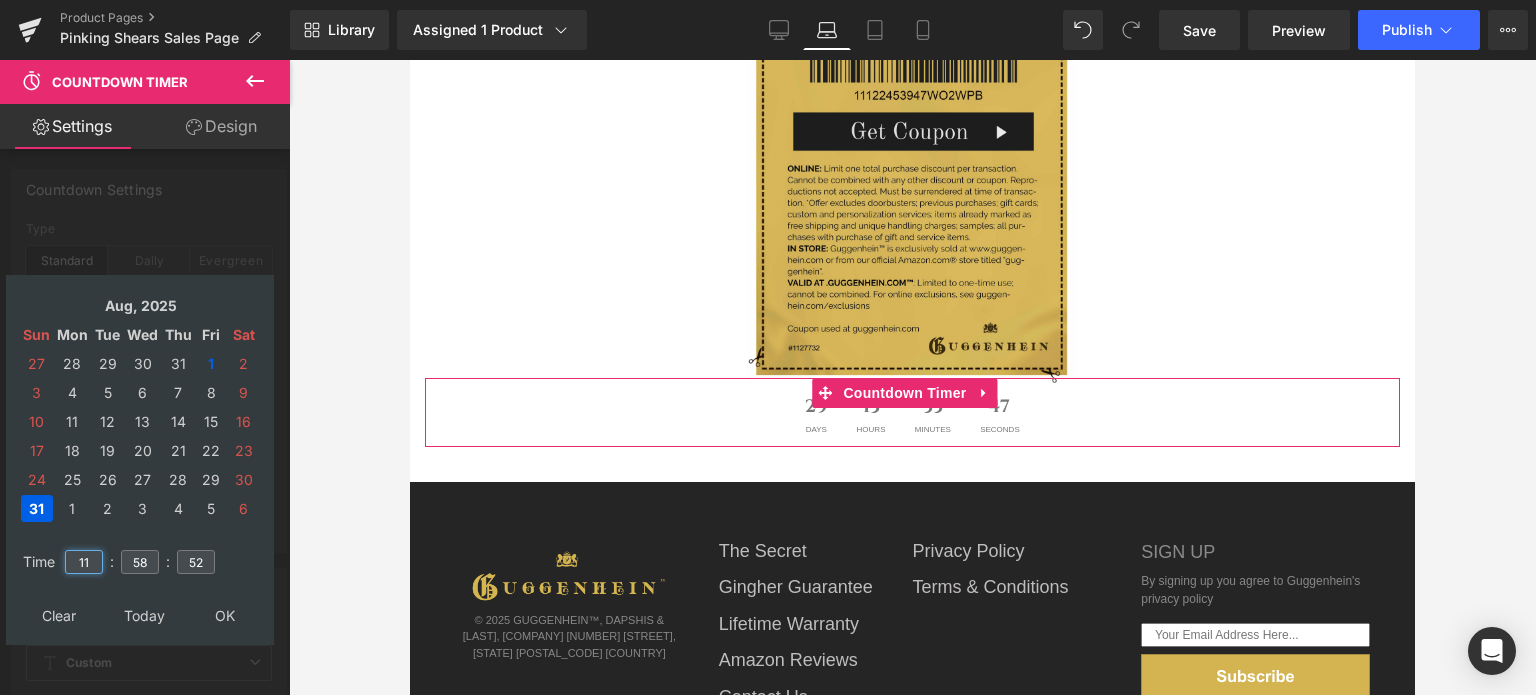 type on "11" 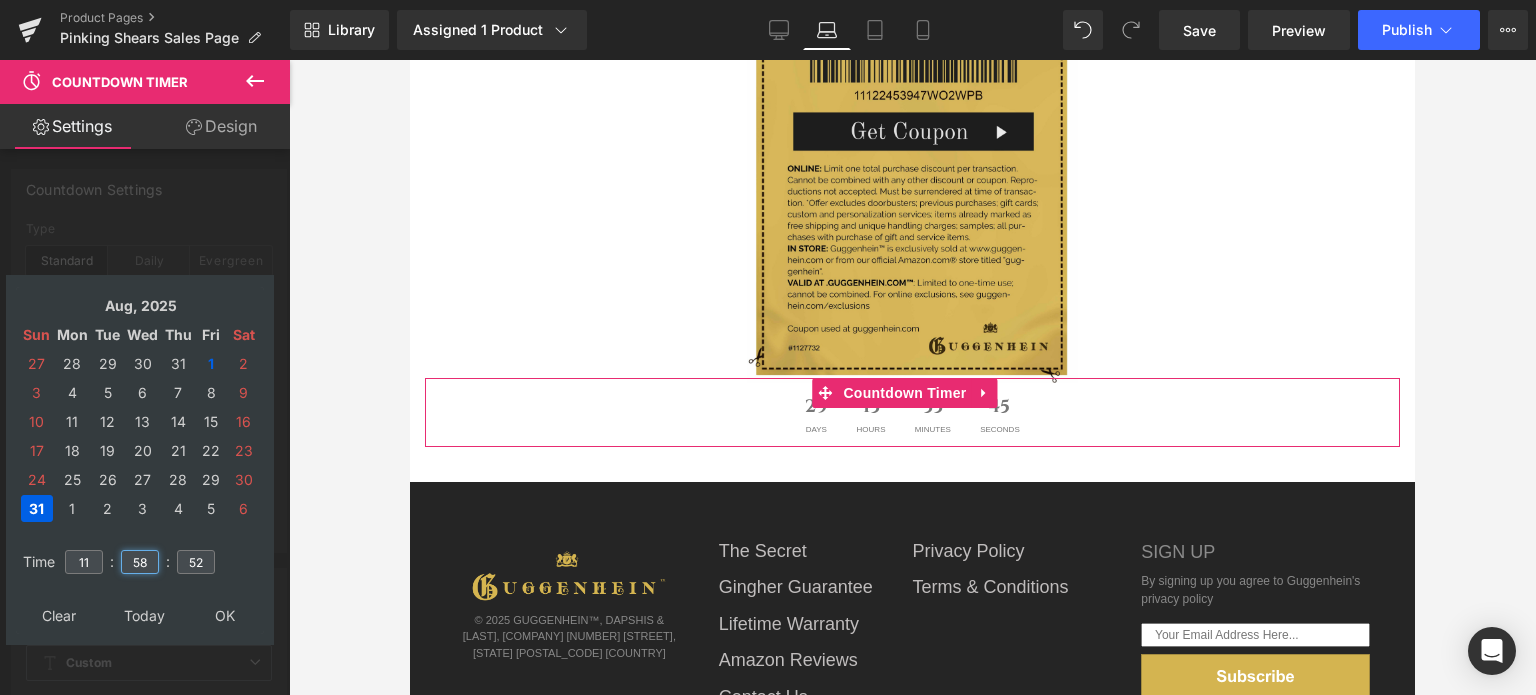 click on "58" at bounding box center [140, 562] 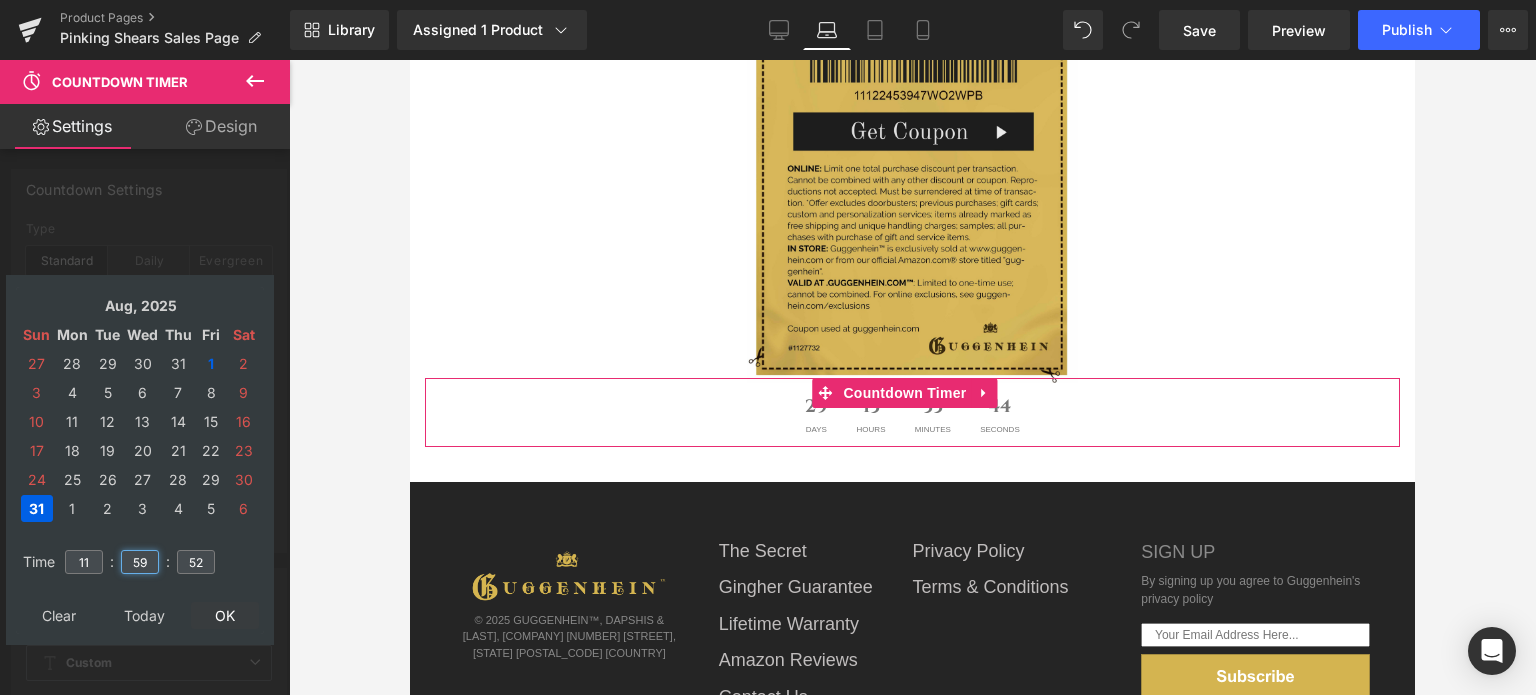 type on "59" 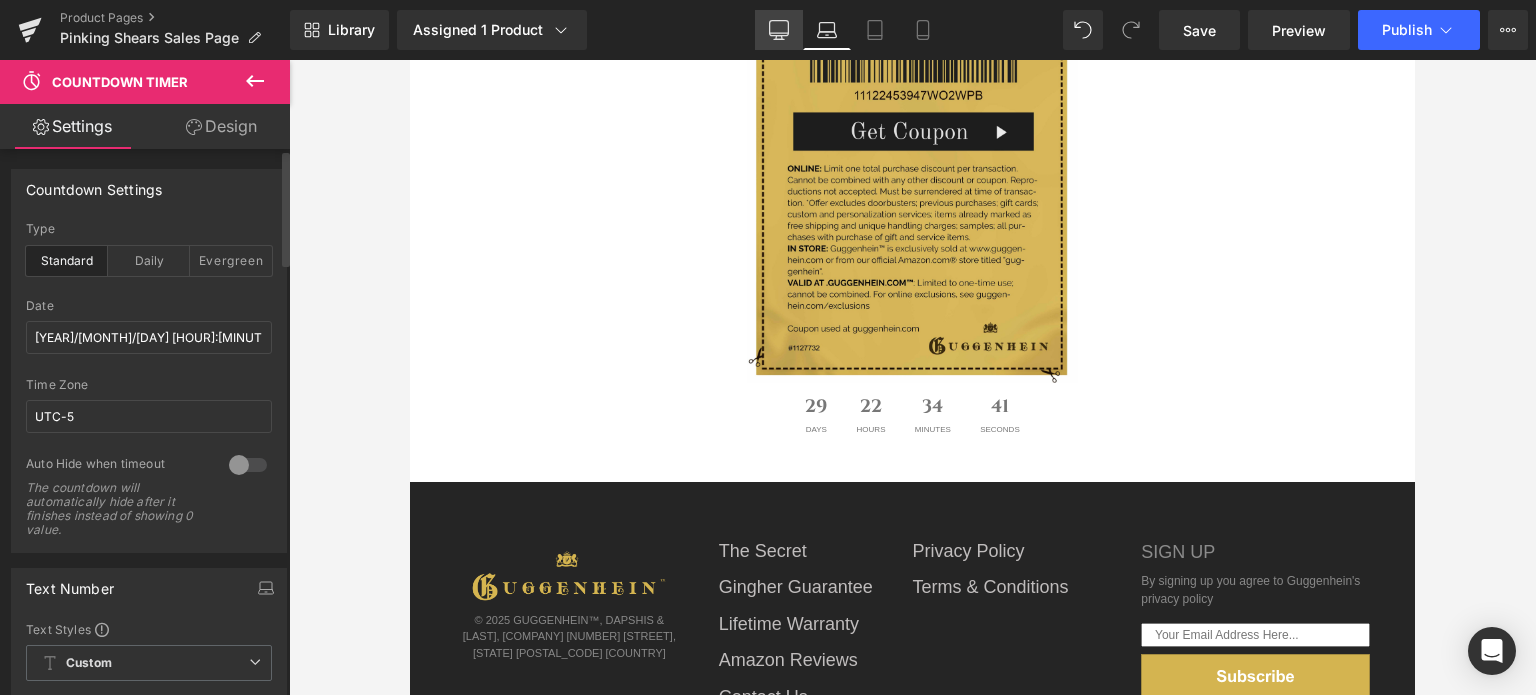 click 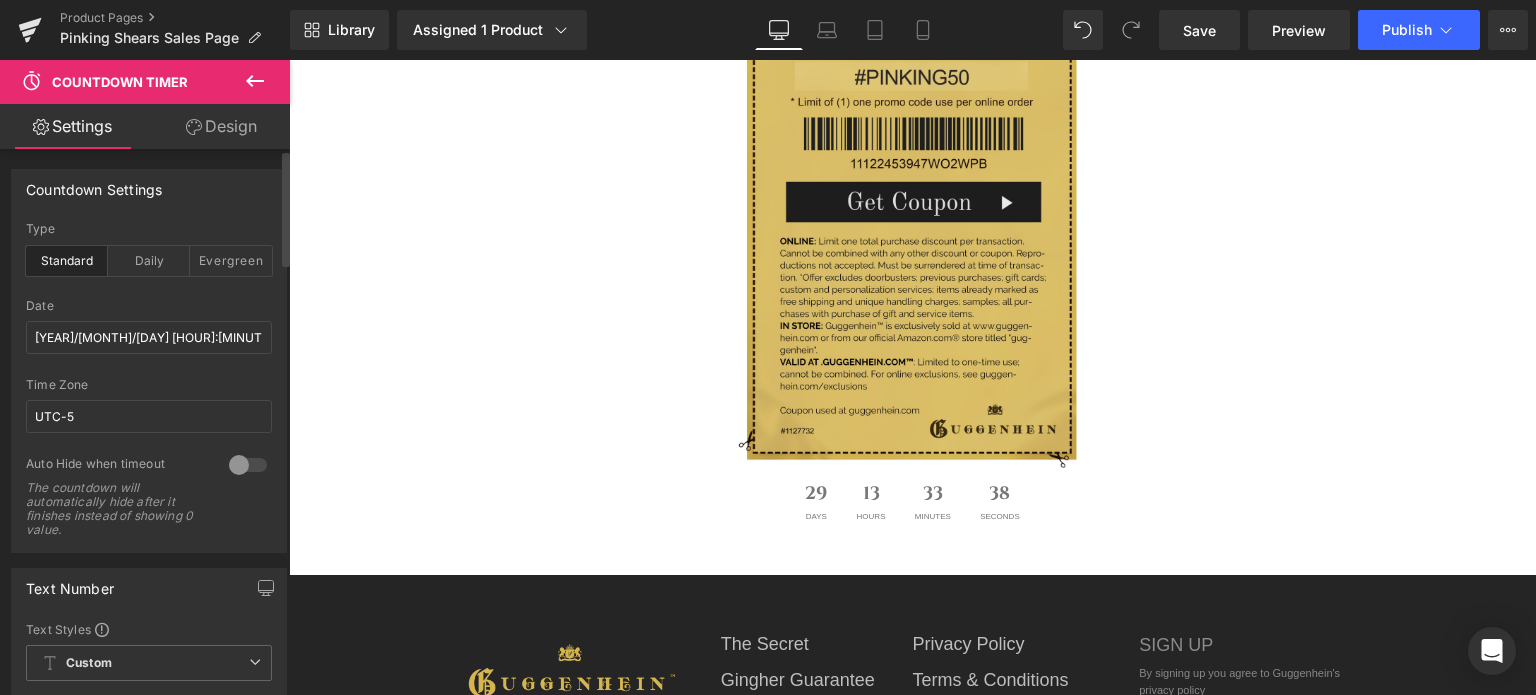 scroll, scrollTop: 3700, scrollLeft: 0, axis: vertical 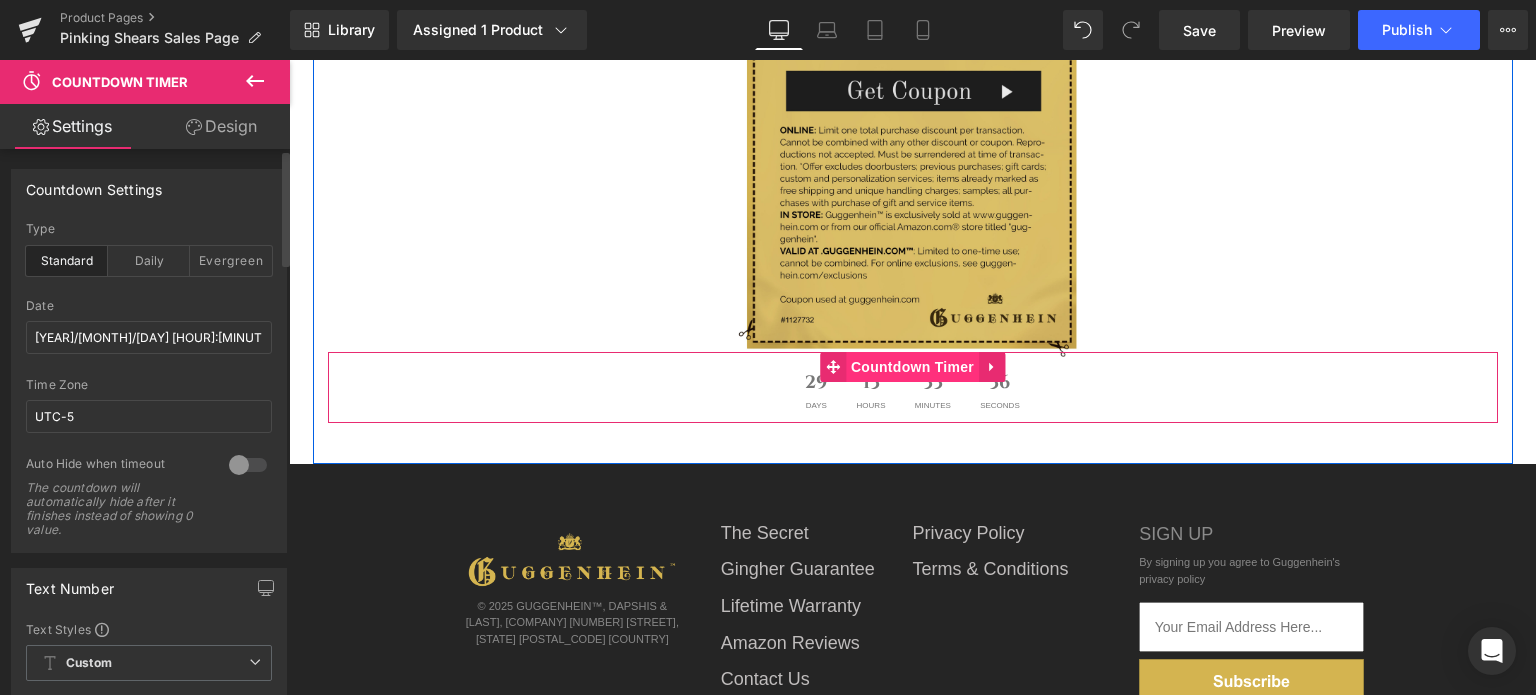 click on "Countdown Timer" at bounding box center (912, 367) 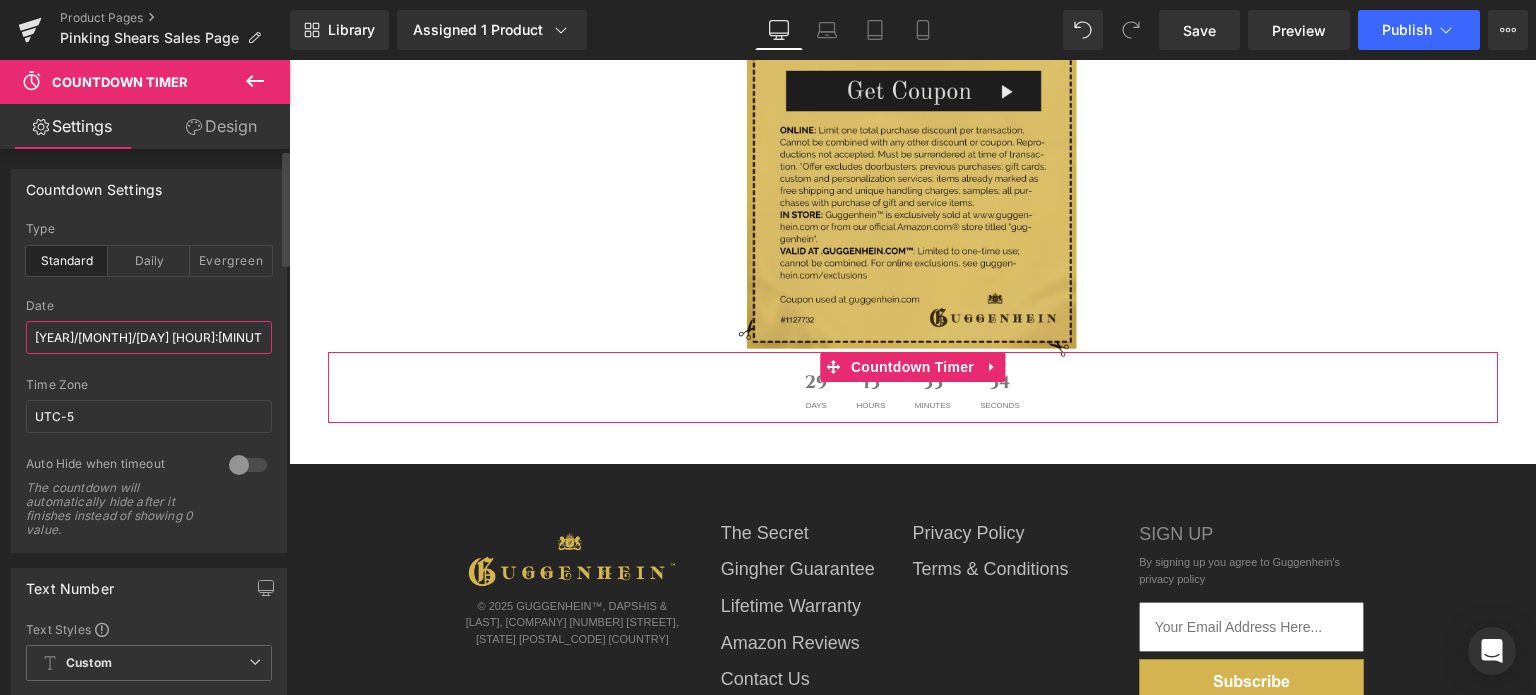 click on "[YEAR]/[MONTH]/[DAY] [HOUR]:[MINUTE]:[SECOND]" at bounding box center (149, 337) 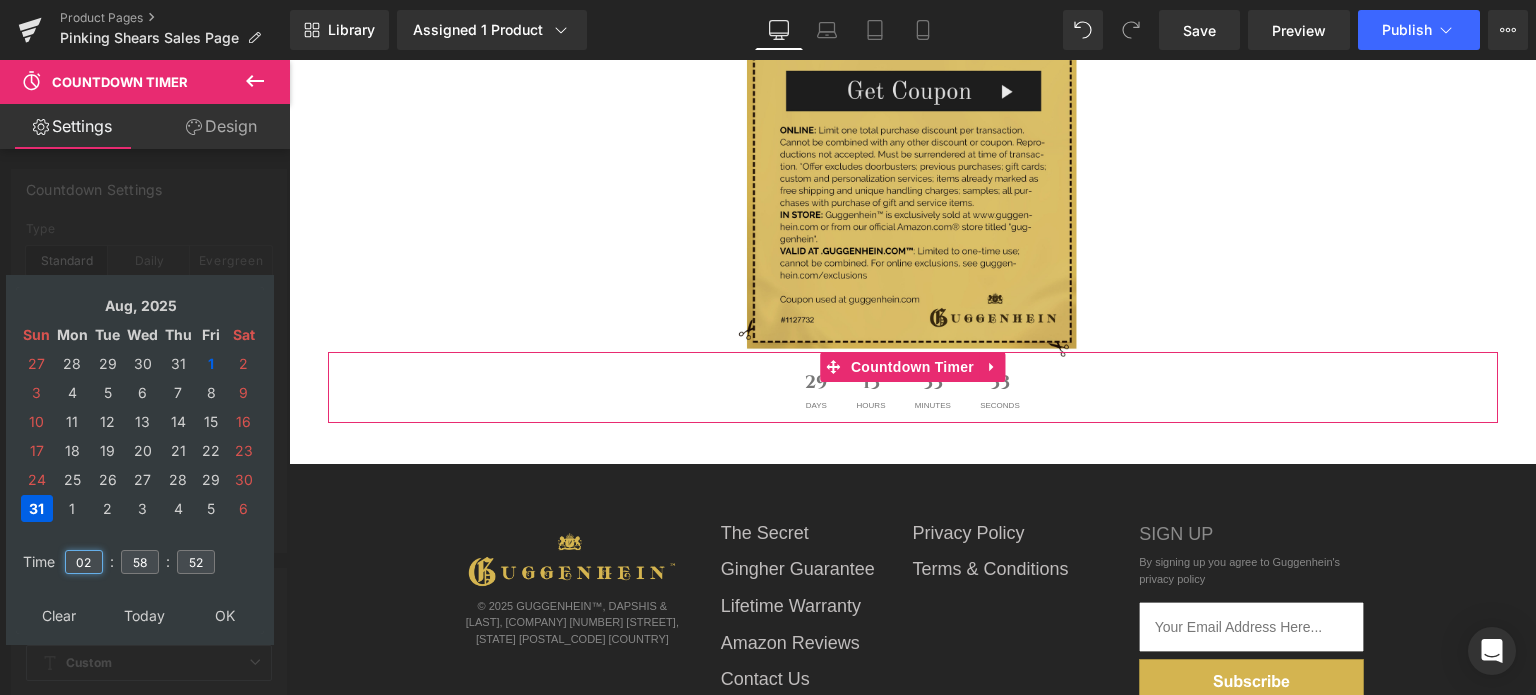 drag, startPoint x: 92, startPoint y: 560, endPoint x: 74, endPoint y: 561, distance: 18.027756 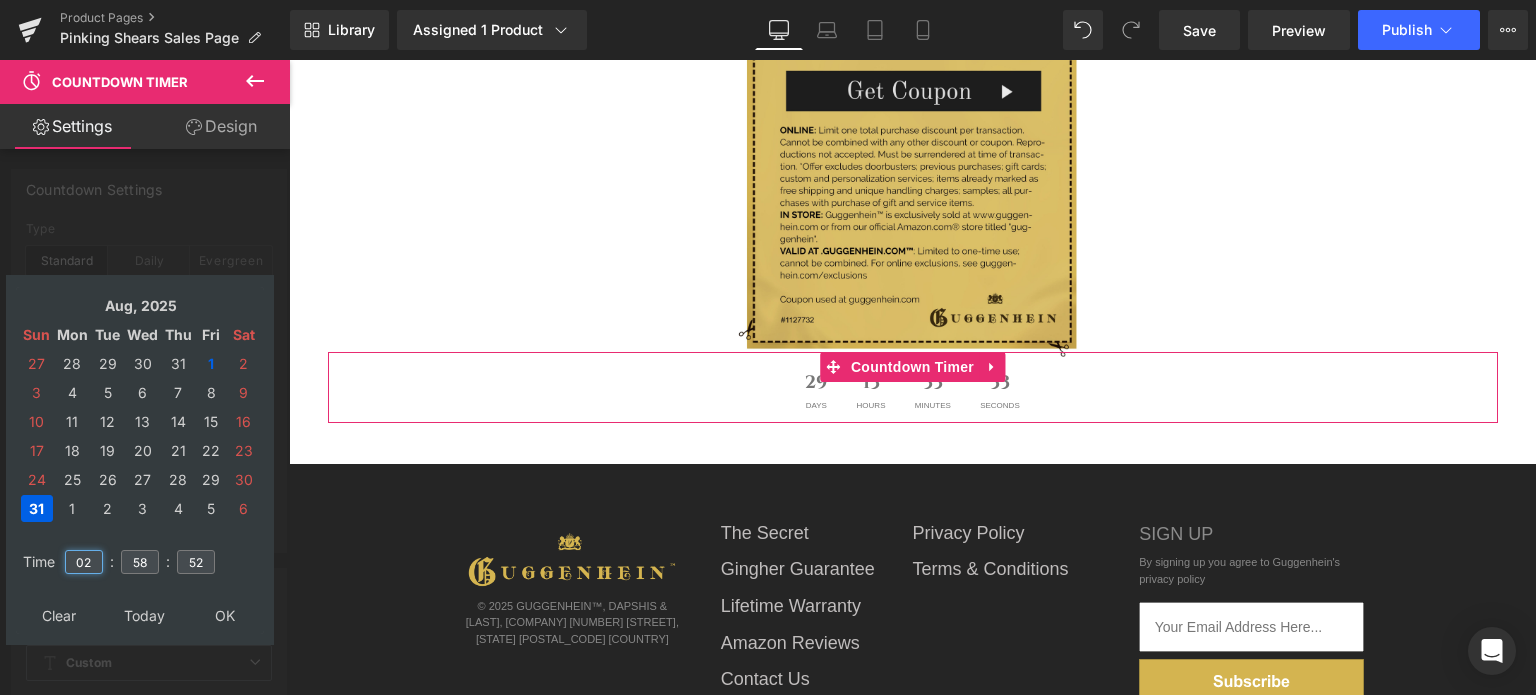 click on "02" at bounding box center (84, 562) 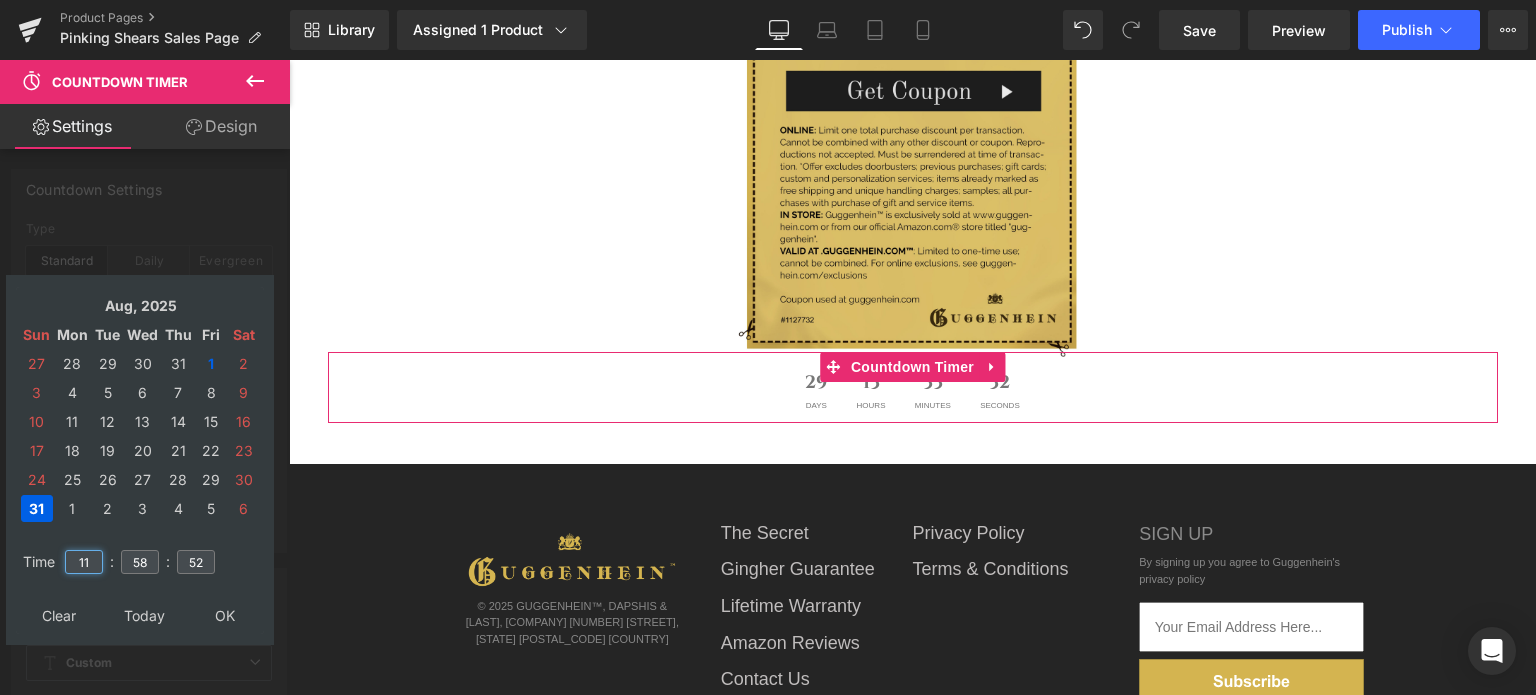 type on "11" 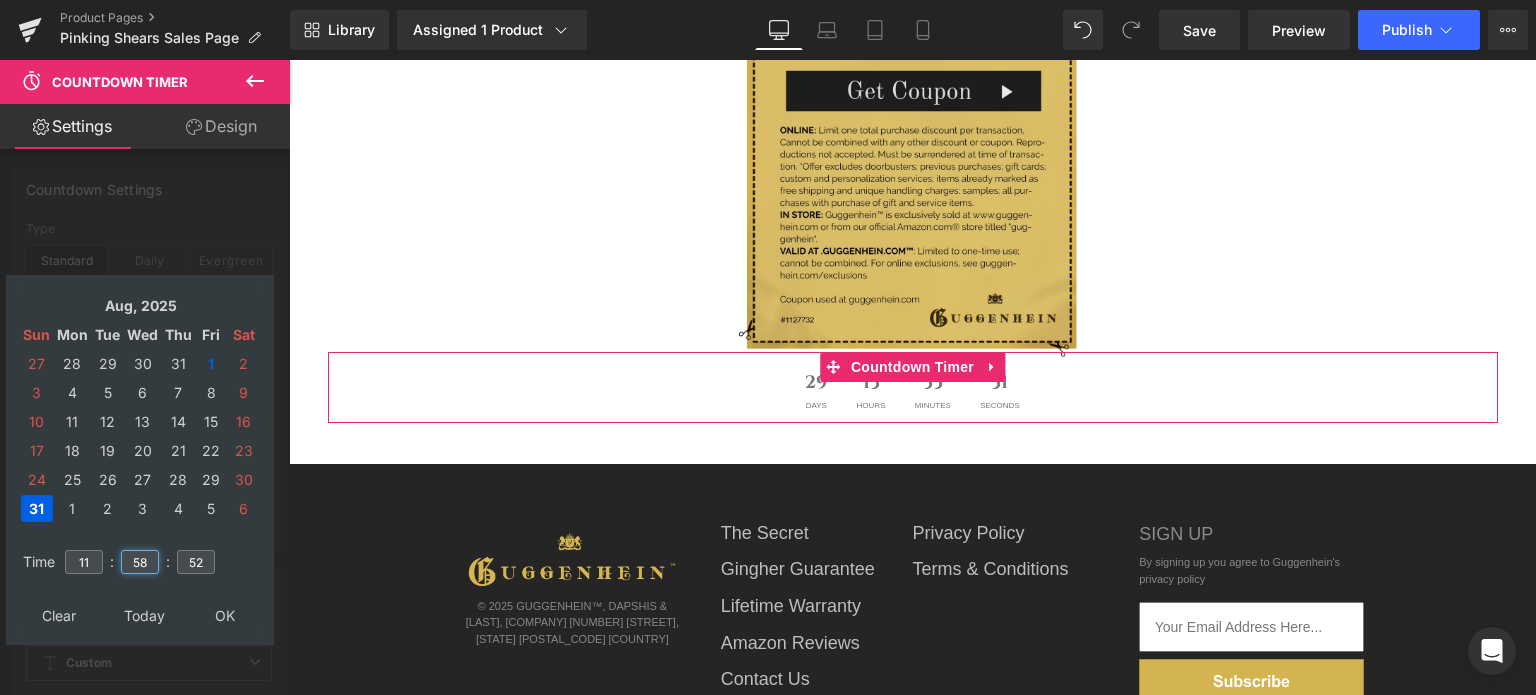click on "58" at bounding box center (140, 562) 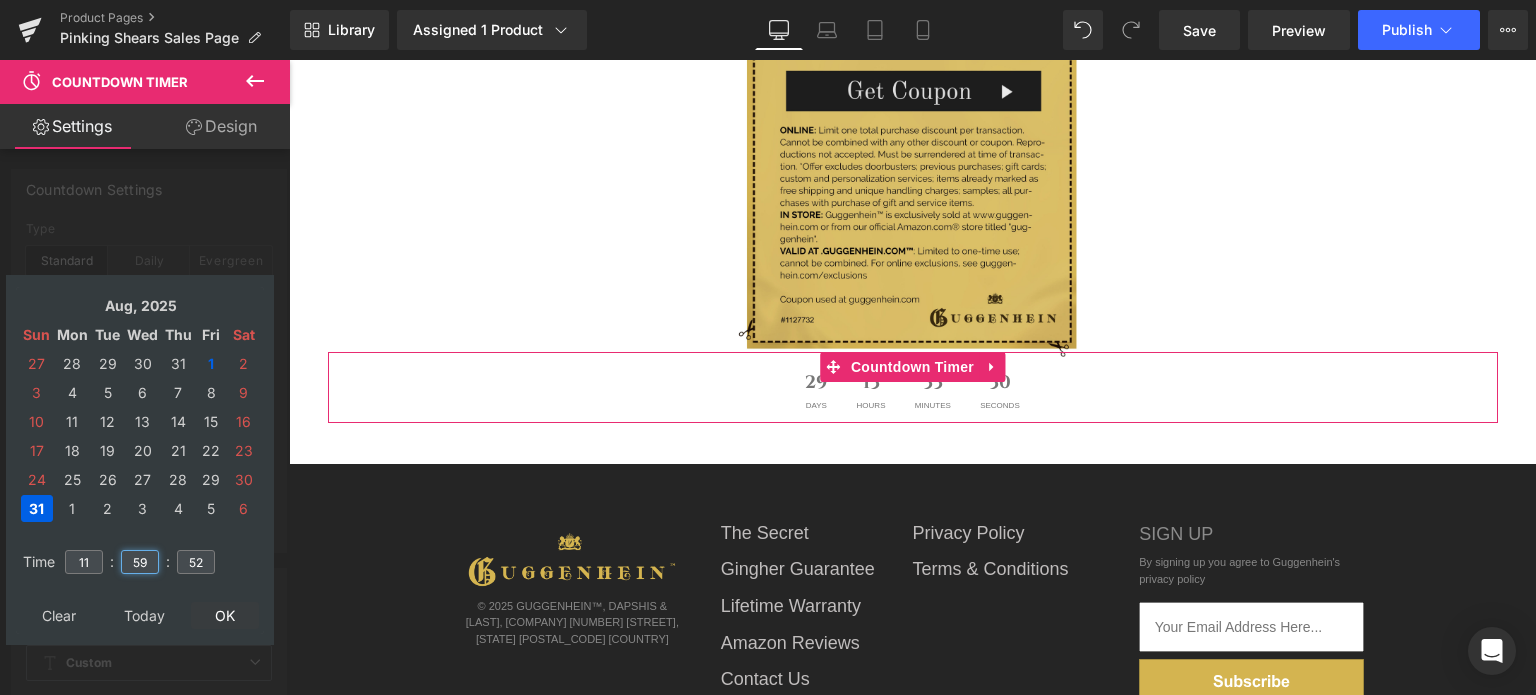 type on "59" 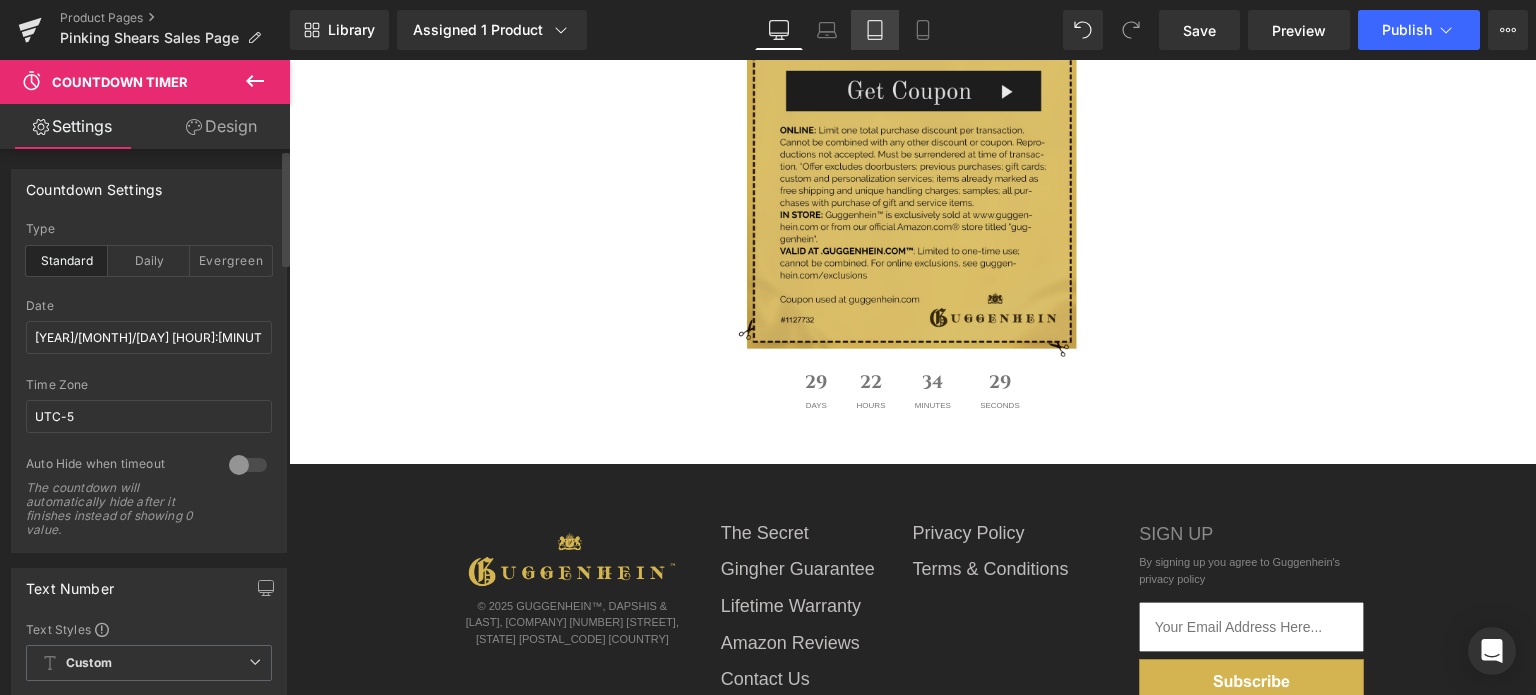 click 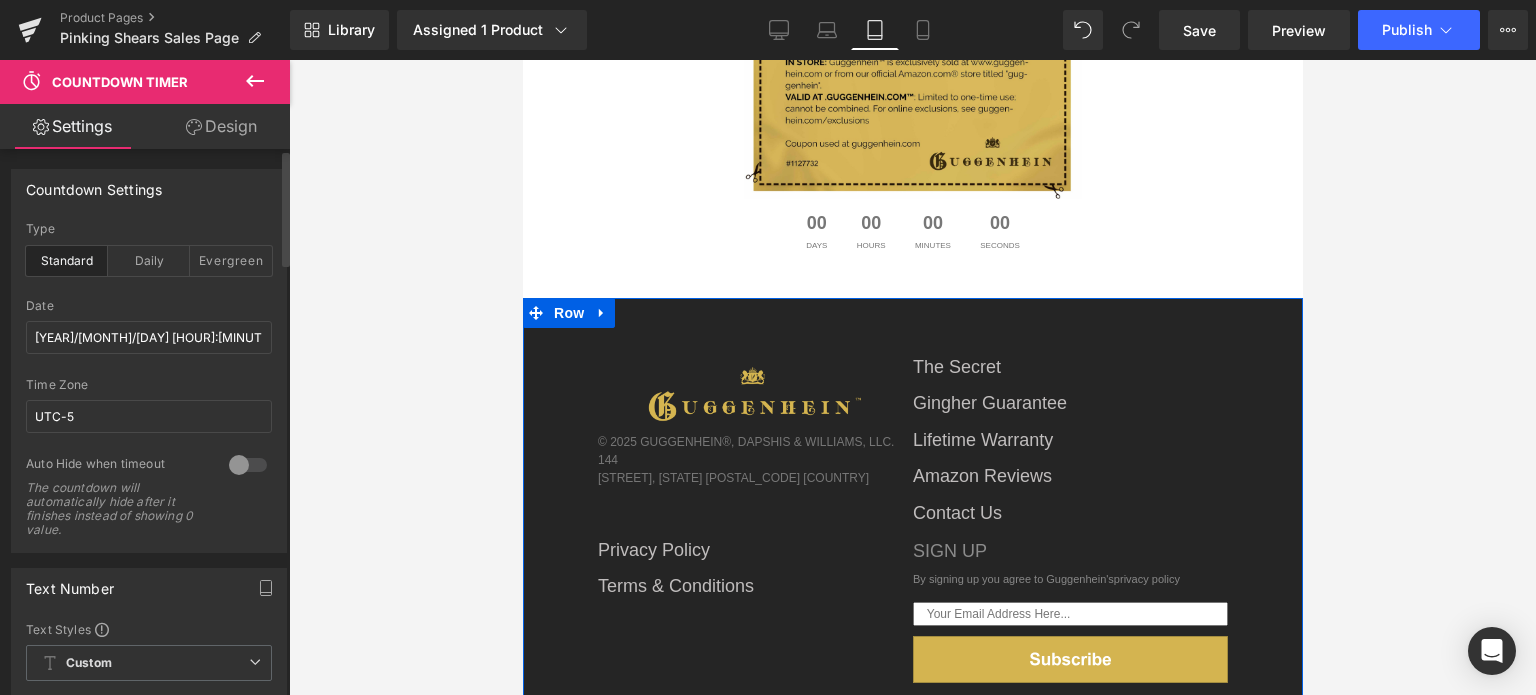 scroll, scrollTop: 3700, scrollLeft: 0, axis: vertical 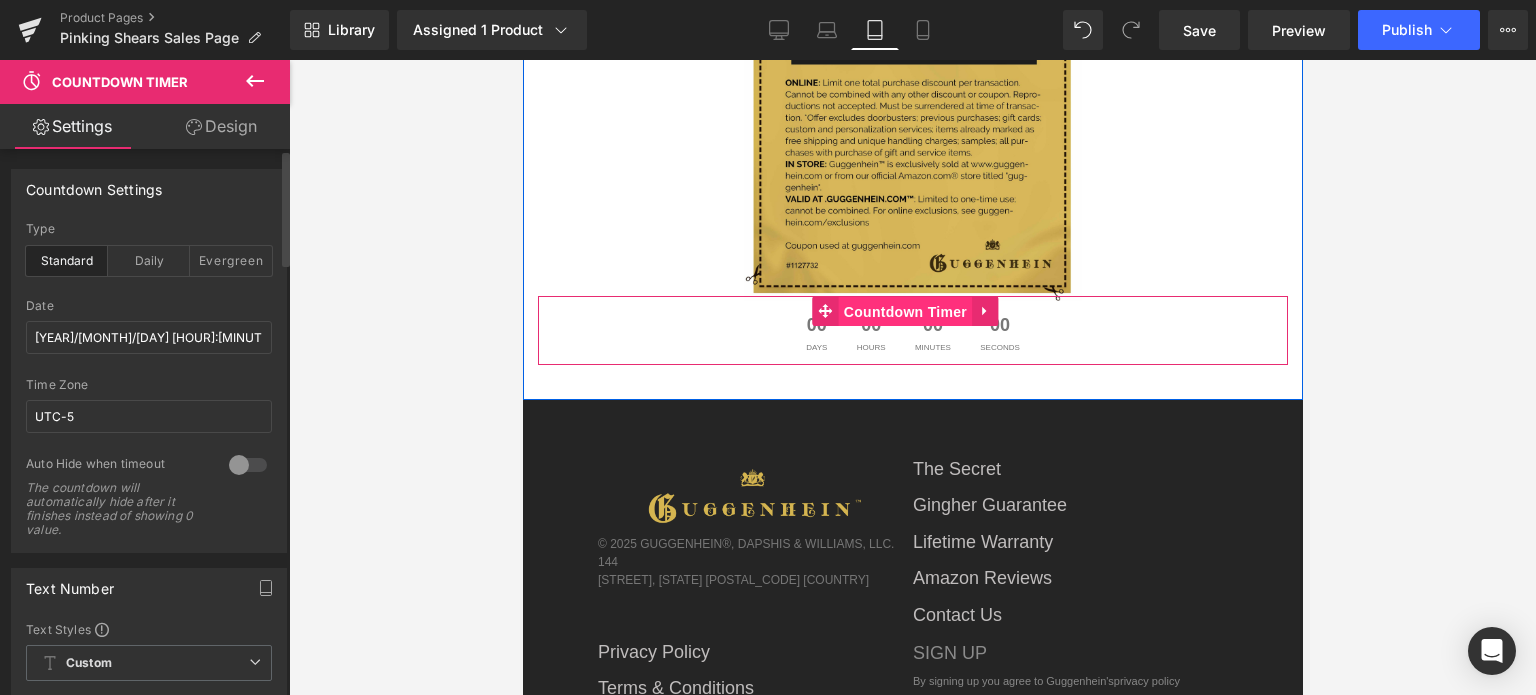 click on "Countdown Timer" at bounding box center (904, 312) 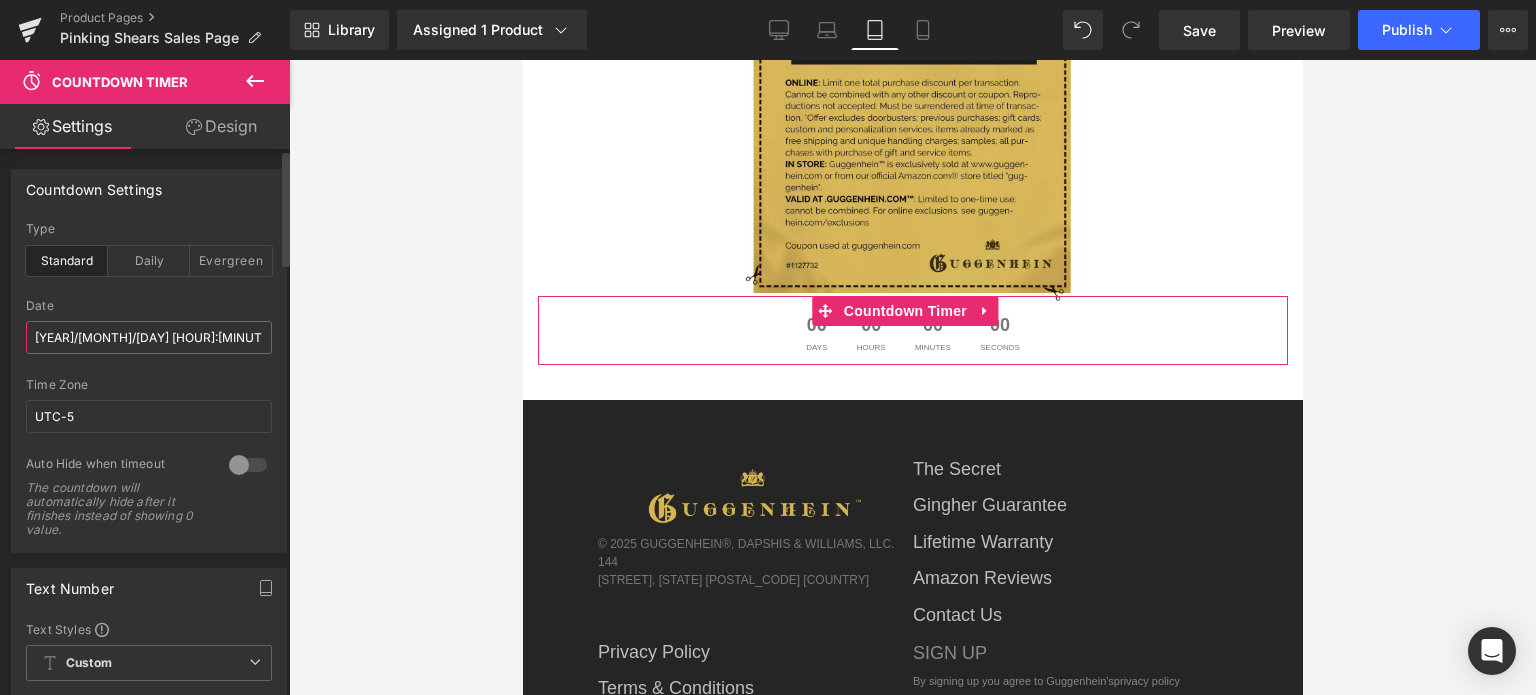 click on "[YEAR]/[MONTH]/[DAY] [HOUR]:[MINUTE]:[SECOND]" at bounding box center [149, 337] 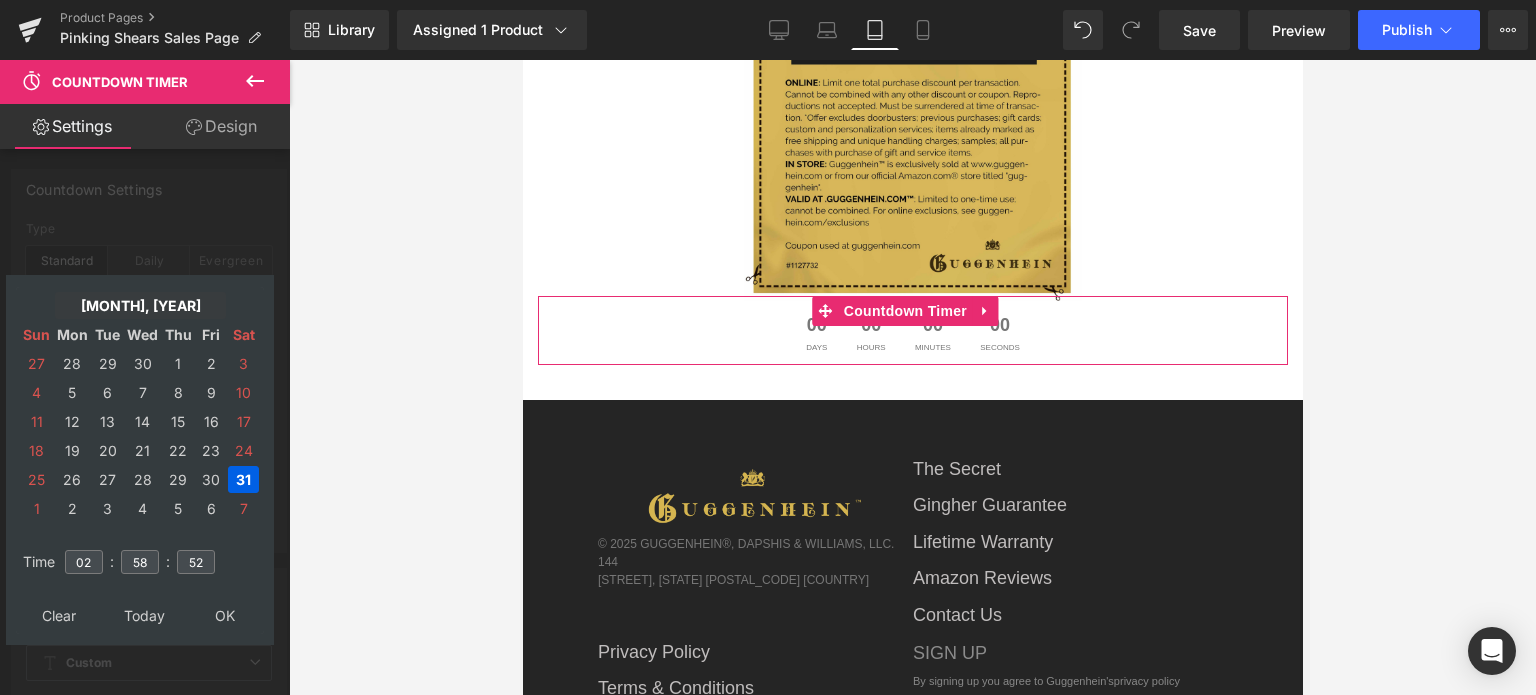 click on "[MONTH], [YEAR]" at bounding box center [140, 305] 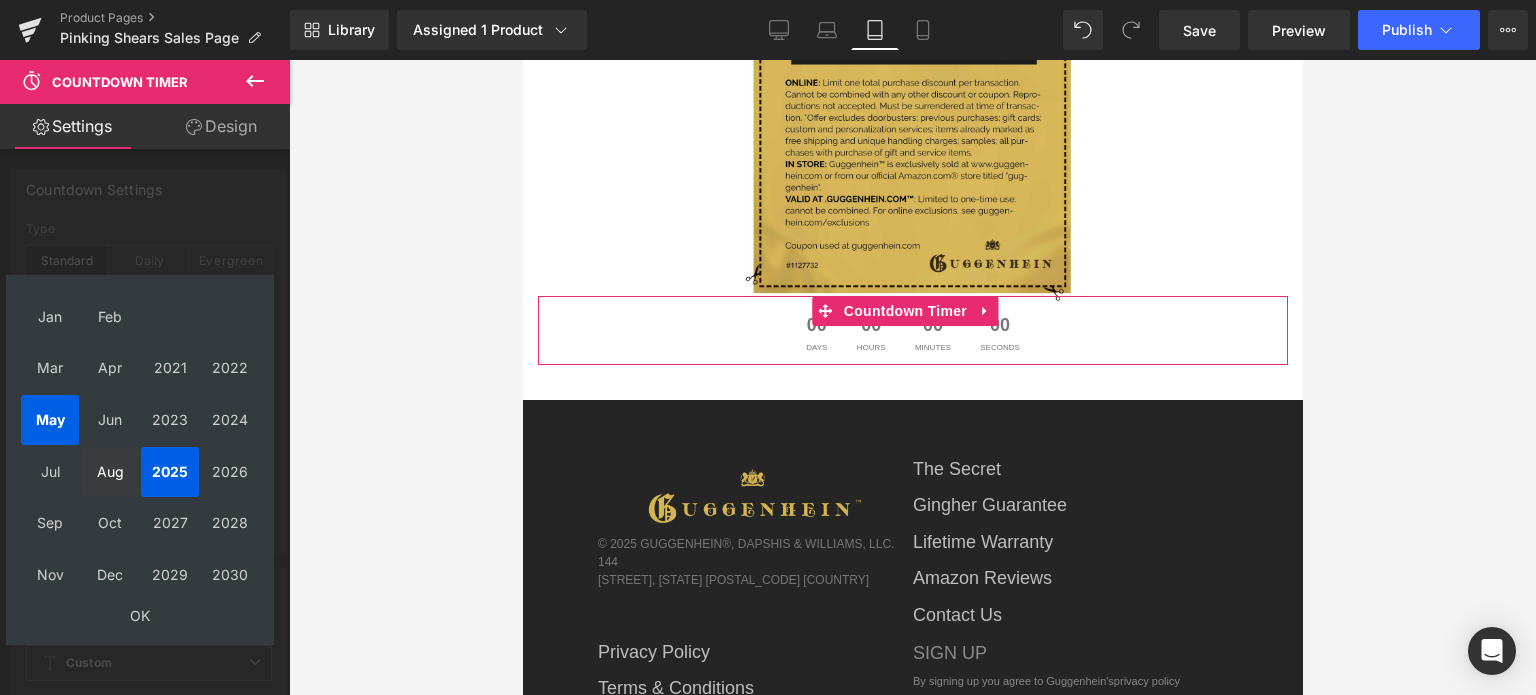 click on "Aug" at bounding box center (110, 472) 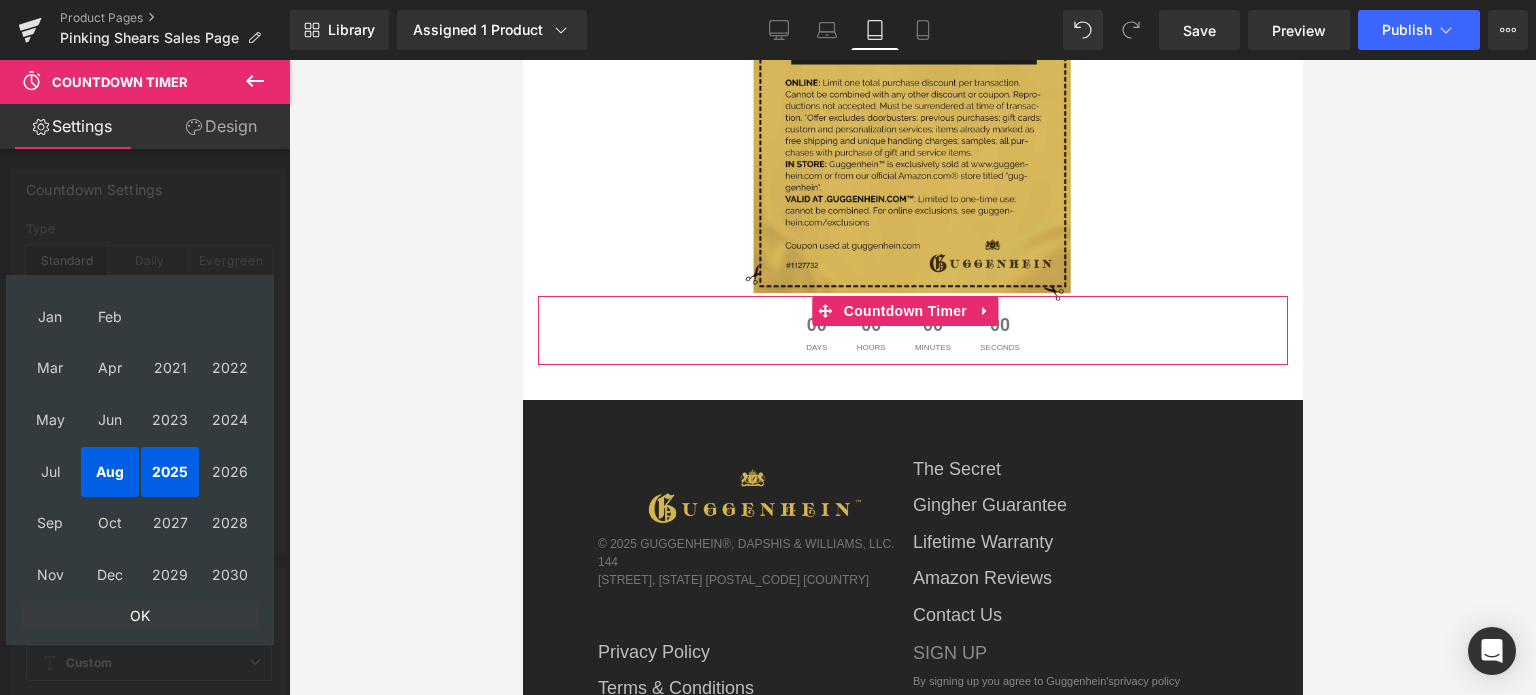 click on "OK" at bounding box center (140, 615) 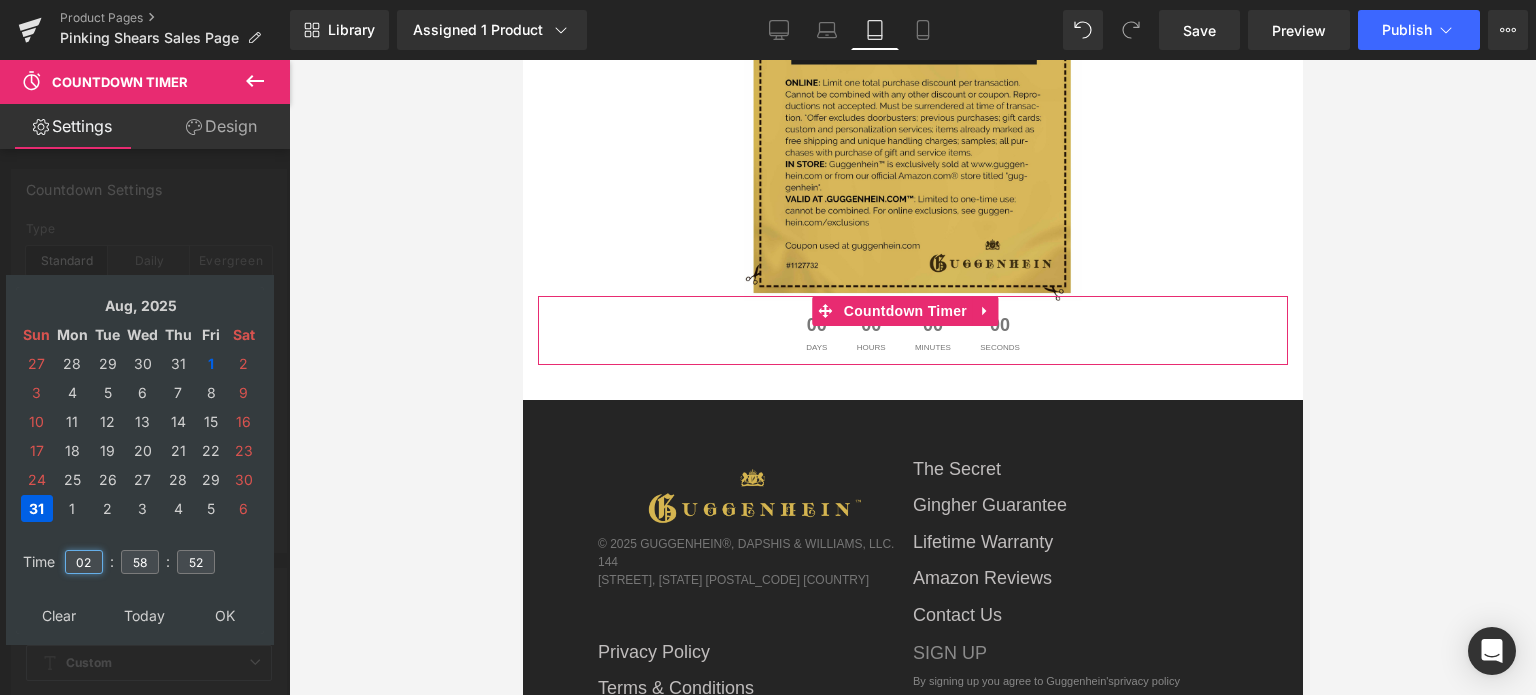 drag, startPoint x: 92, startPoint y: 560, endPoint x: 75, endPoint y: 562, distance: 17.117243 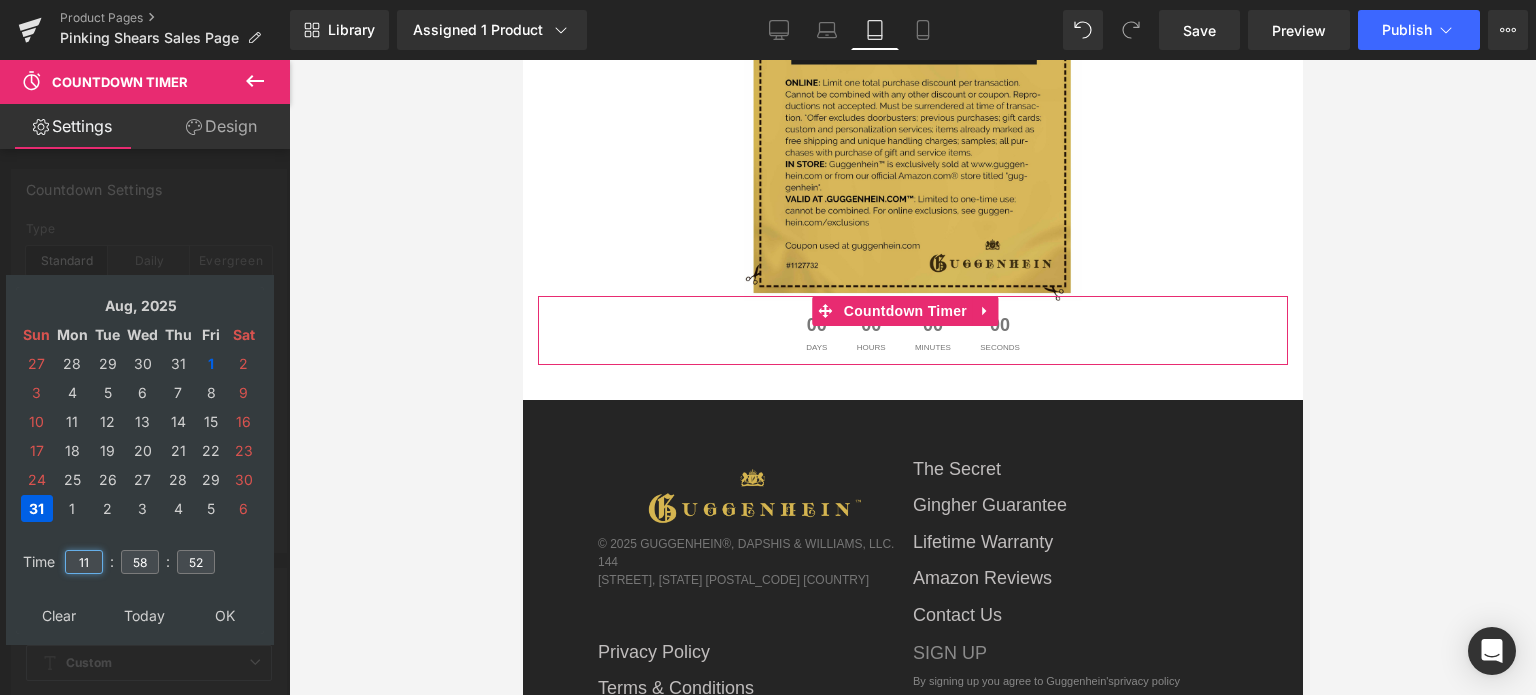 type on "11" 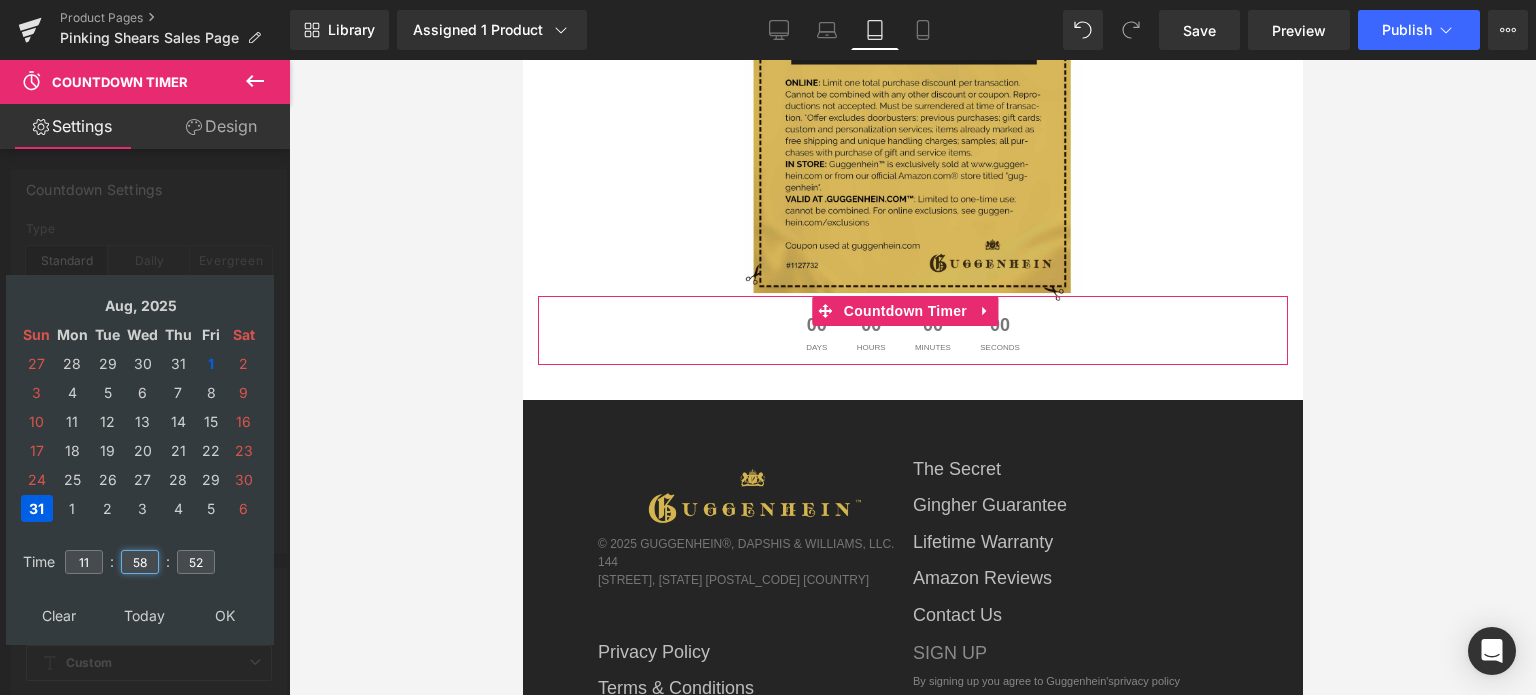 click on "58" at bounding box center [140, 562] 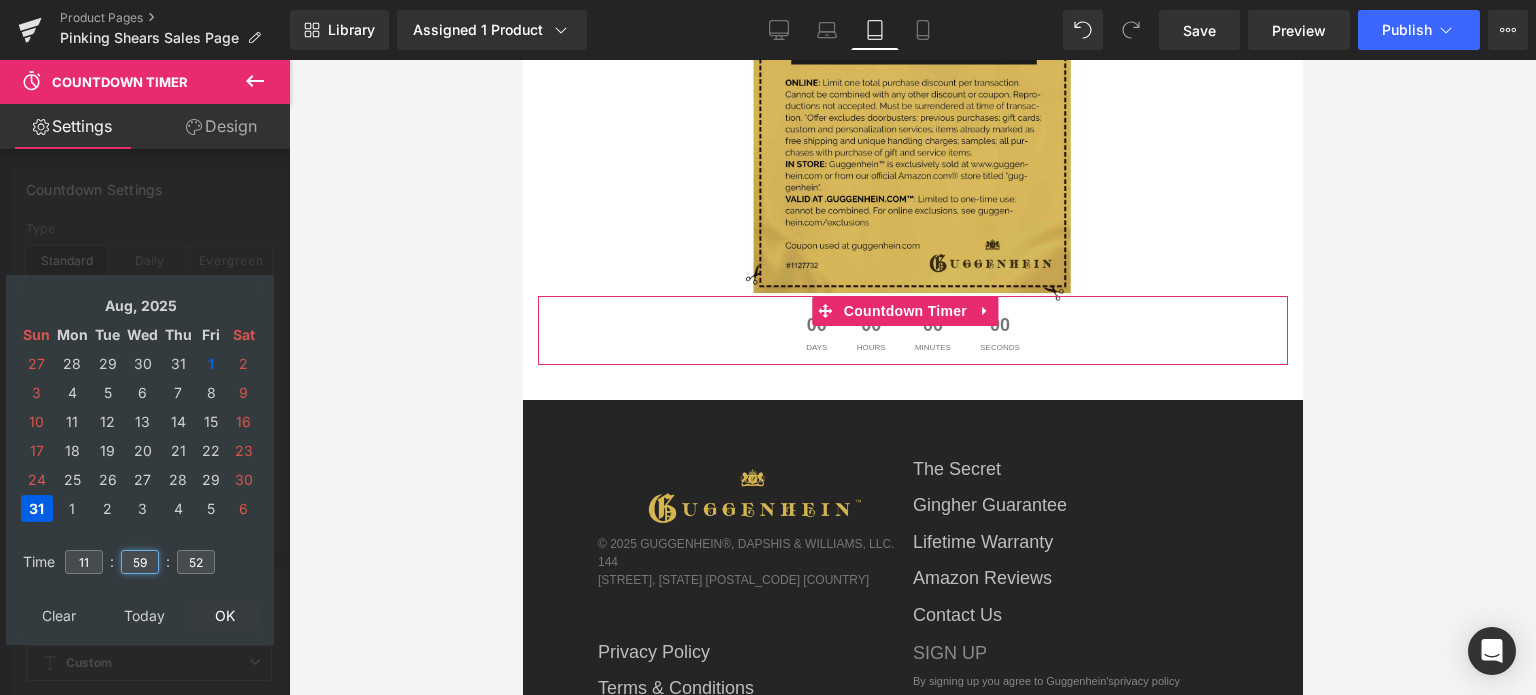 type on "59" 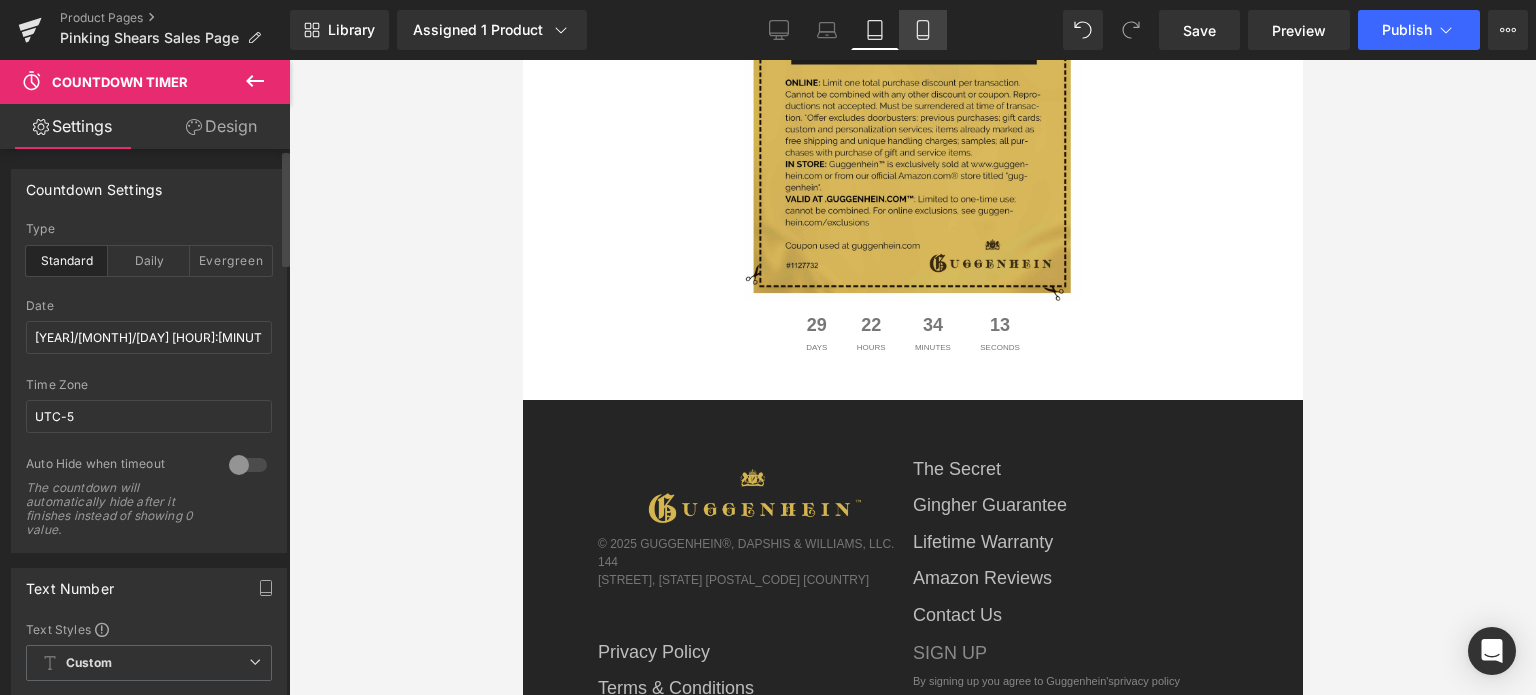 click 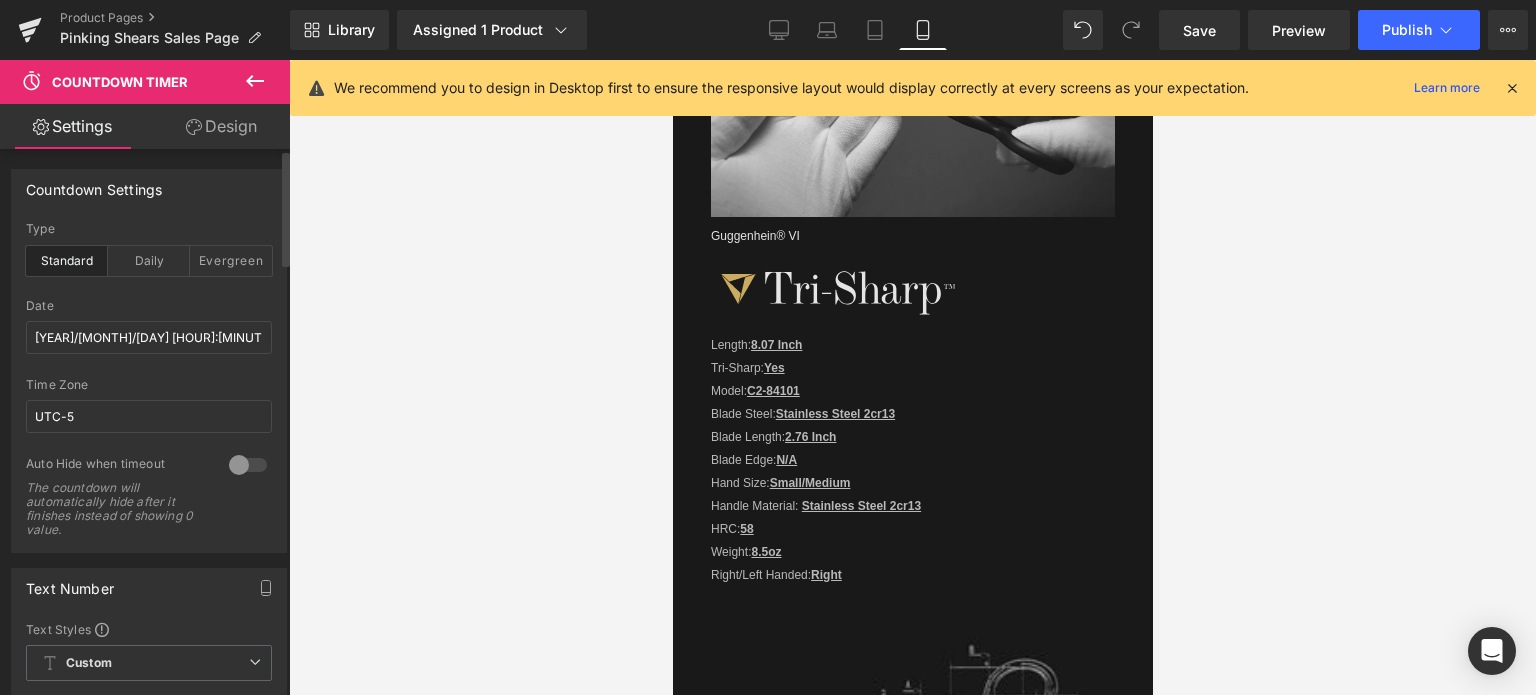 scroll, scrollTop: 0, scrollLeft: 0, axis: both 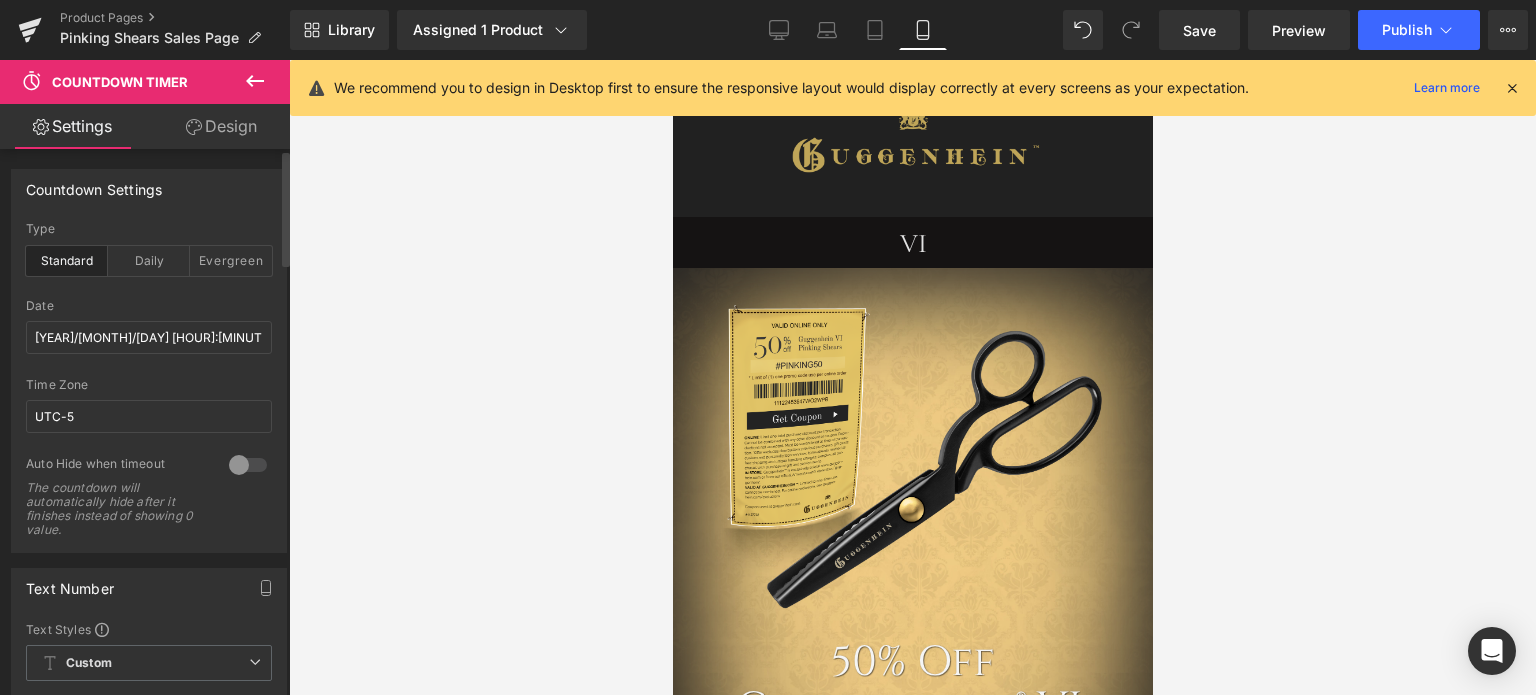 click at bounding box center (1512, 88) 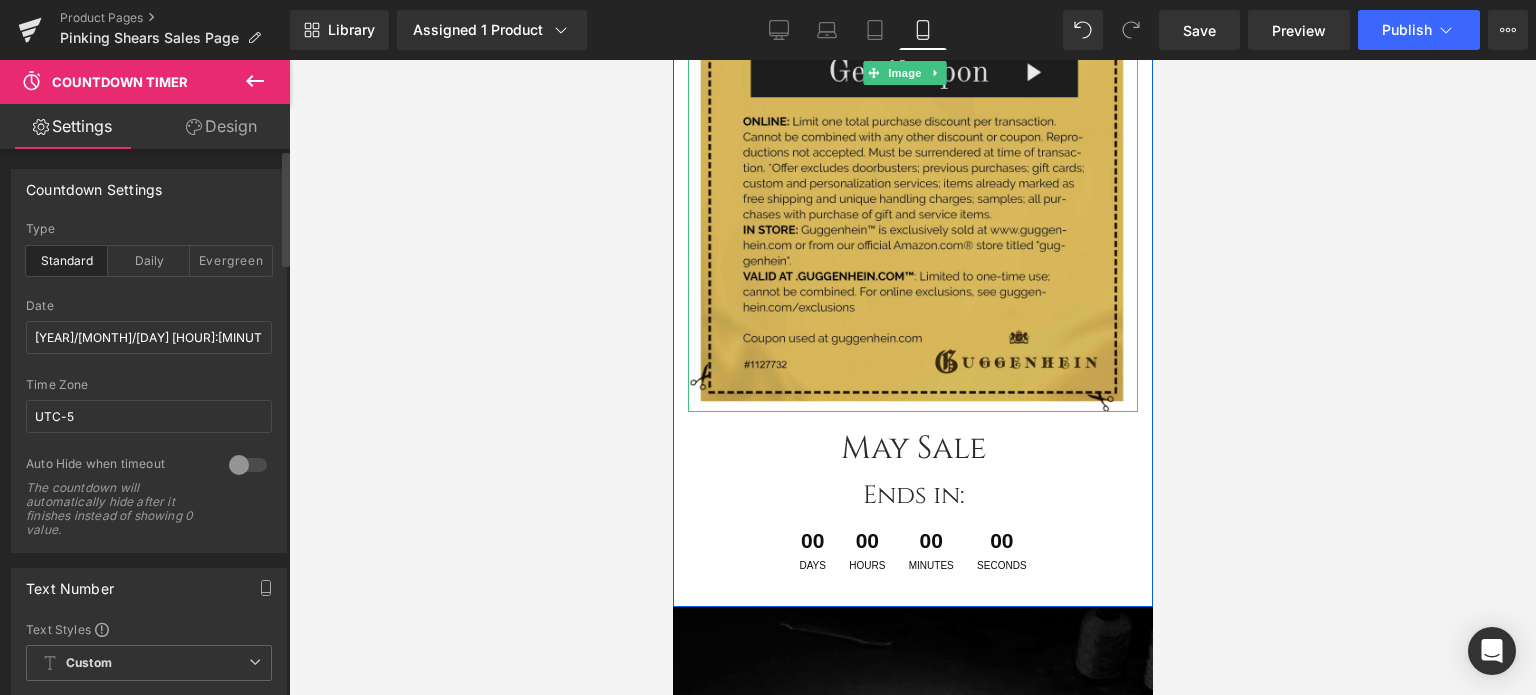 scroll, scrollTop: 5100, scrollLeft: 0, axis: vertical 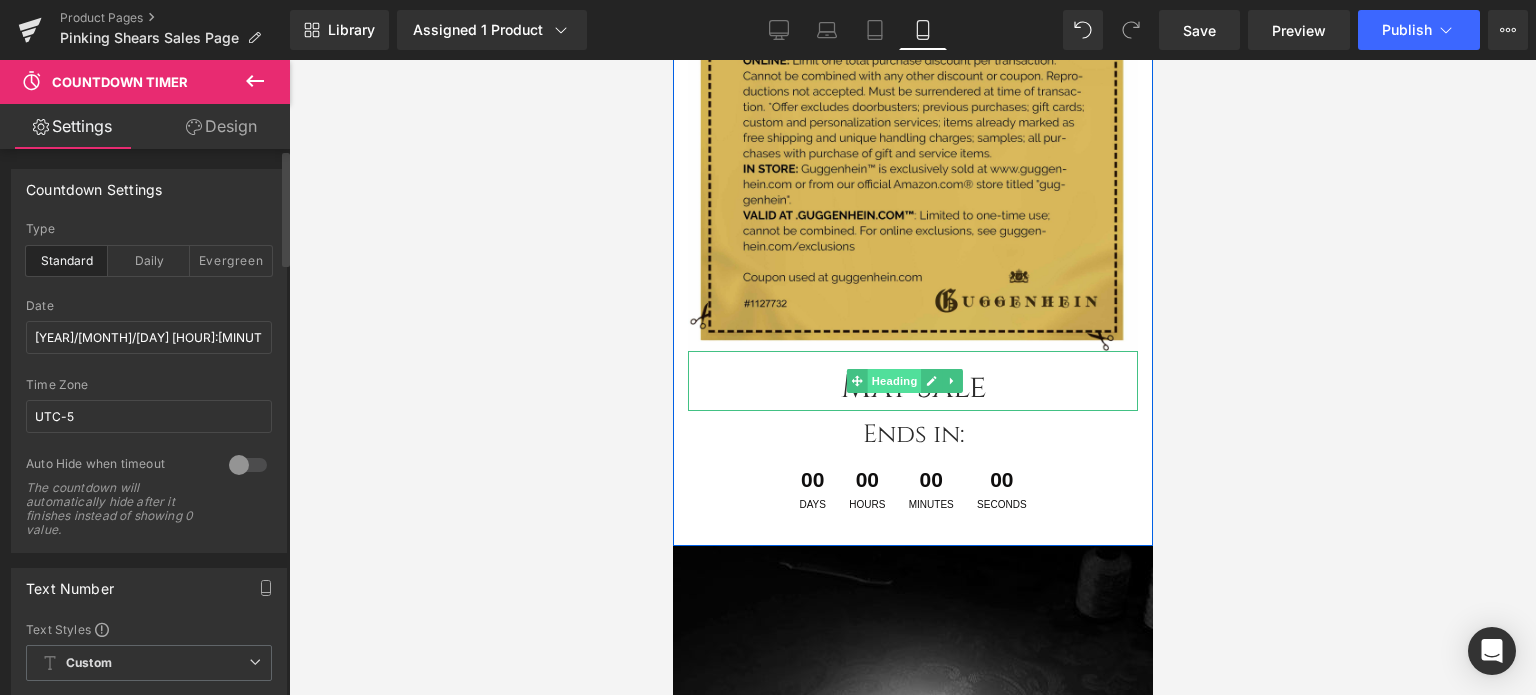 click on "Heading" at bounding box center (894, 381) 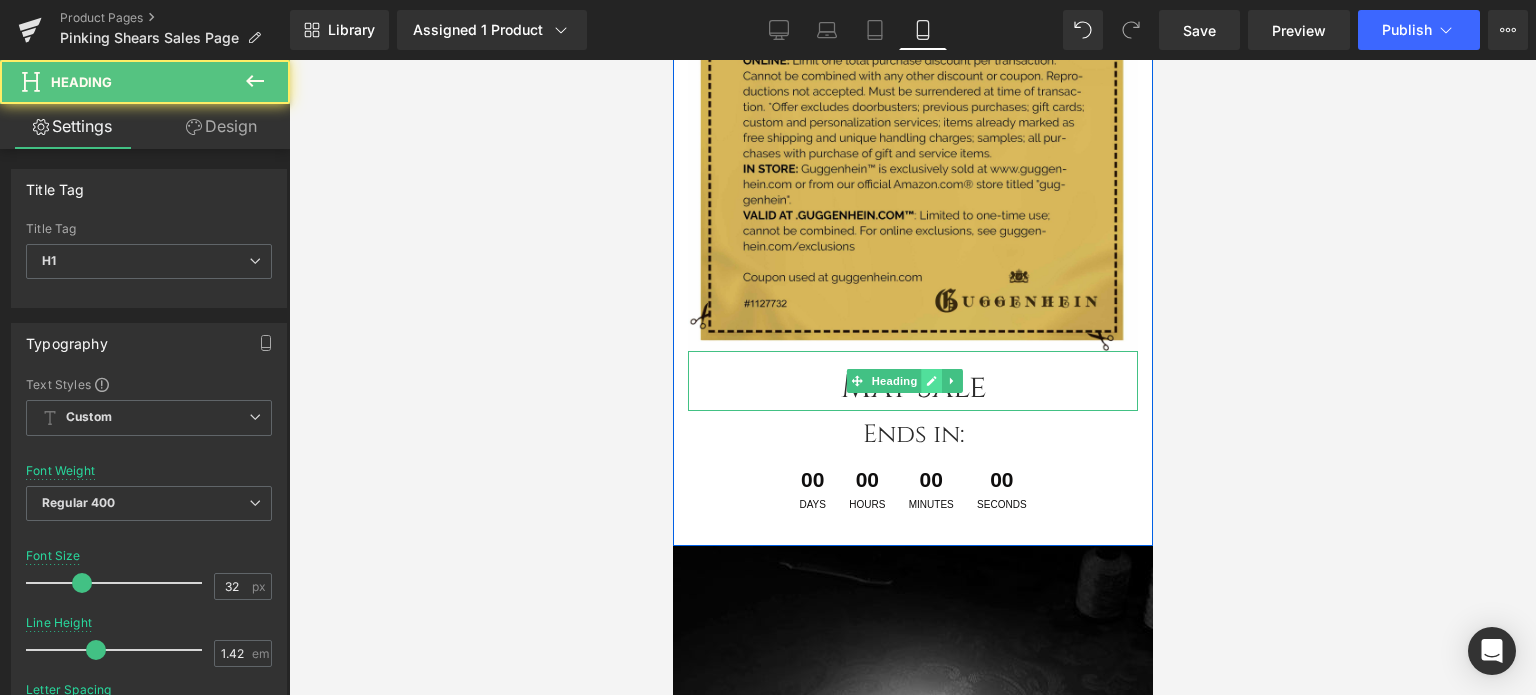 click 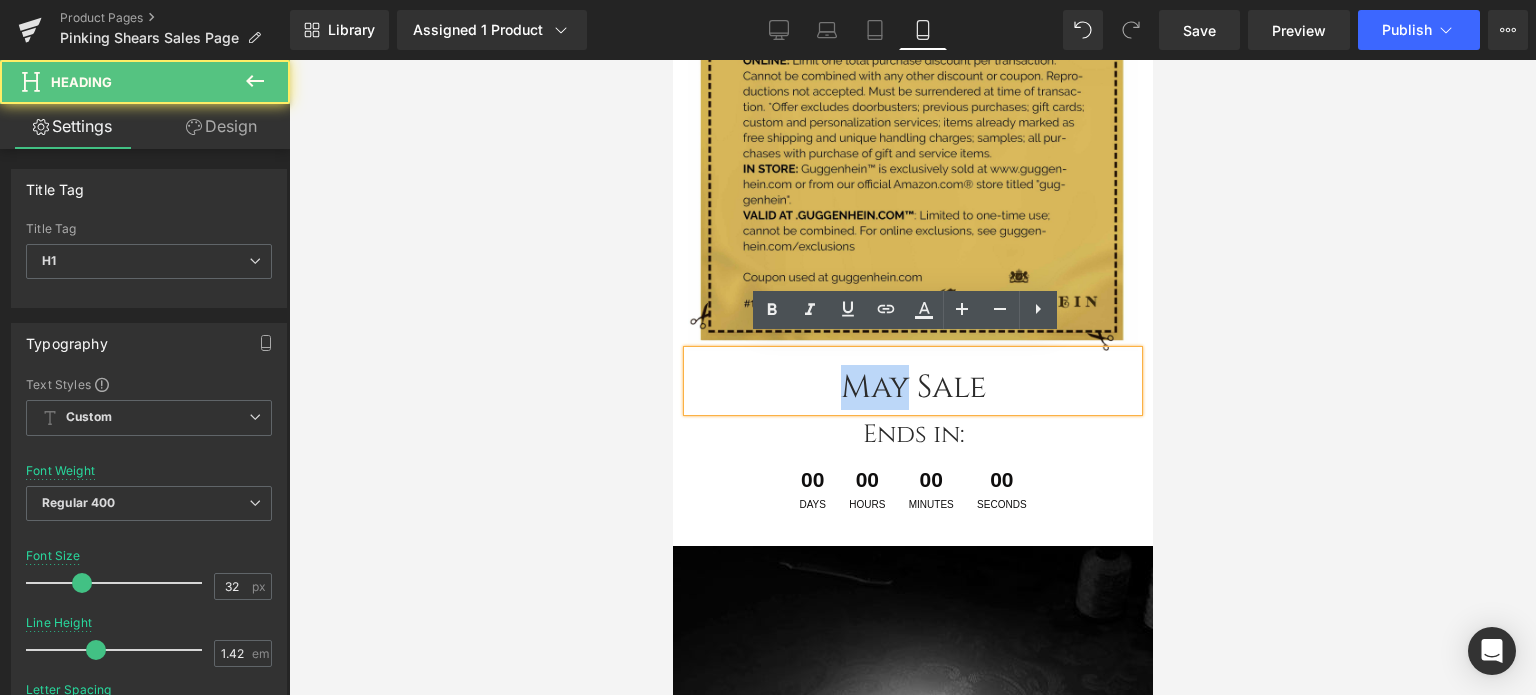 drag, startPoint x: 897, startPoint y: 371, endPoint x: 833, endPoint y: 372, distance: 64.00781 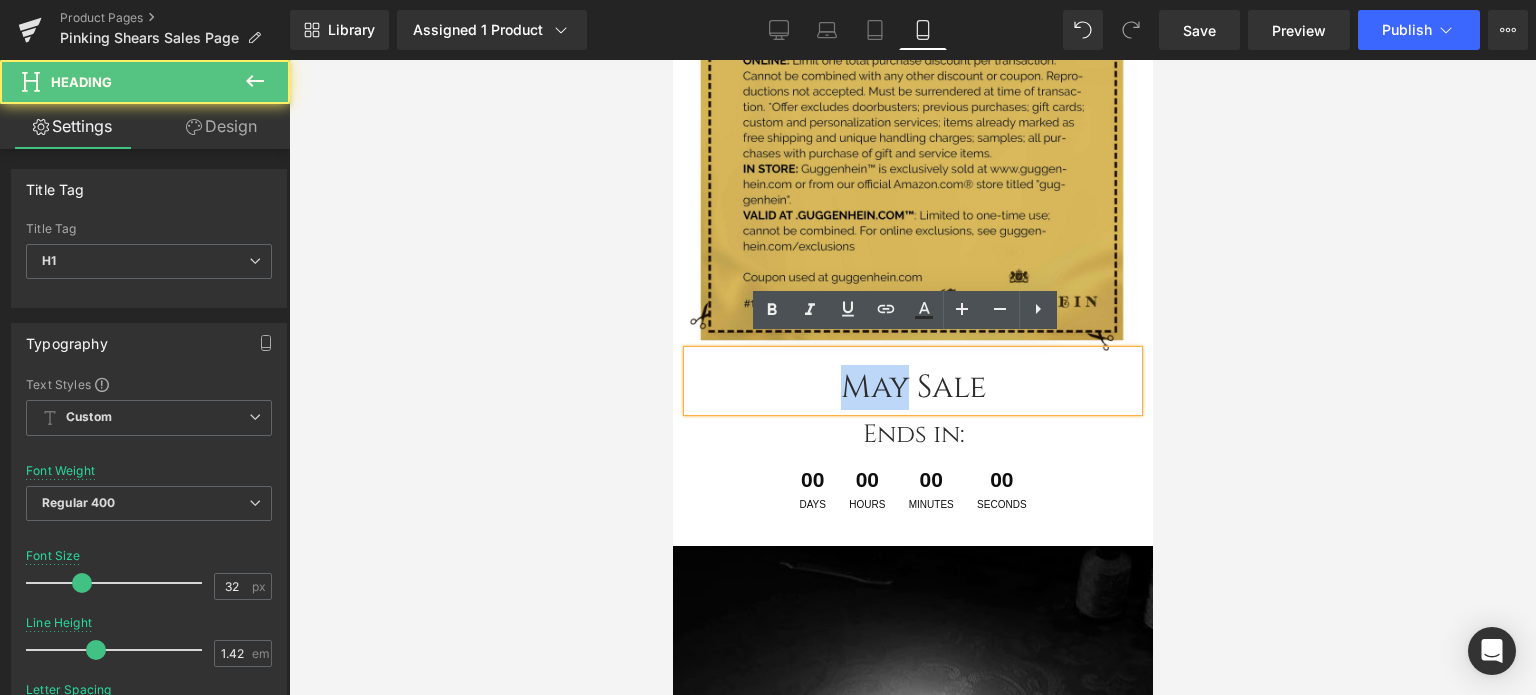 type 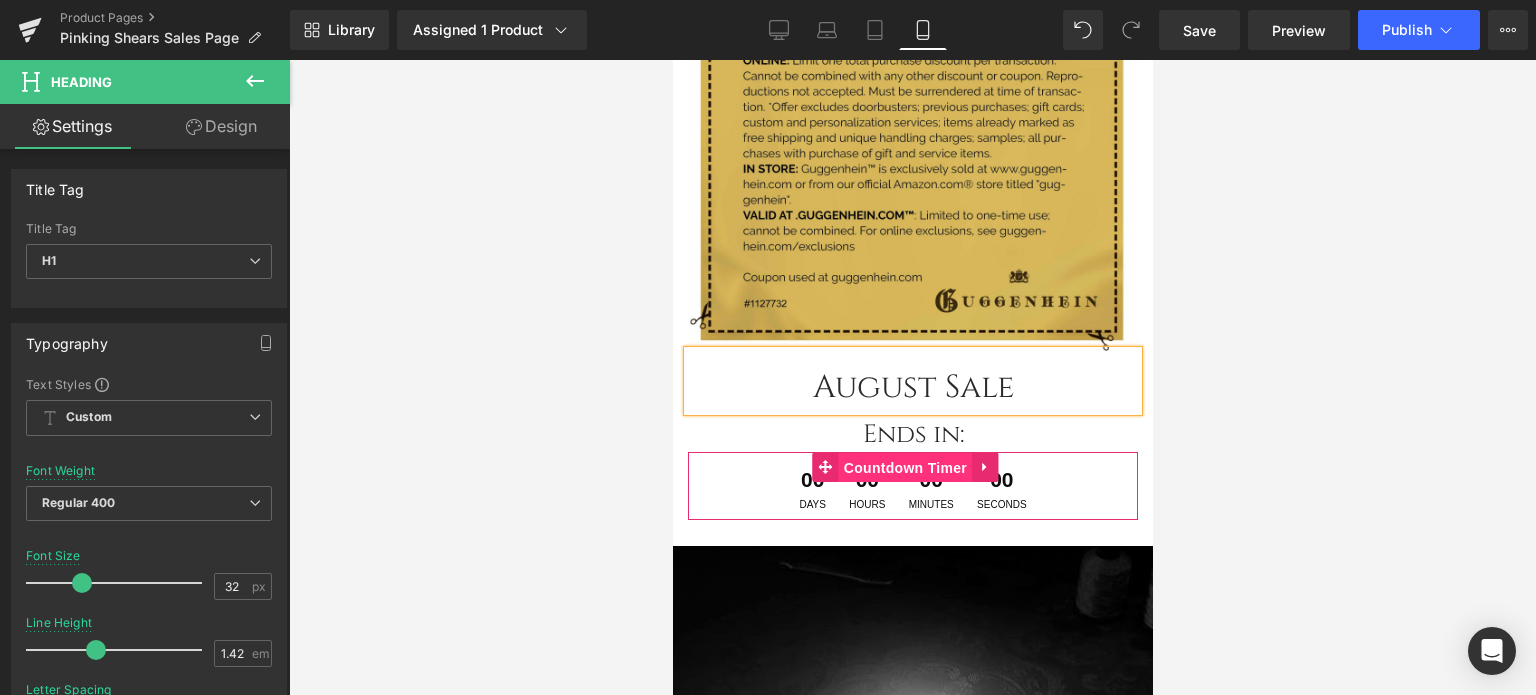 click on "Countdown Timer" at bounding box center [904, 468] 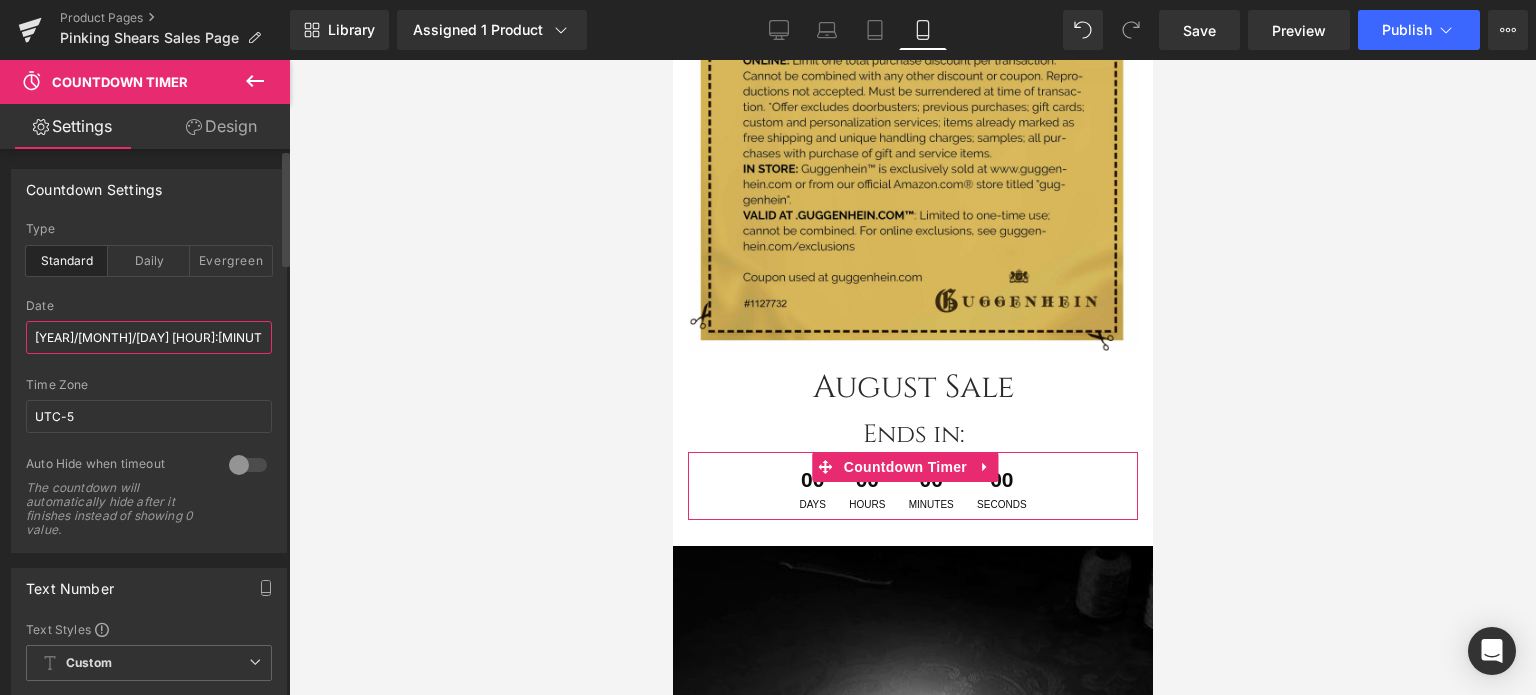 click on "[YEAR]/[MONTH]/[DAY] [HOUR]:[MINUTE]:[SECOND]" at bounding box center (149, 337) 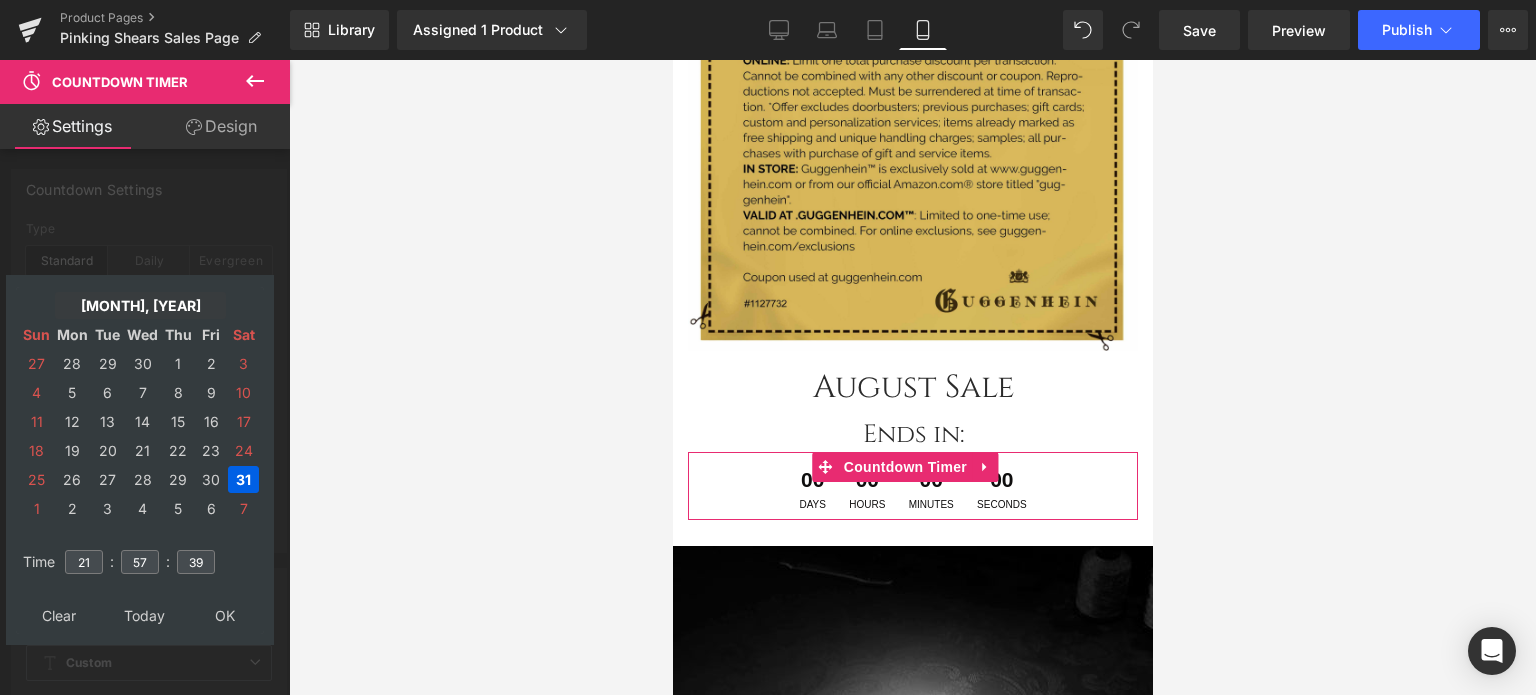click on "[MONTH], [YEAR]" at bounding box center [140, 305] 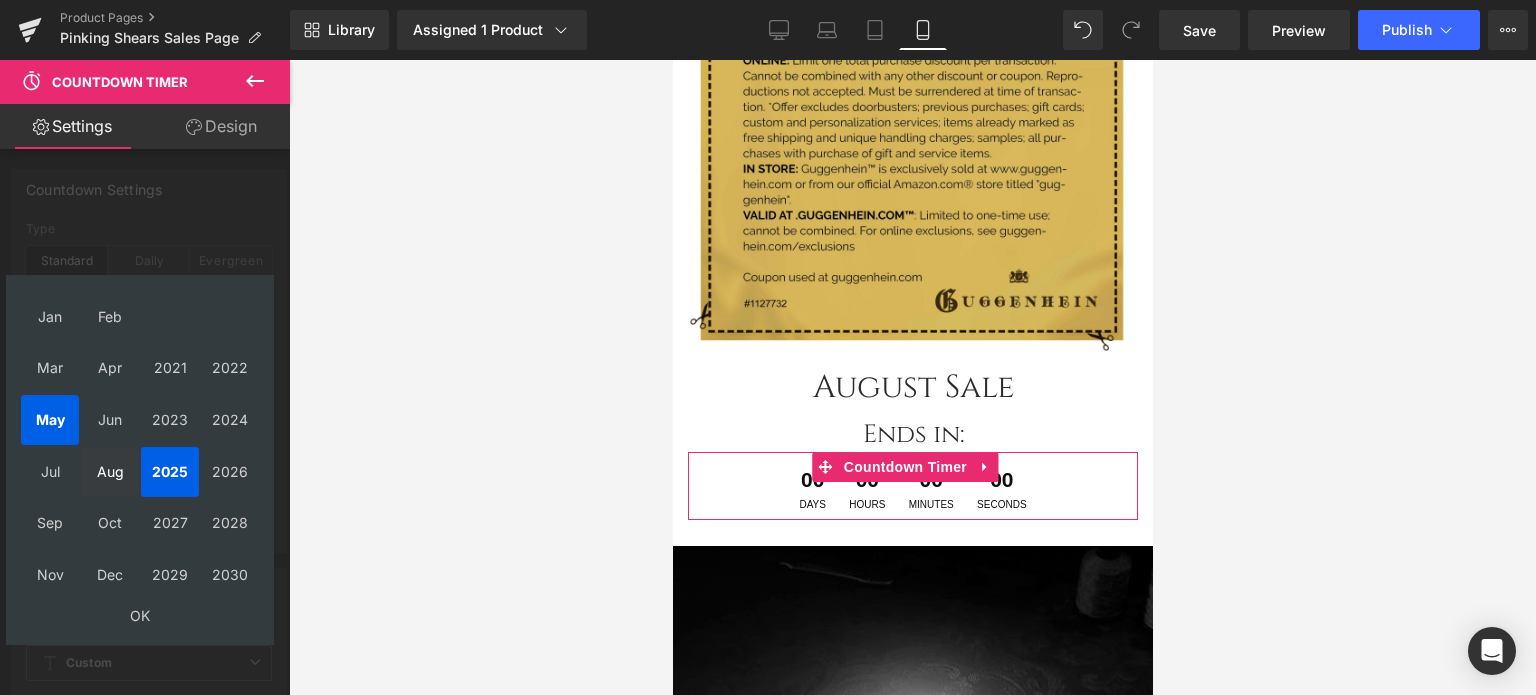 click on "Aug" at bounding box center [110, 472] 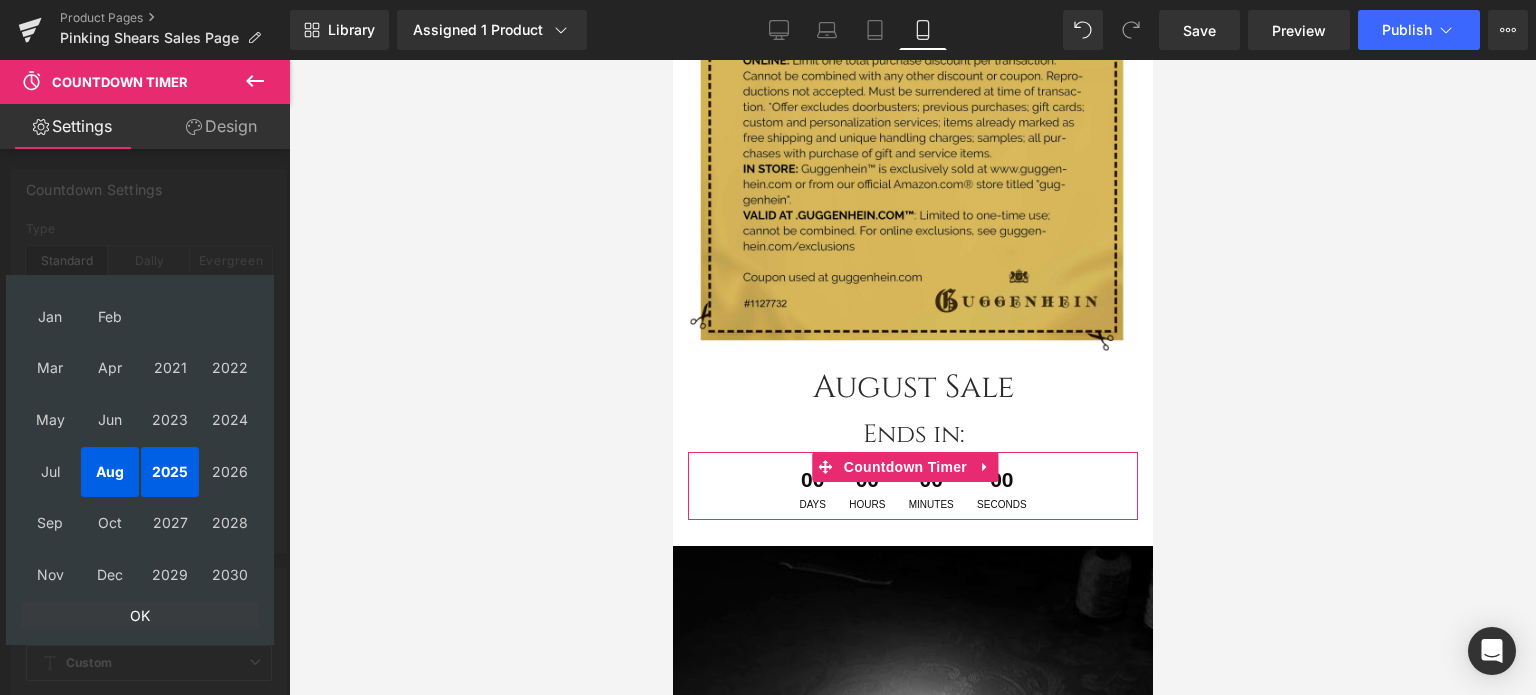 click on "OK" at bounding box center [140, 615] 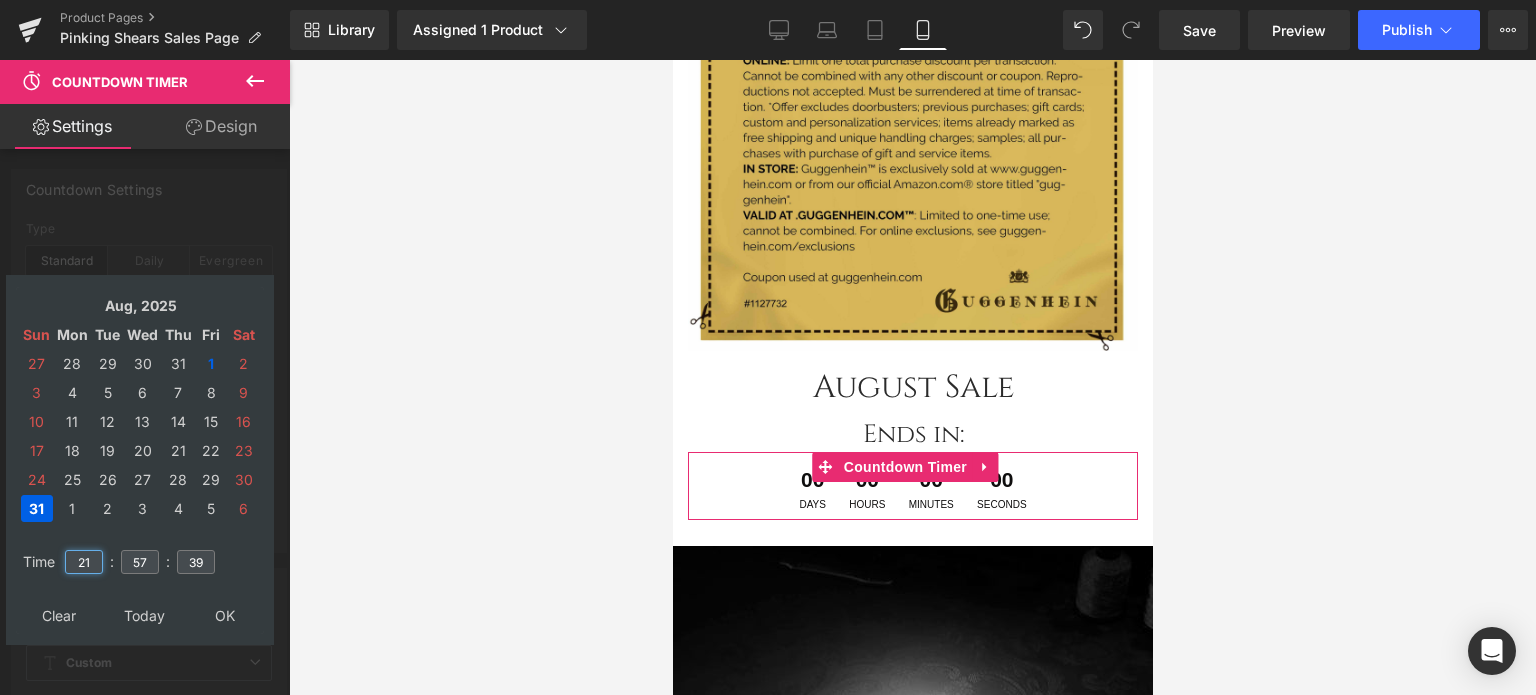 drag, startPoint x: 94, startPoint y: 561, endPoint x: 74, endPoint y: 561, distance: 20 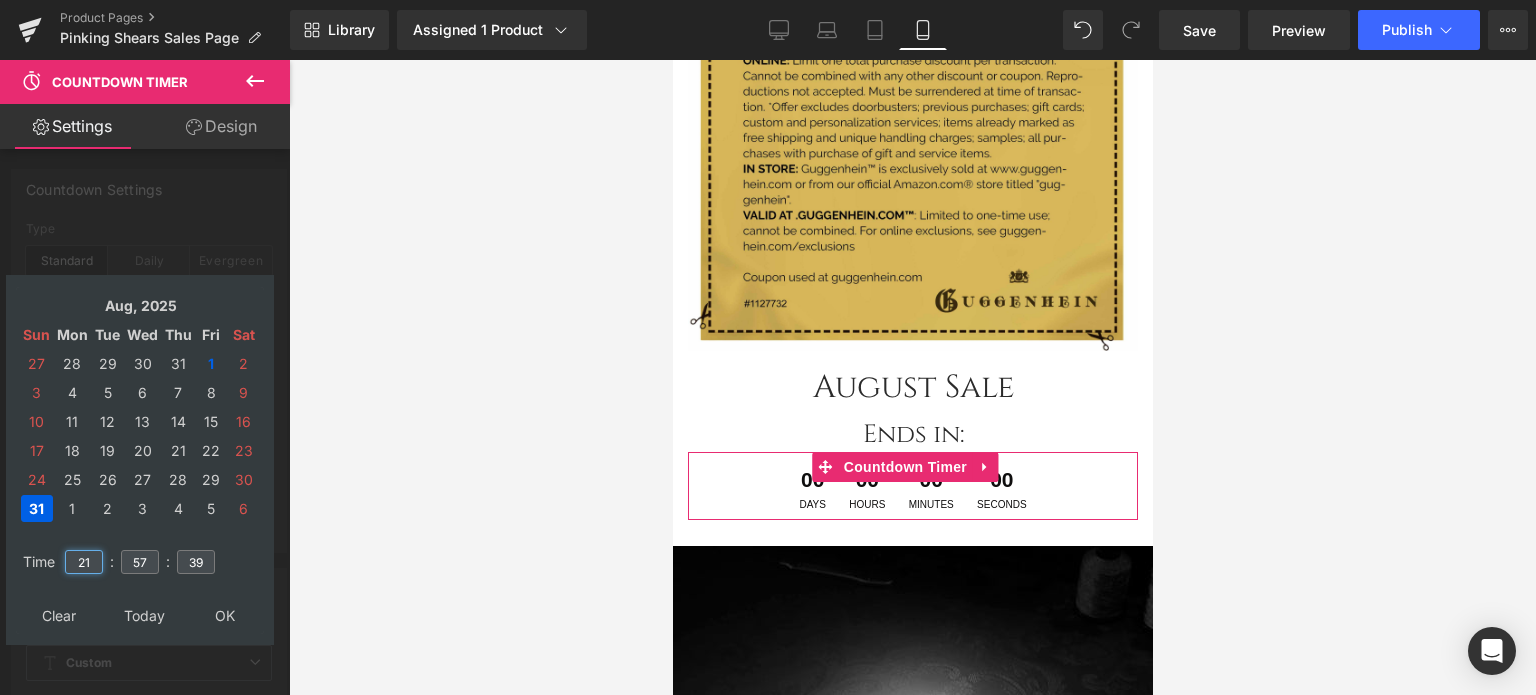 click on "21" at bounding box center [84, 562] 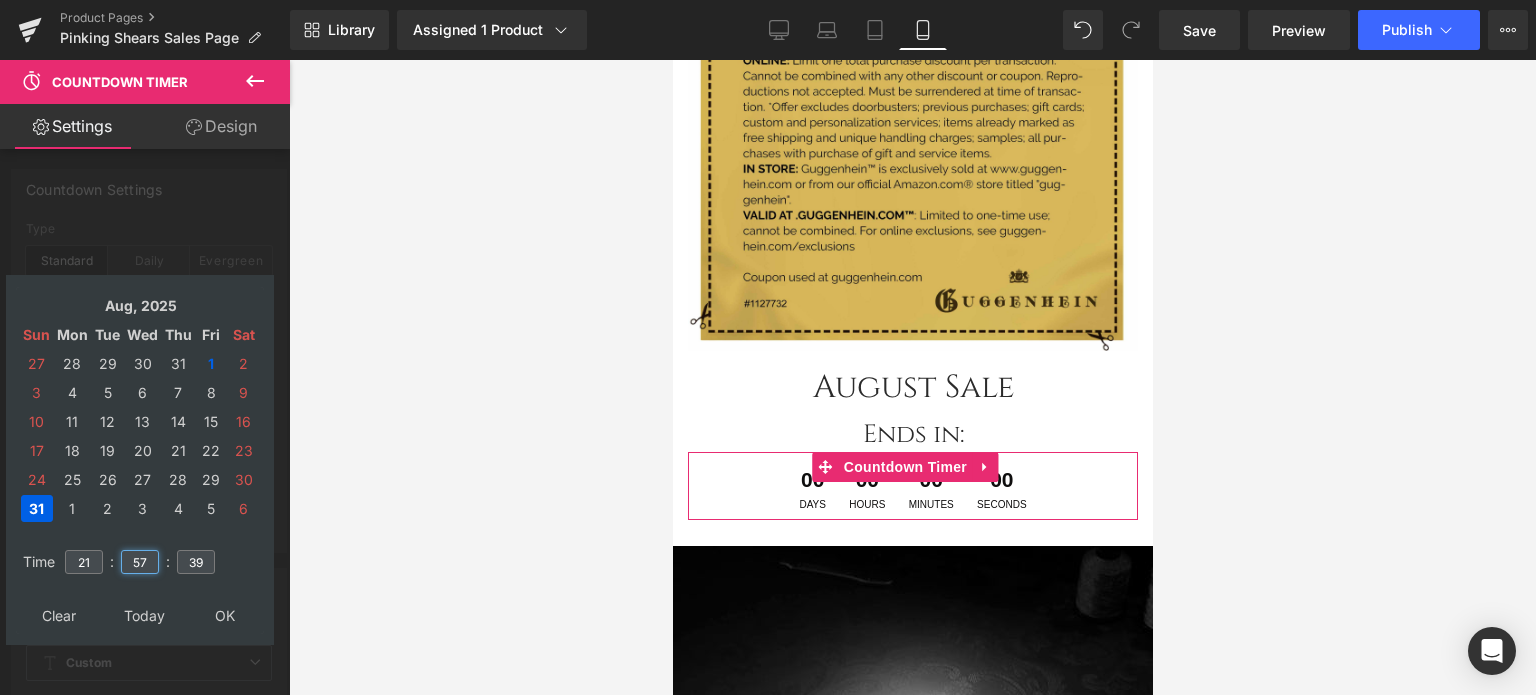 click on "57" at bounding box center (140, 562) 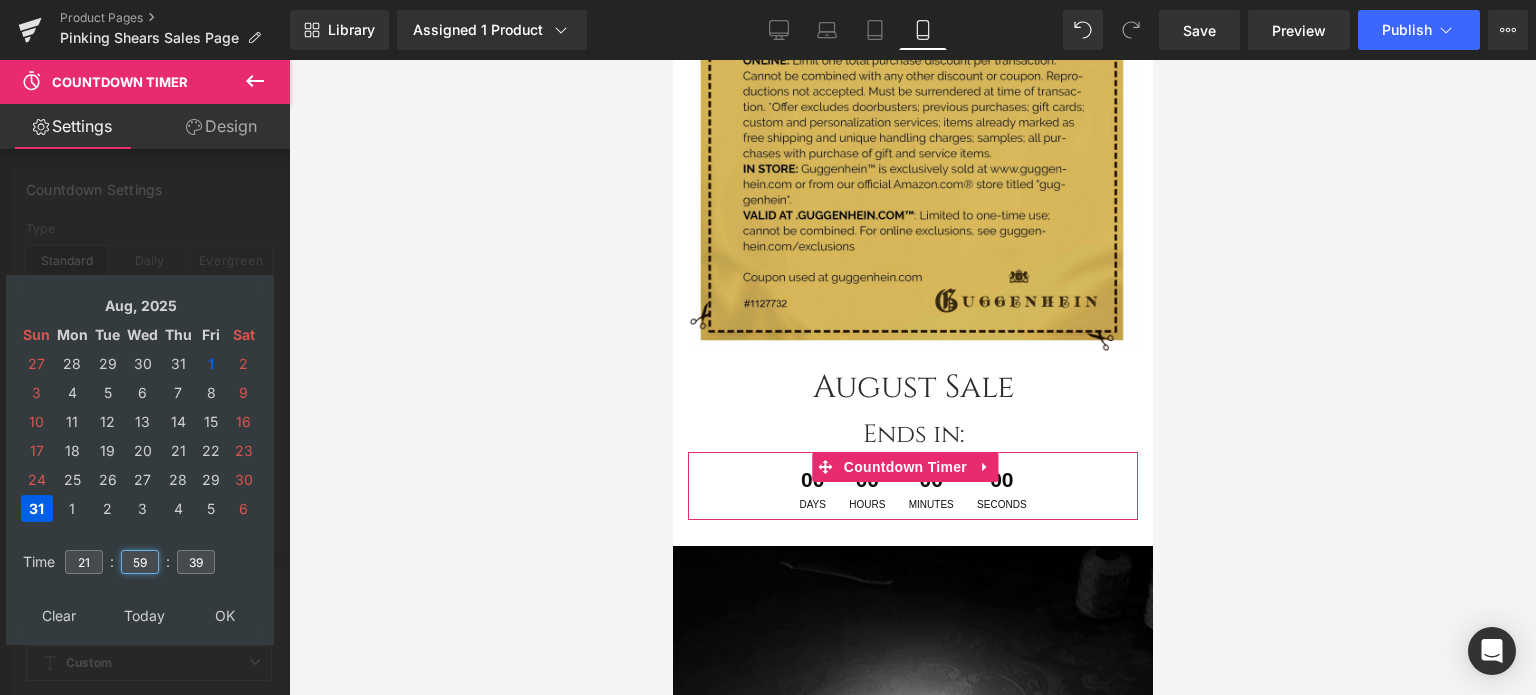 type on "59" 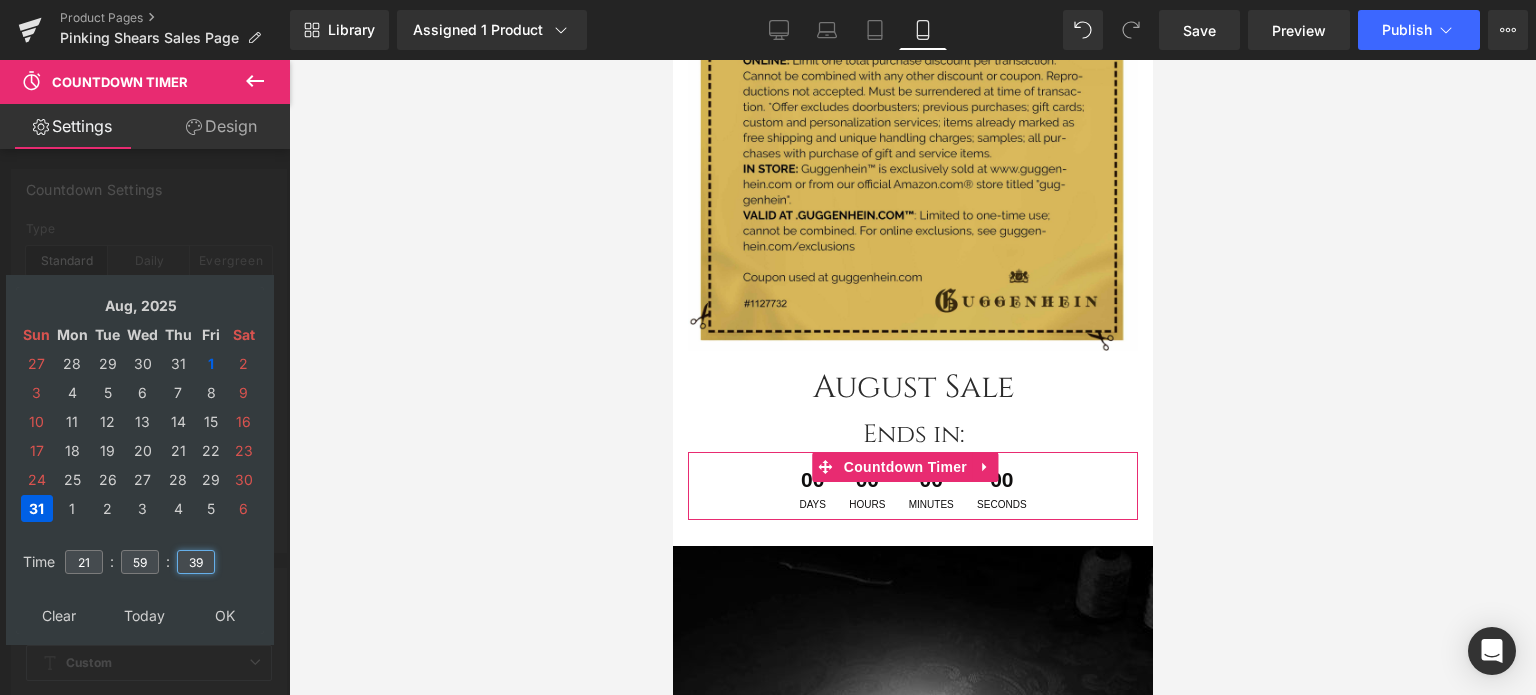 drag, startPoint x: 203, startPoint y: 559, endPoint x: 188, endPoint y: 560, distance: 15.033297 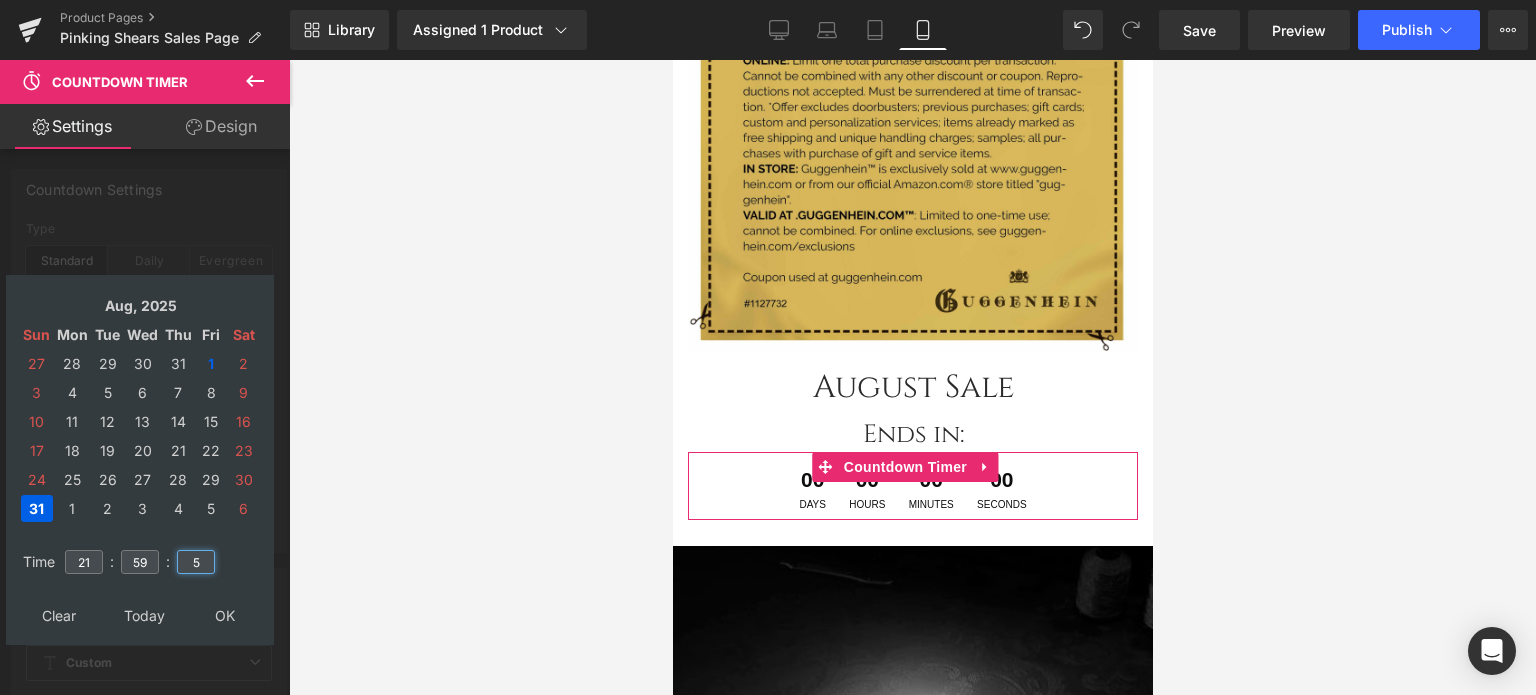 type on "59" 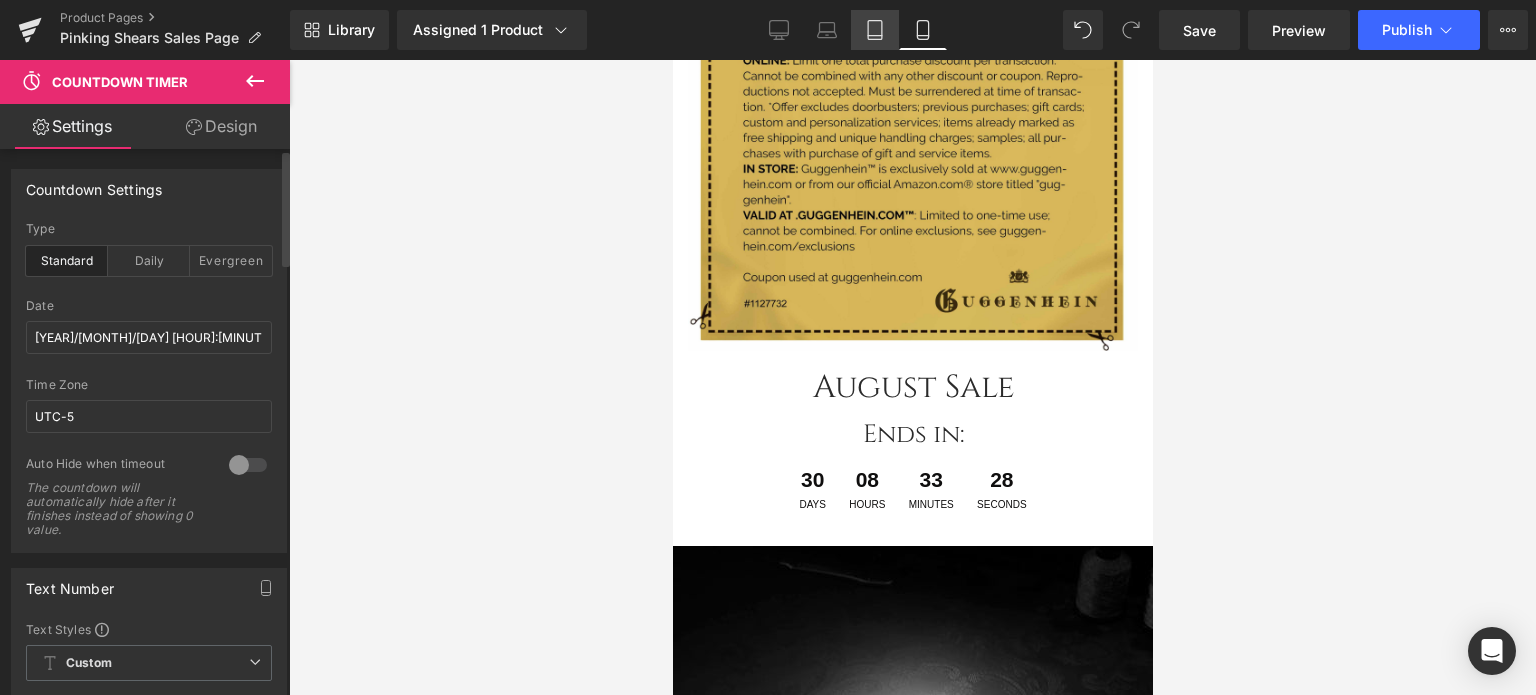 click 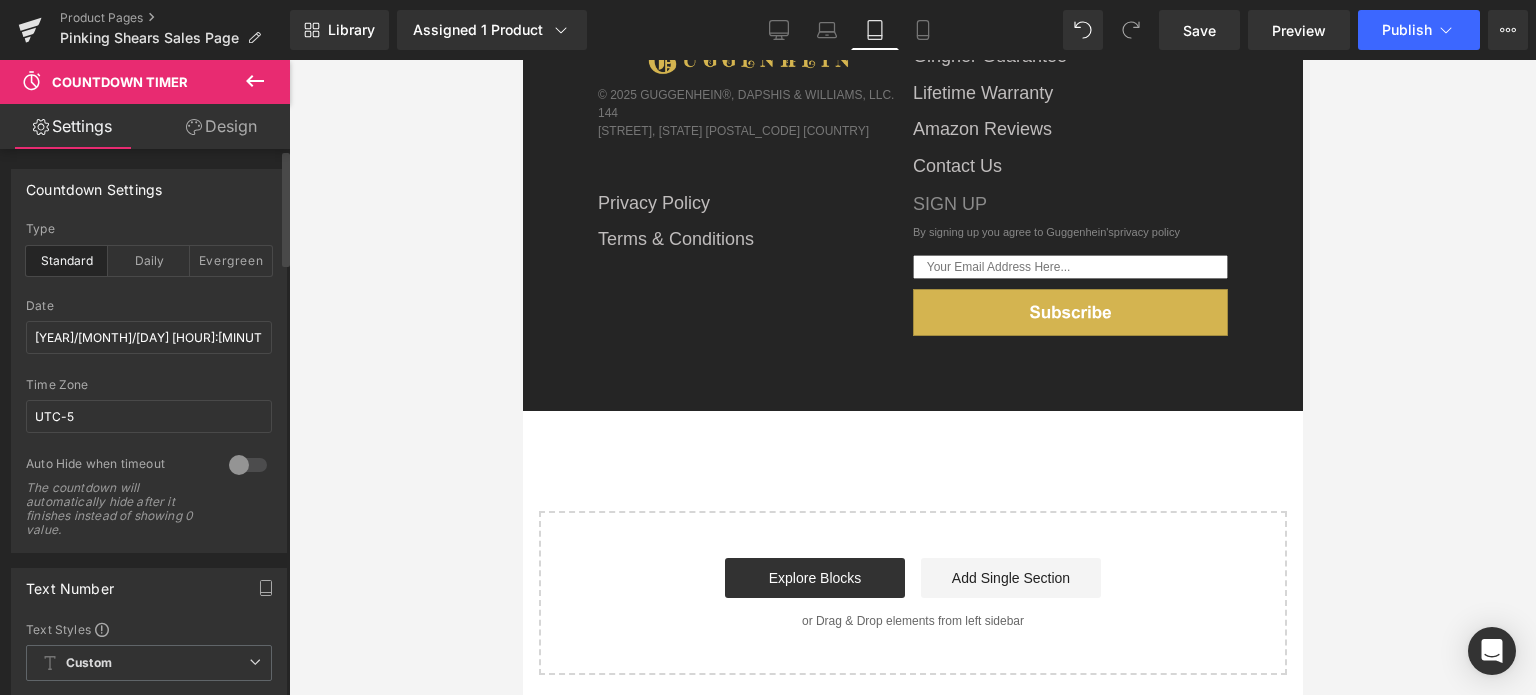 scroll, scrollTop: 0, scrollLeft: 0, axis: both 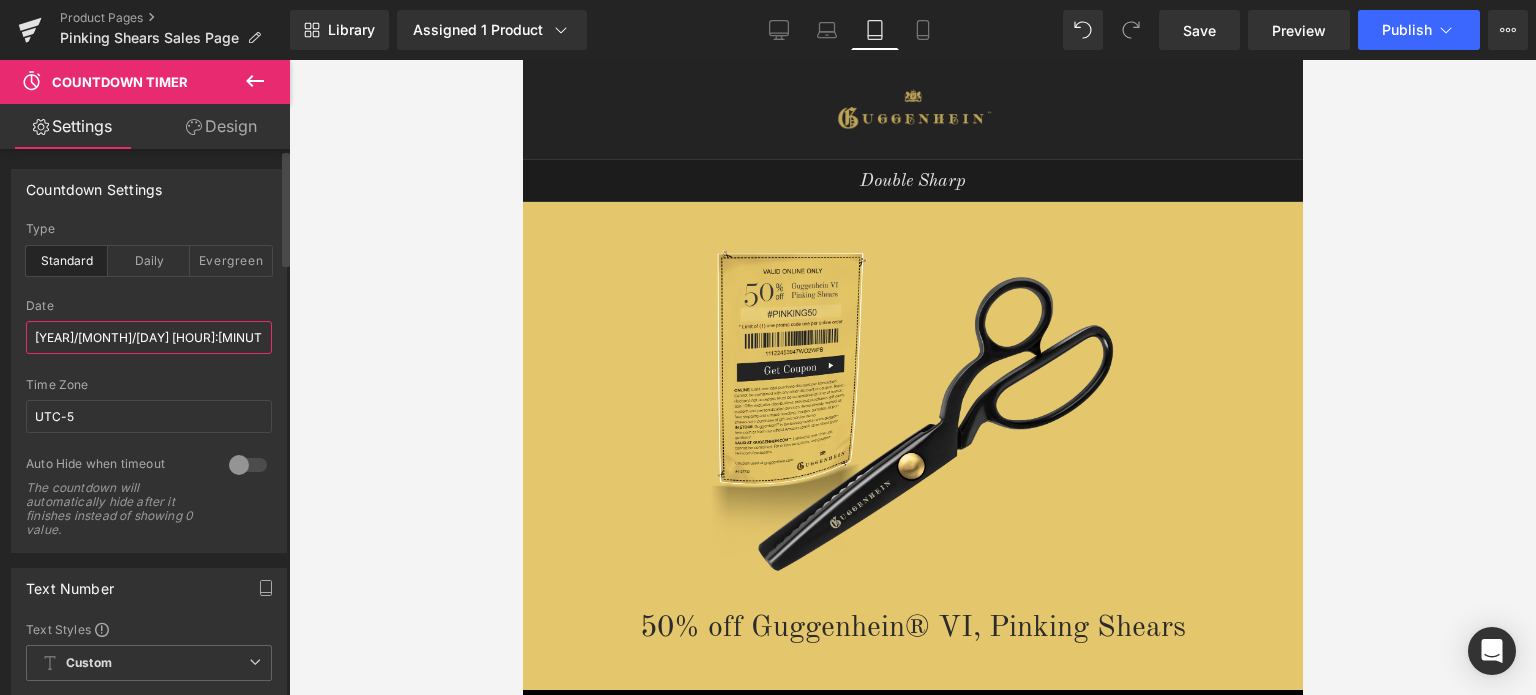 click on "[YEAR]/[MONTH]/[DAY] [HOUR]:[MINUTE]:[SECOND]" at bounding box center [149, 337] 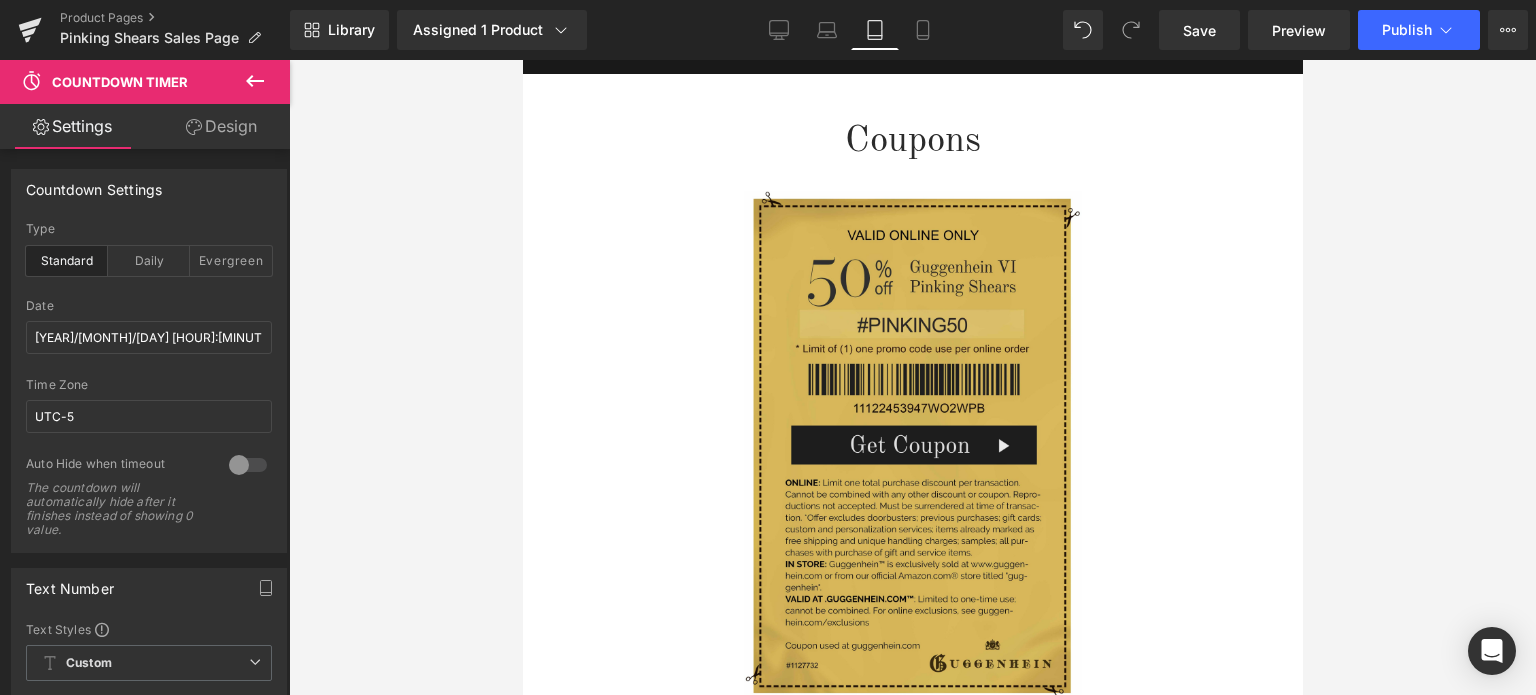 scroll, scrollTop: 3600, scrollLeft: 0, axis: vertical 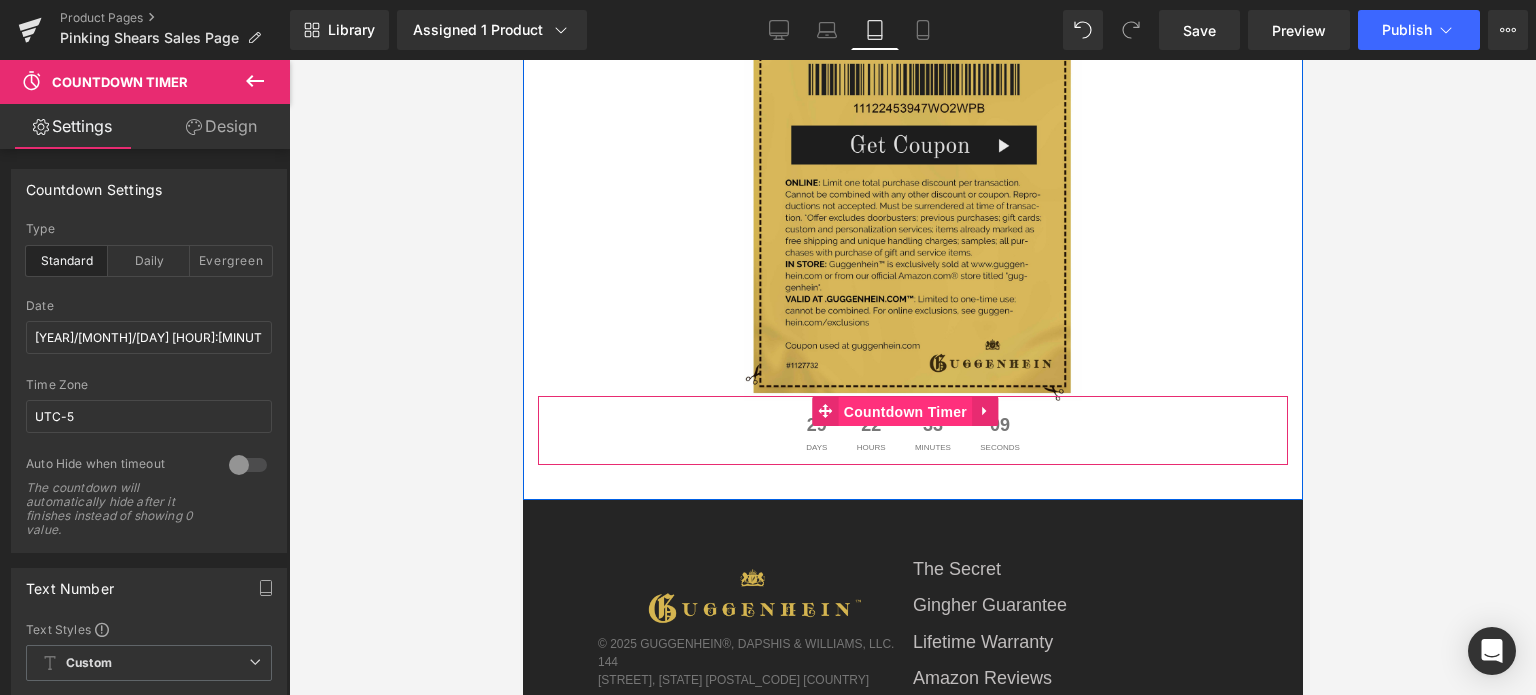 click on "Countdown Timer" at bounding box center (904, 412) 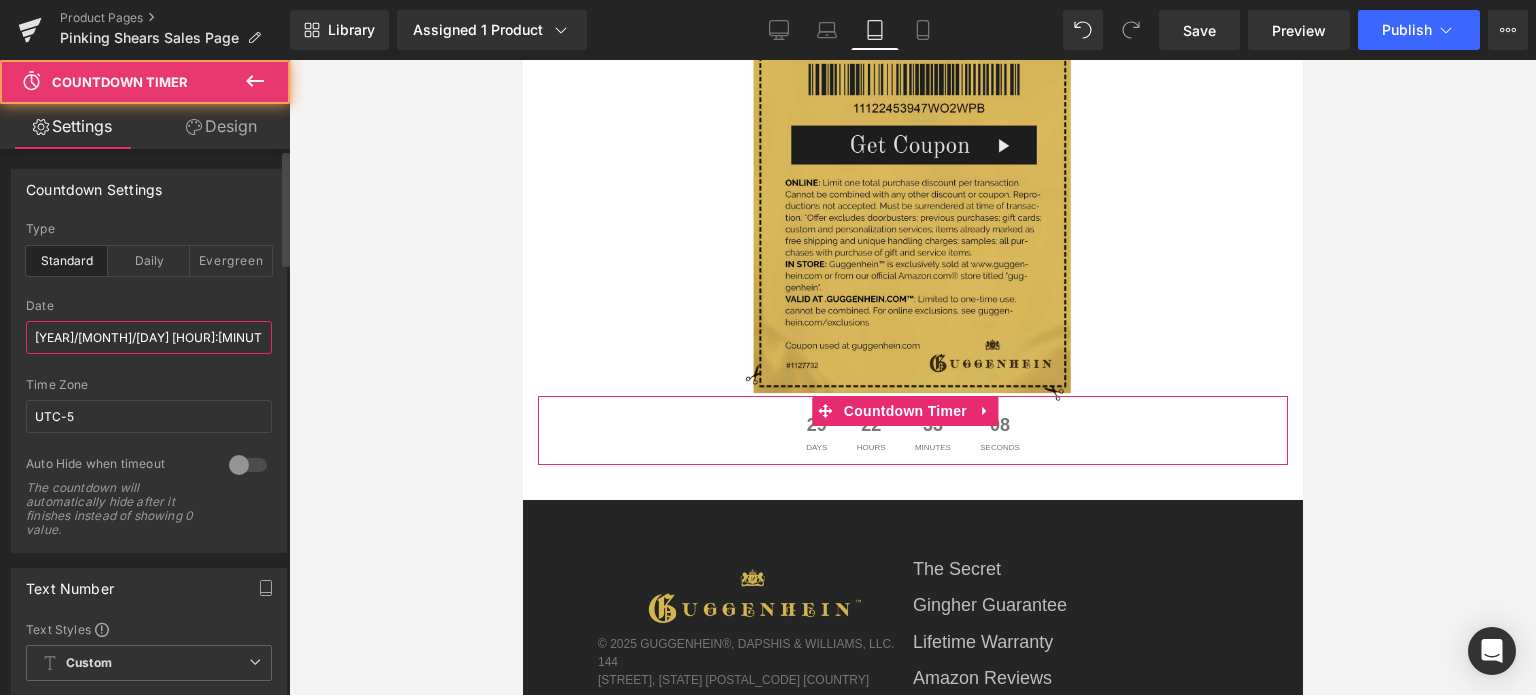 click on "[YEAR]/[MONTH]/[DAY] [HOUR]:[MINUTE]:[SECOND]" at bounding box center (149, 337) 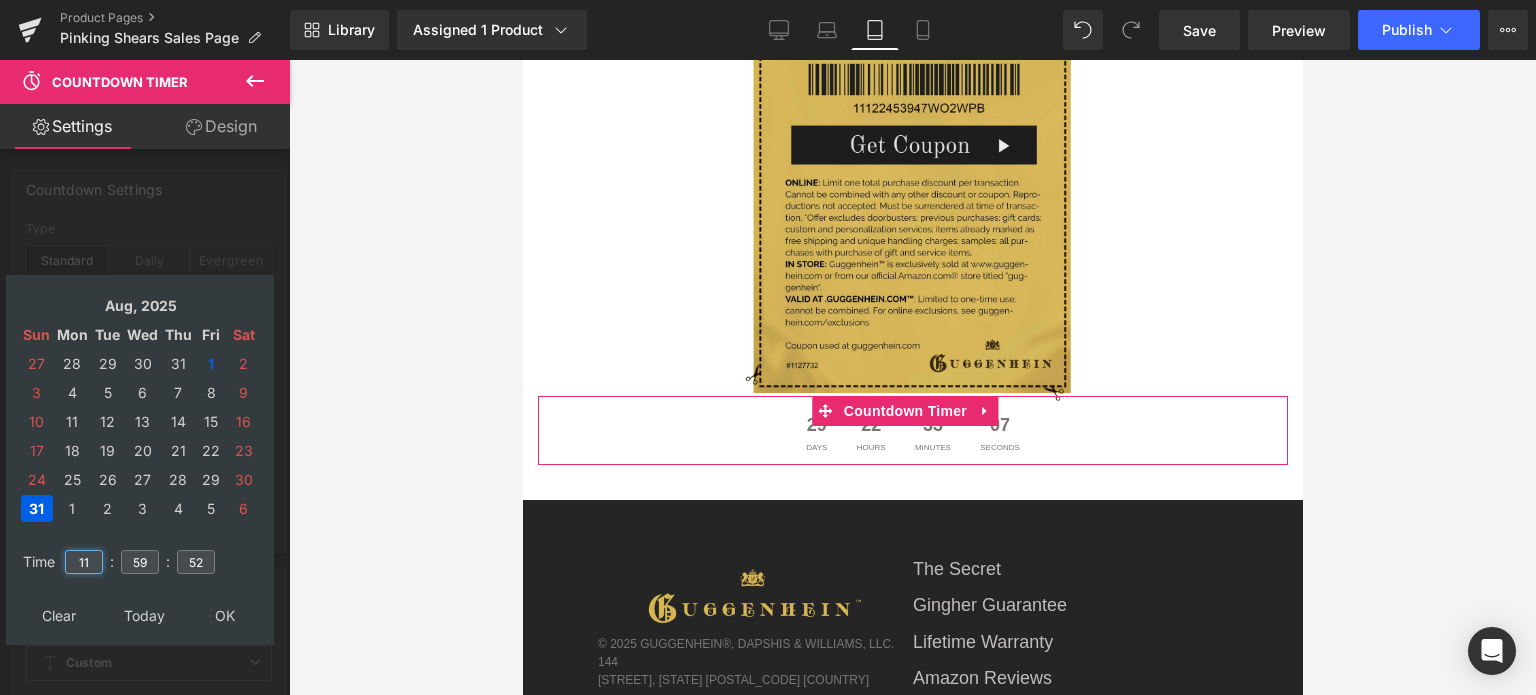 click on "11" at bounding box center [84, 562] 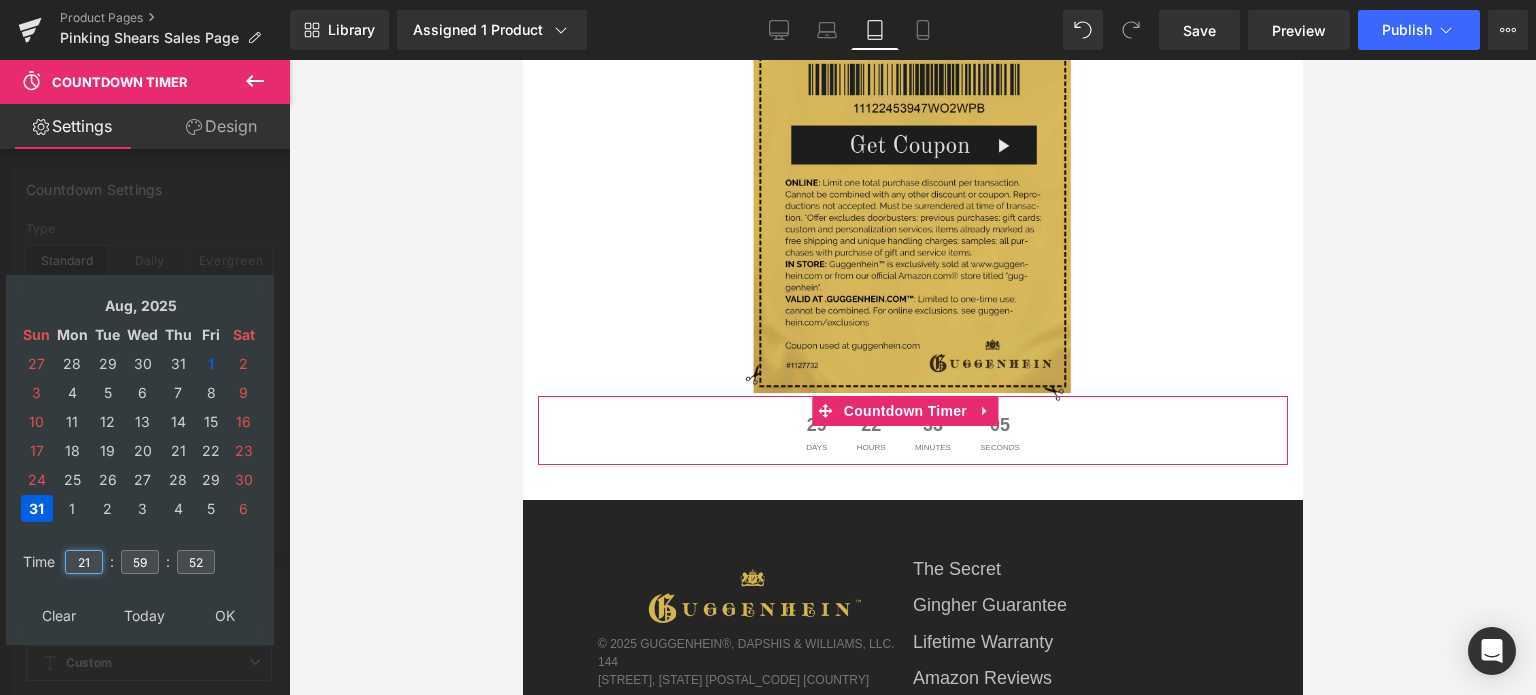 type on "21" 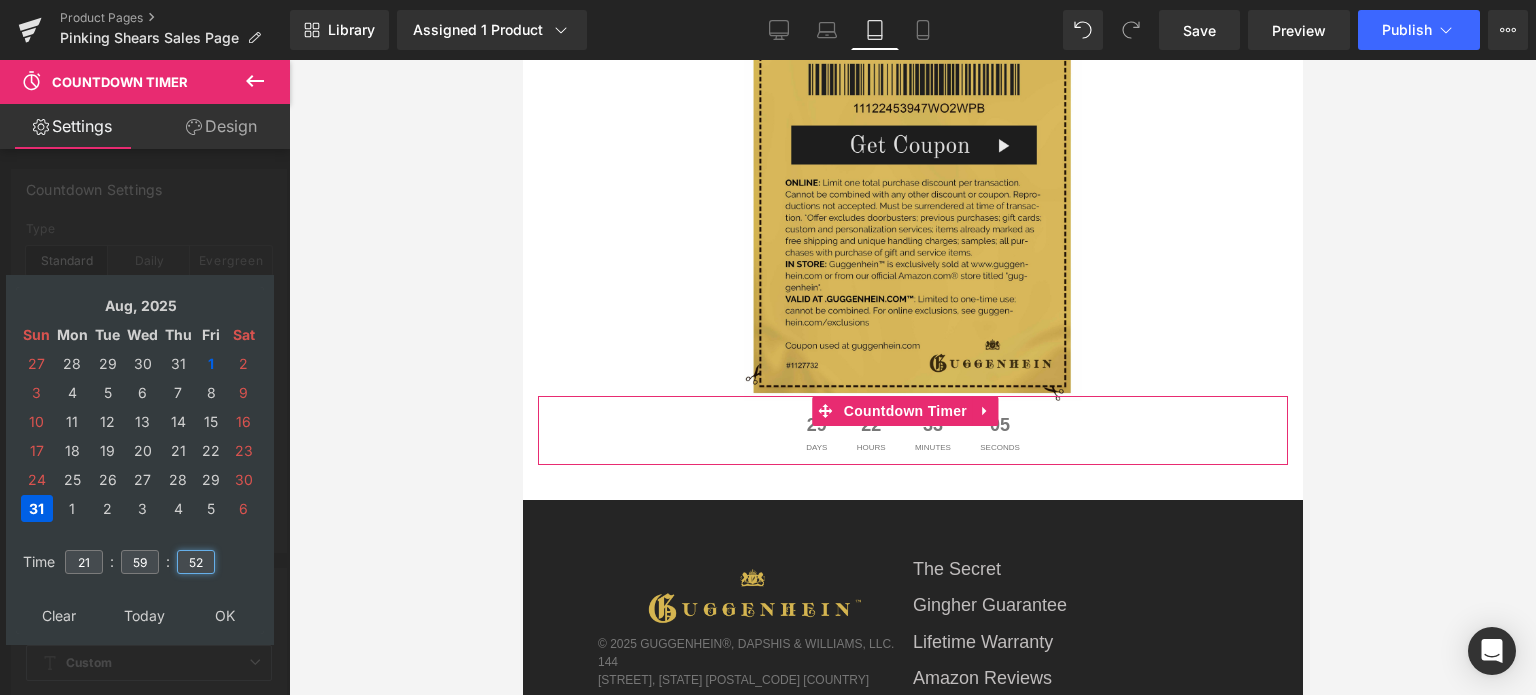 click on "52" at bounding box center [196, 562] 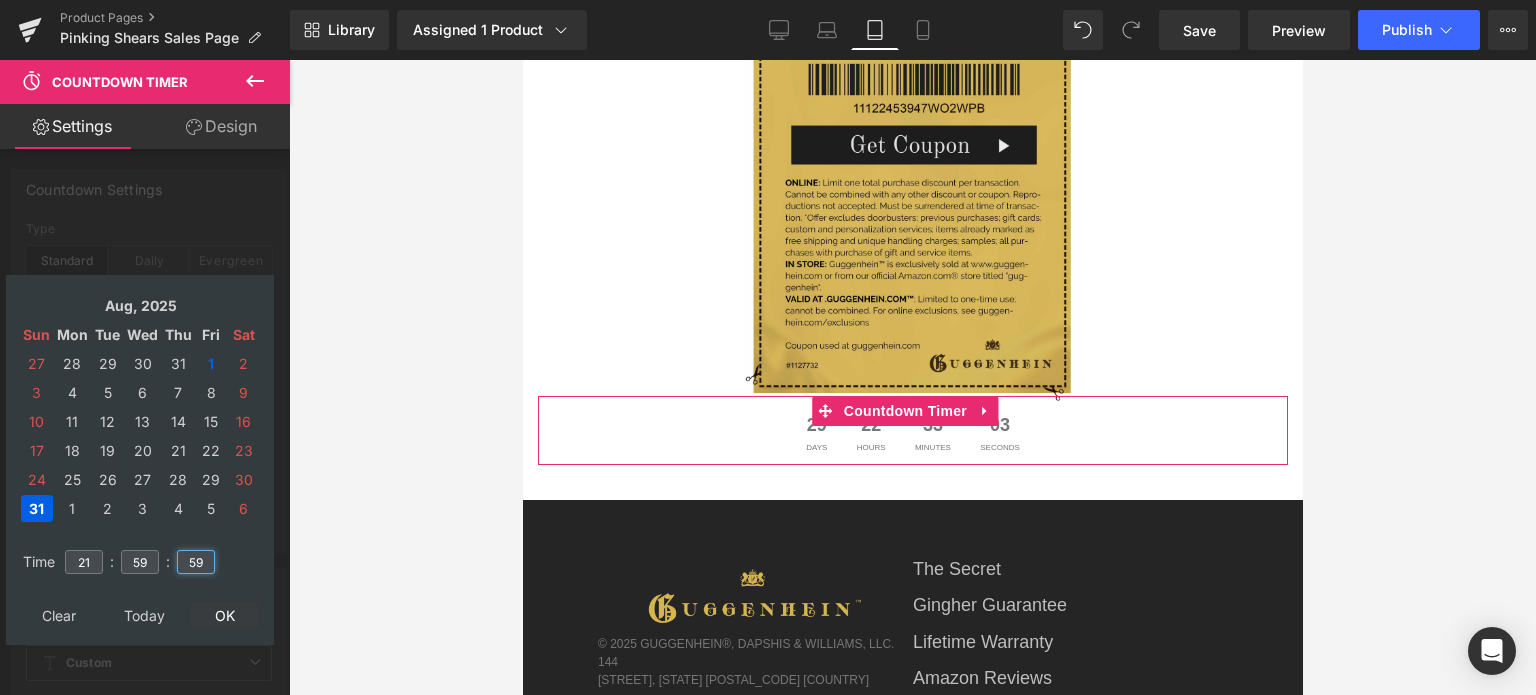 type on "59" 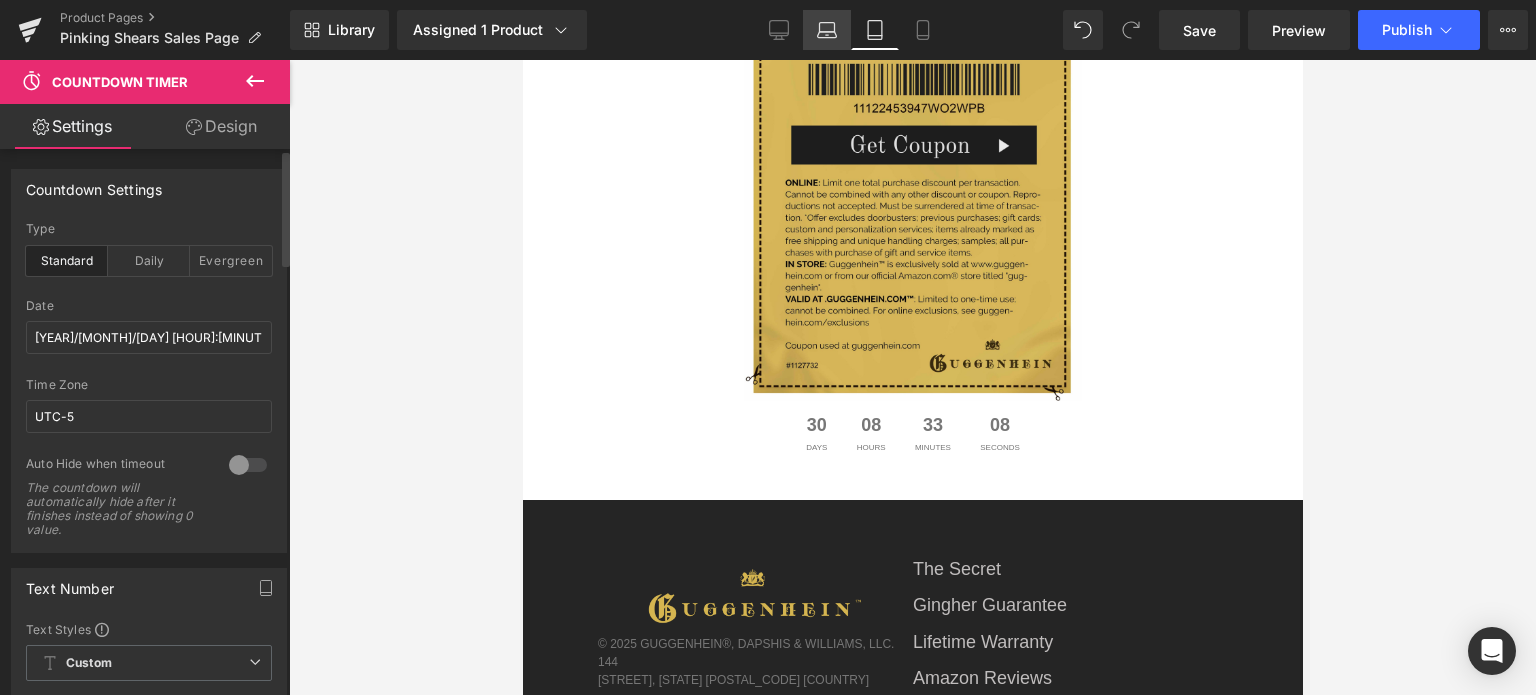 click 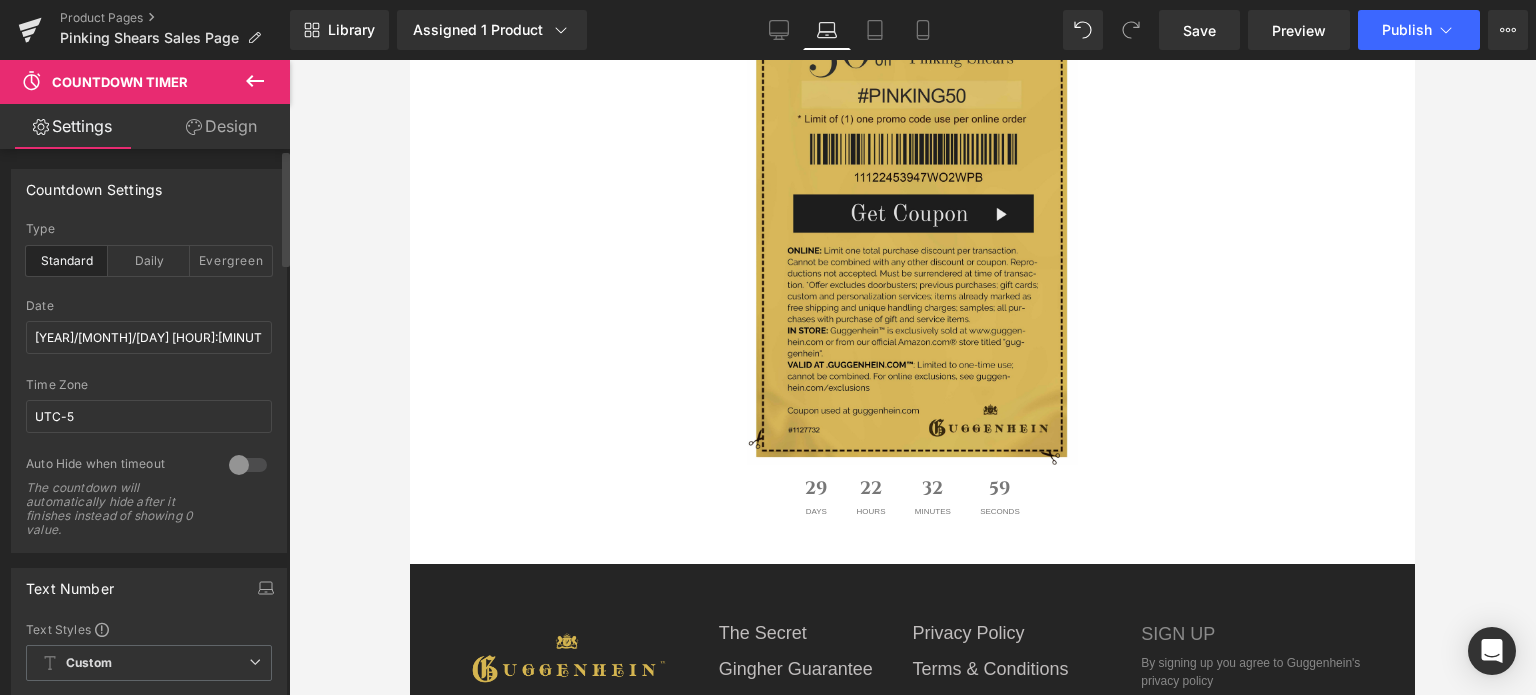 scroll, scrollTop: 3800, scrollLeft: 0, axis: vertical 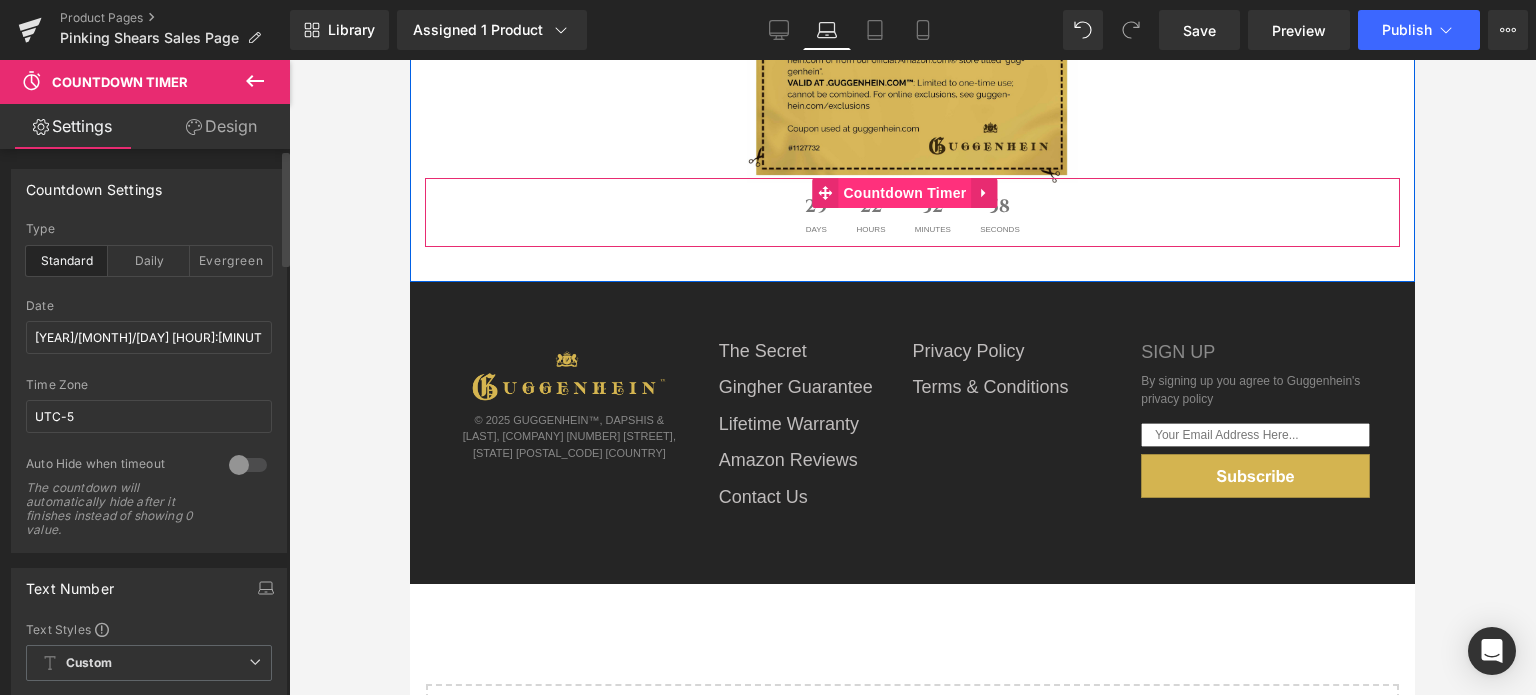 click on "Countdown Timer" at bounding box center (904, 193) 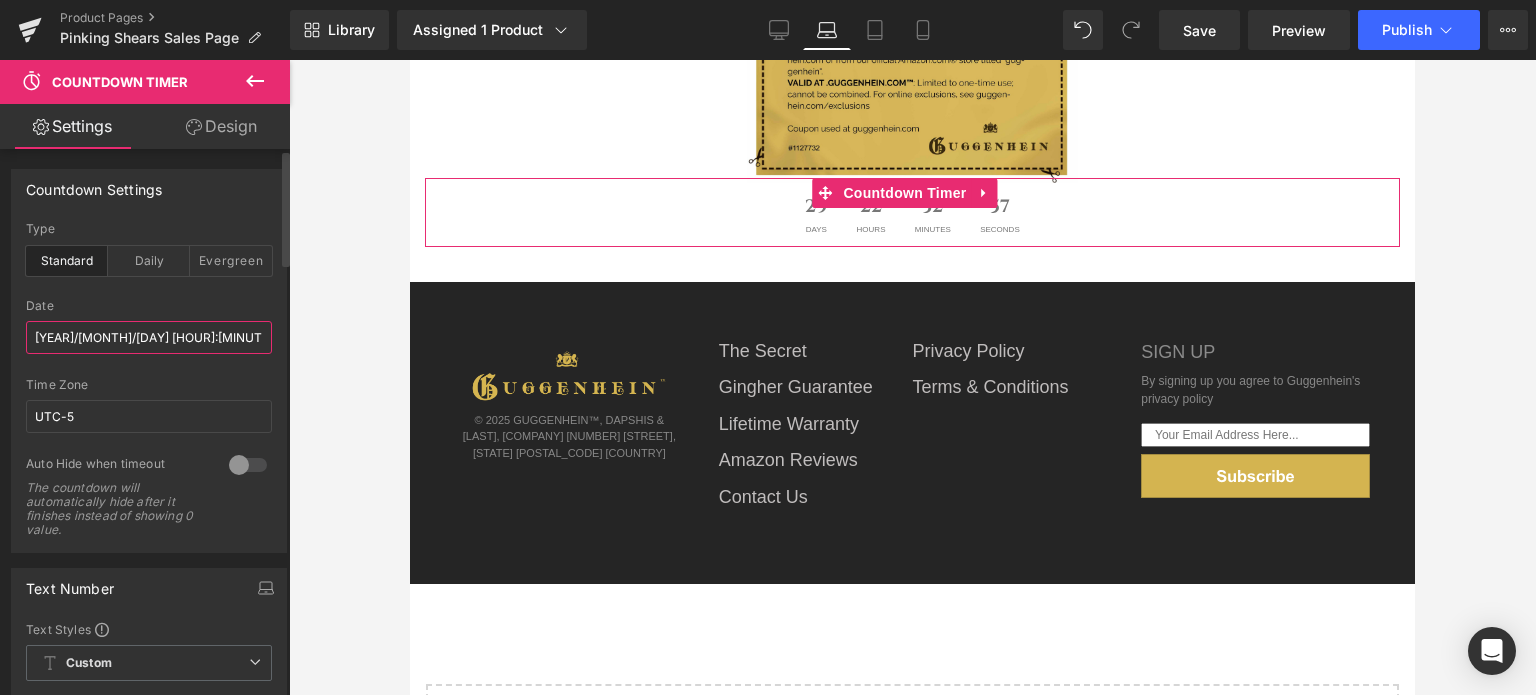 click on "[YEAR]/[MONTH]/[DAY] [HOUR]:[MINUTE]:[SECOND]" at bounding box center (149, 337) 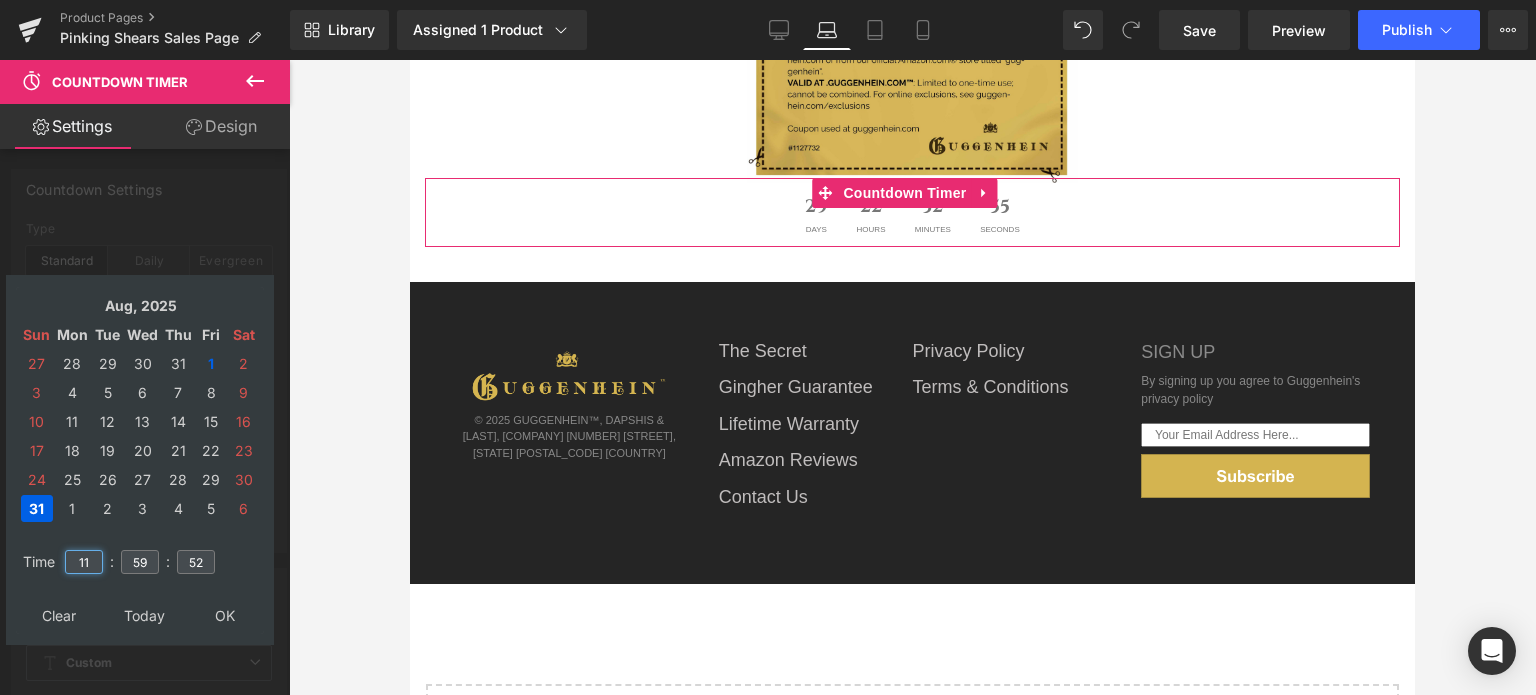 drag, startPoint x: 89, startPoint y: 560, endPoint x: 75, endPoint y: 561, distance: 14.035668 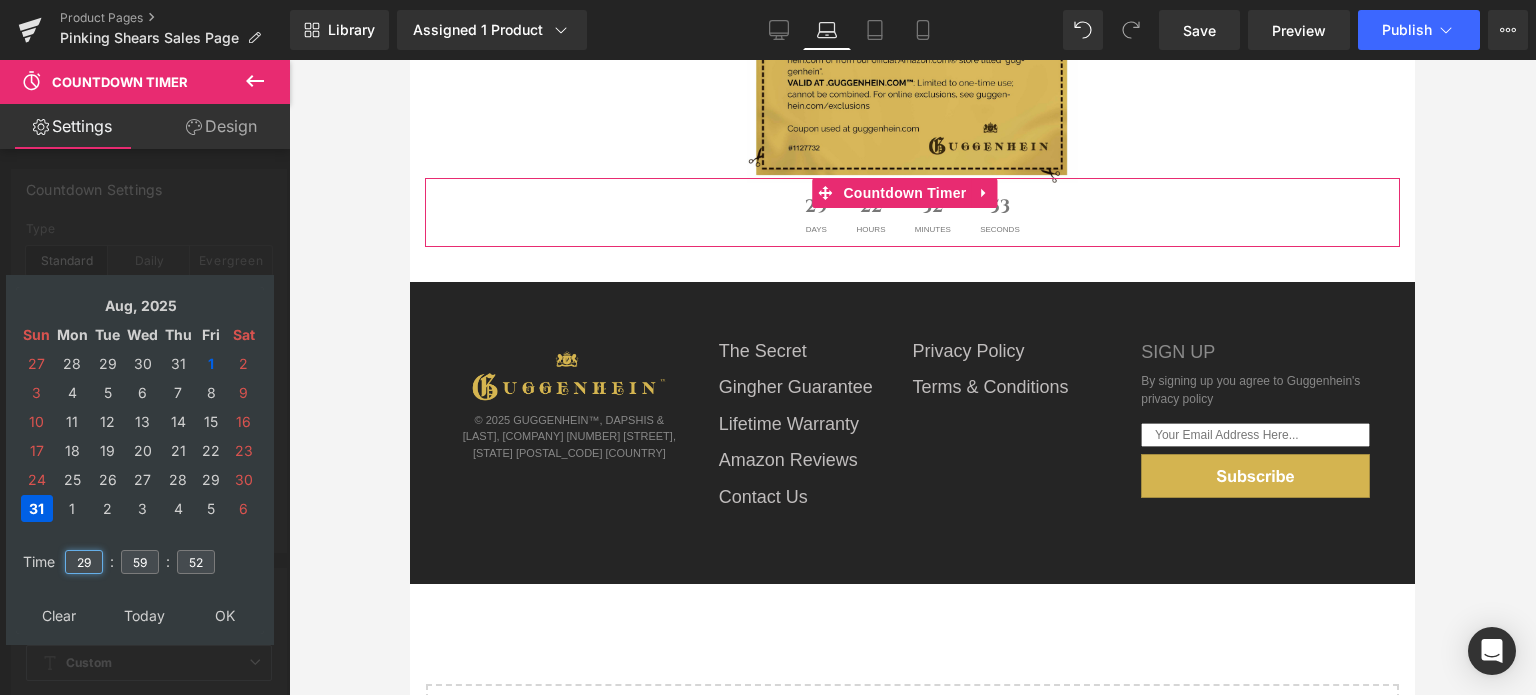 type on "29" 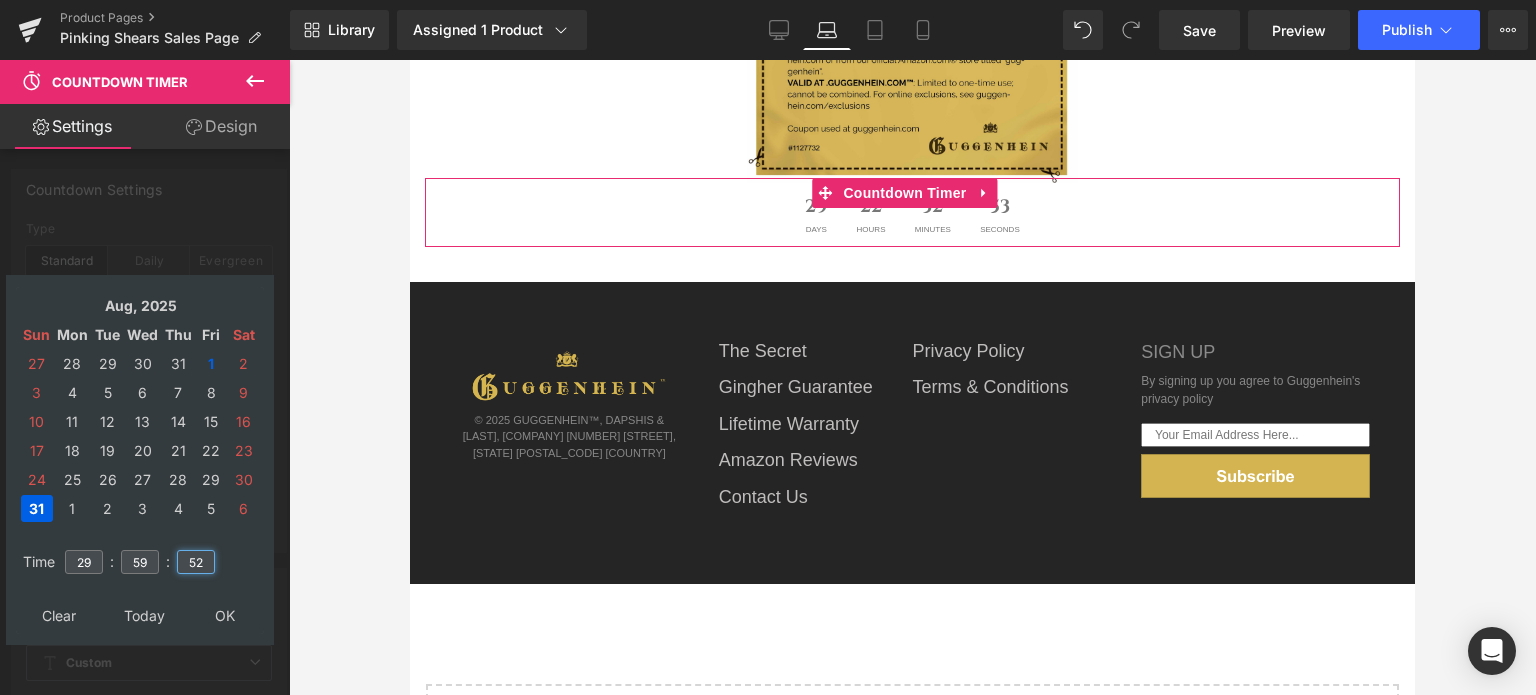 click on "52" at bounding box center [196, 562] 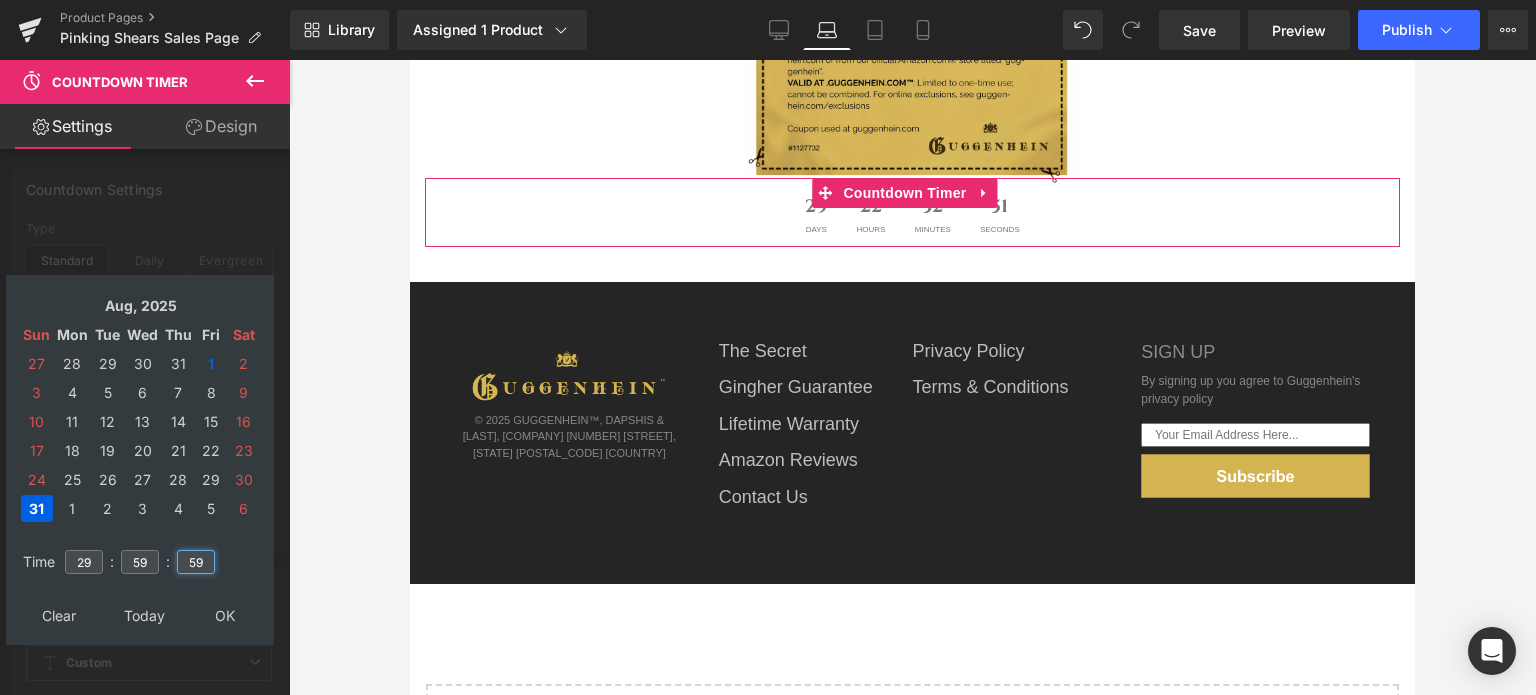 type on "59" 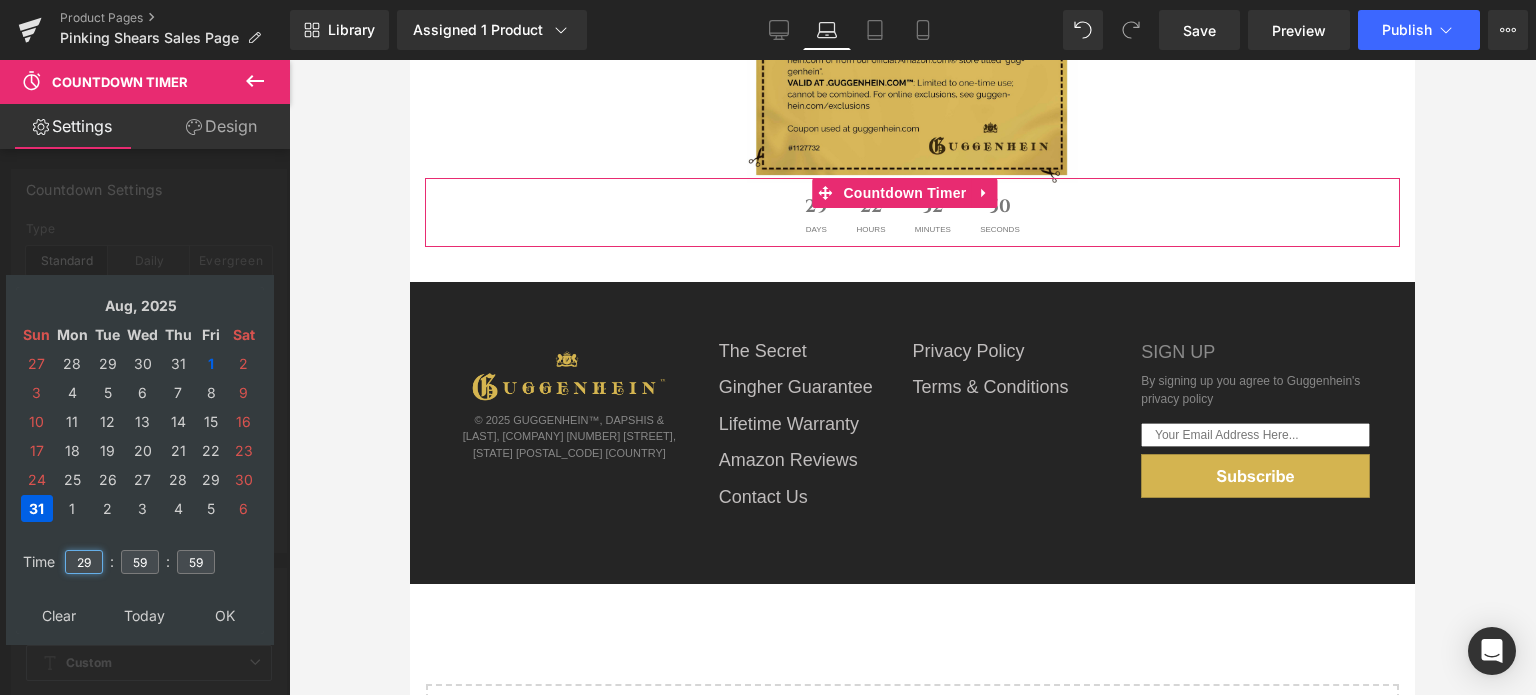 click on "29" at bounding box center [84, 562] 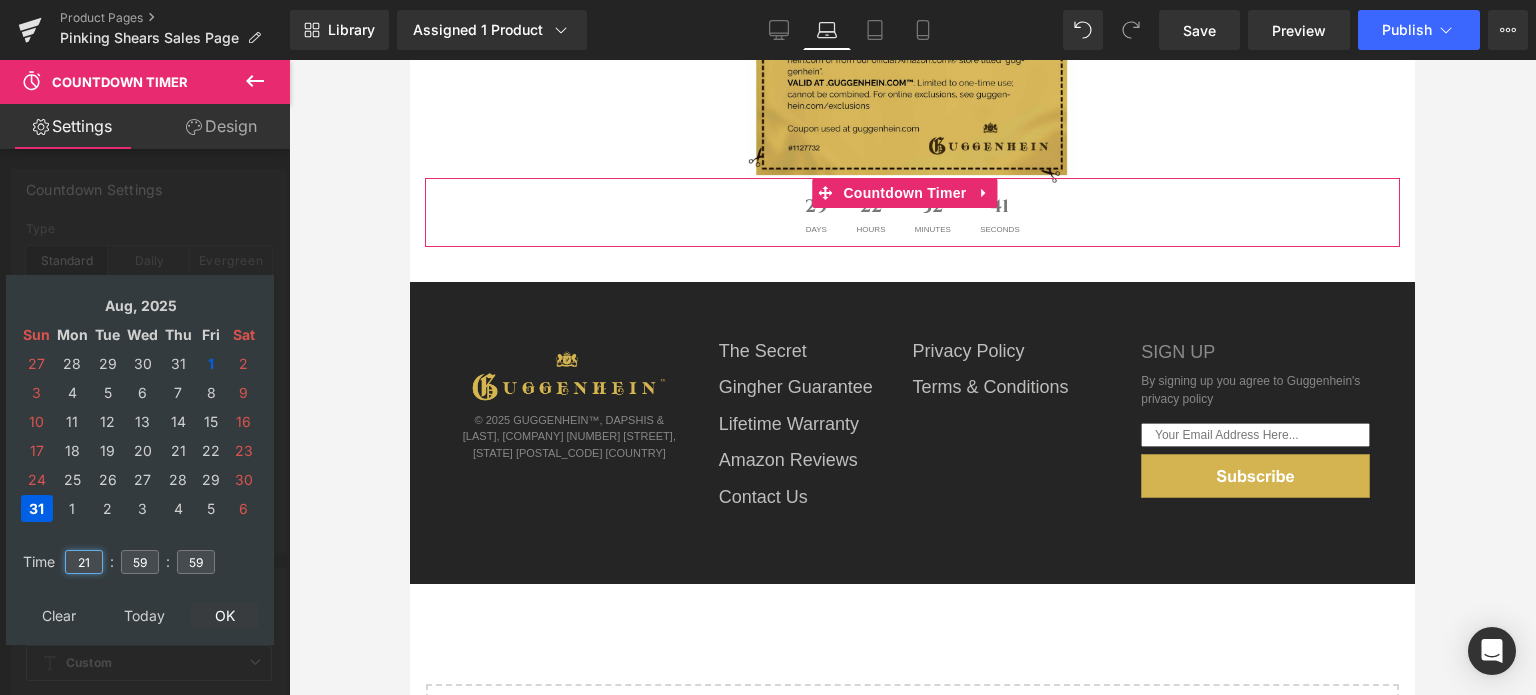 type on "21" 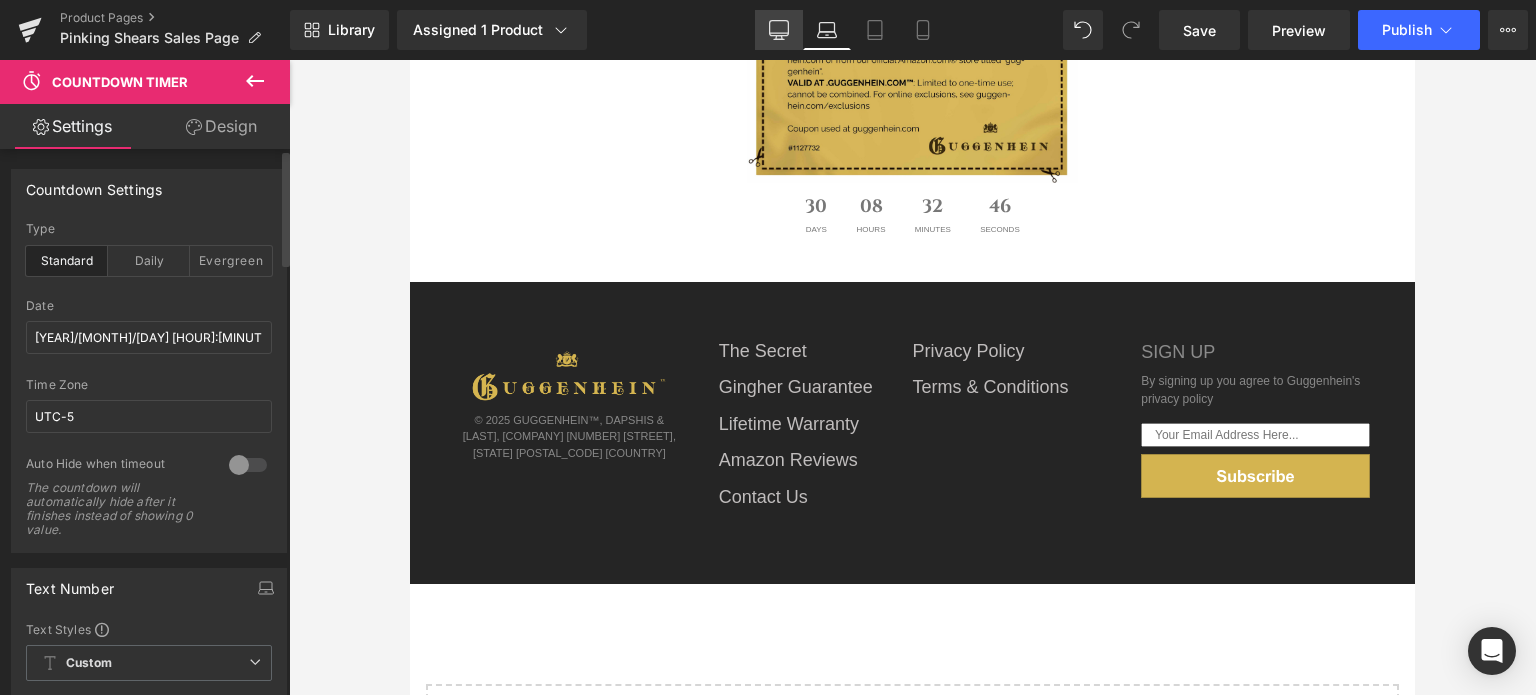 click 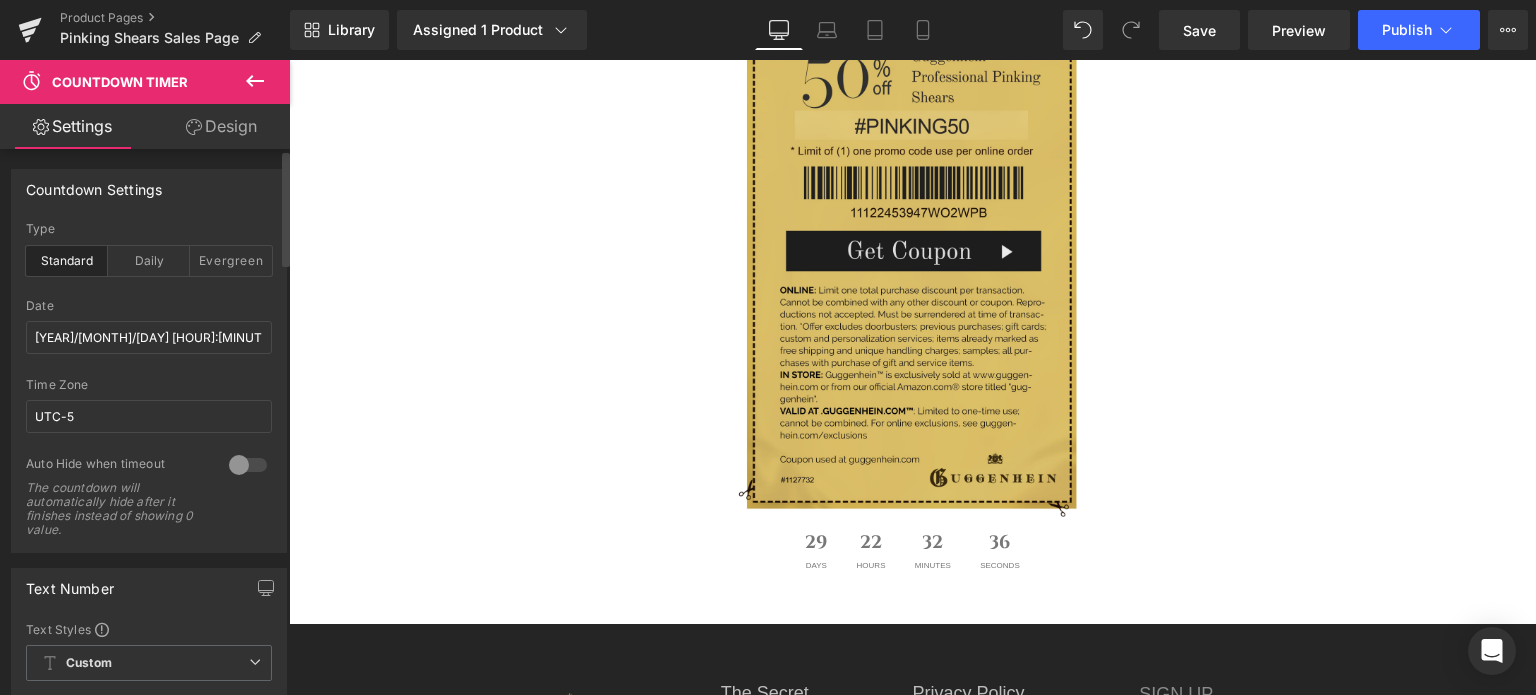 scroll, scrollTop: 3700, scrollLeft: 0, axis: vertical 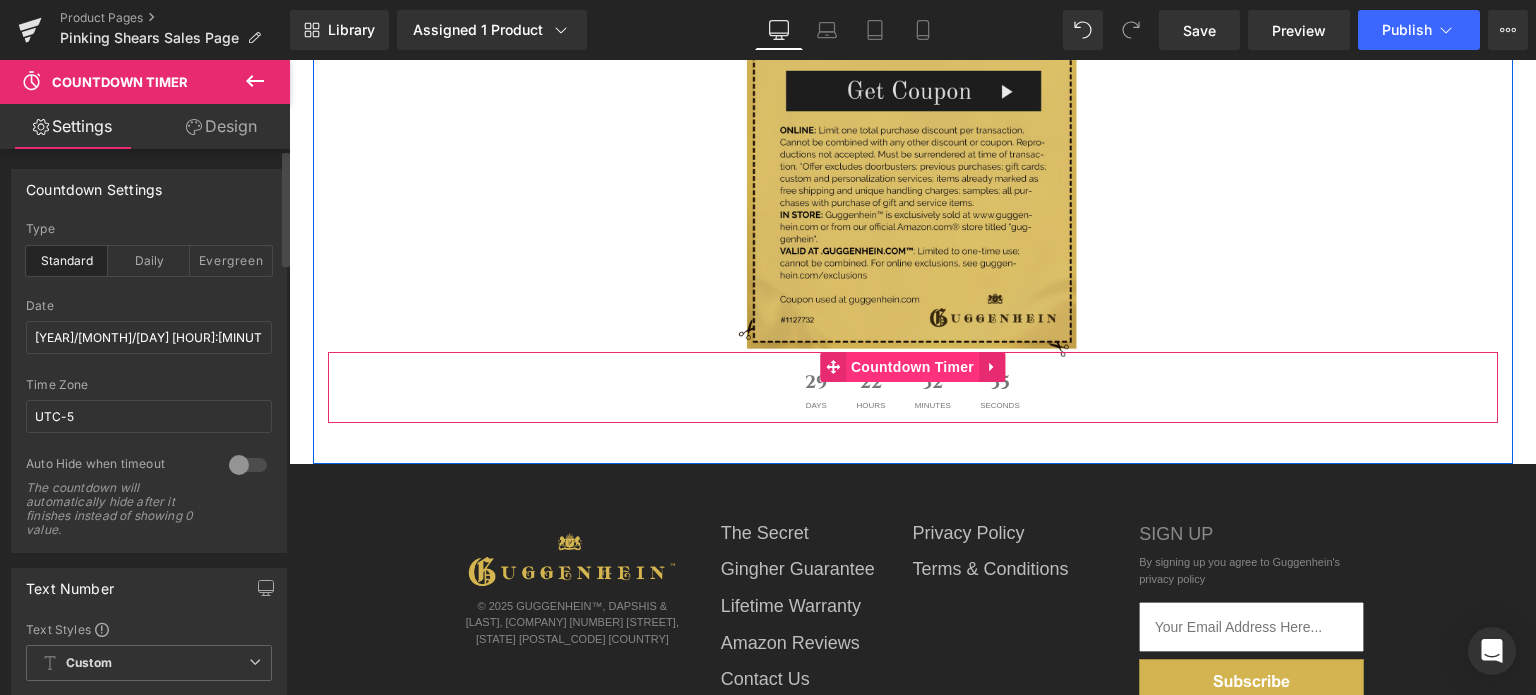 click on "Countdown Timer" at bounding box center [912, 367] 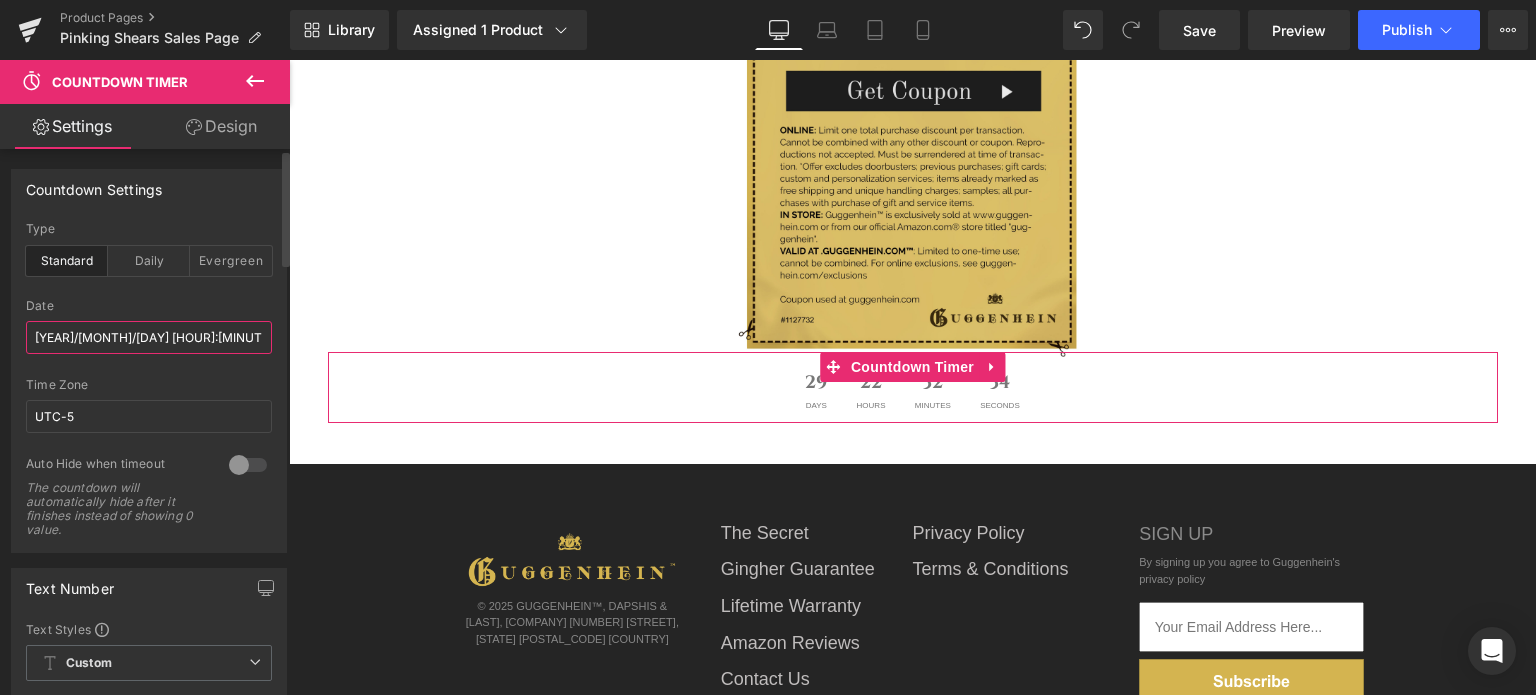 click on "[YEAR]/[MONTH]/[DAY] [HOUR]:[MINUTE]:[SECOND]" at bounding box center [149, 337] 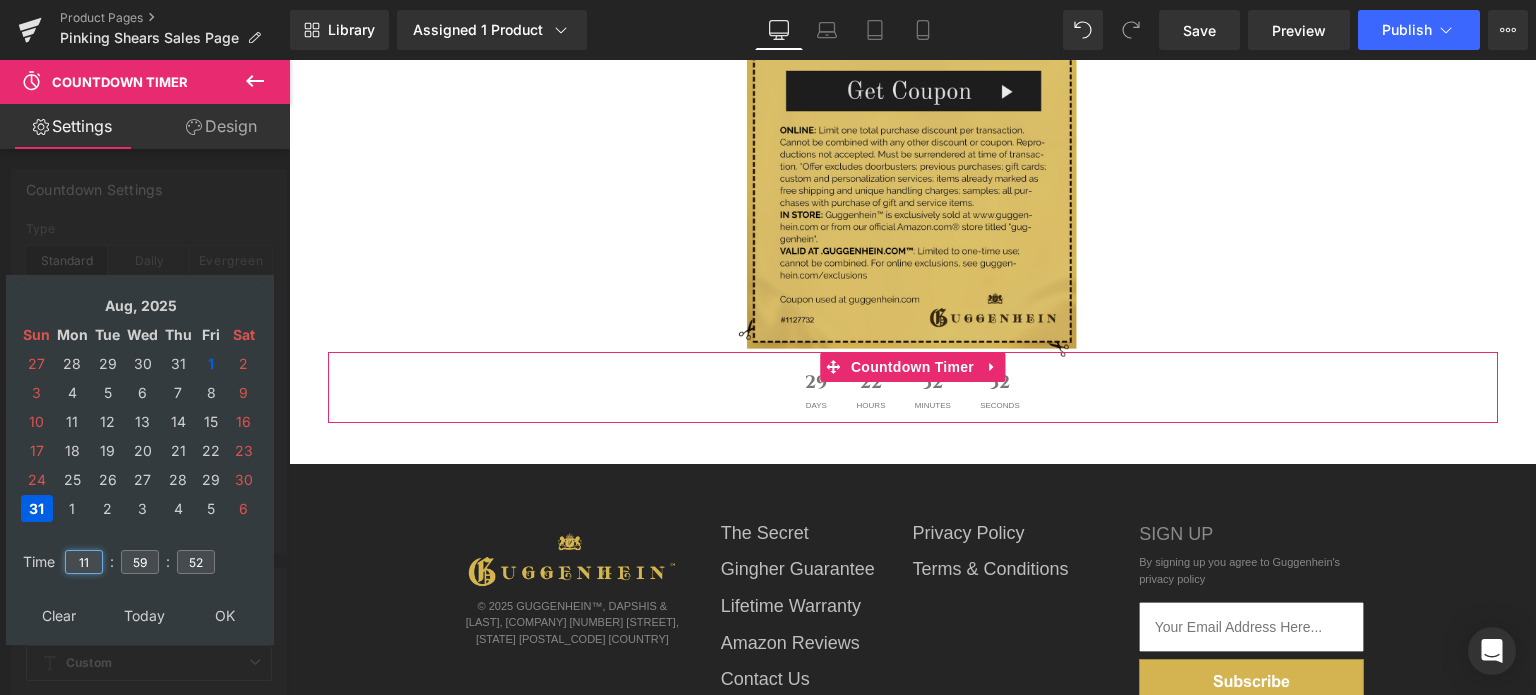 drag, startPoint x: 90, startPoint y: 565, endPoint x: 78, endPoint y: 565, distance: 12 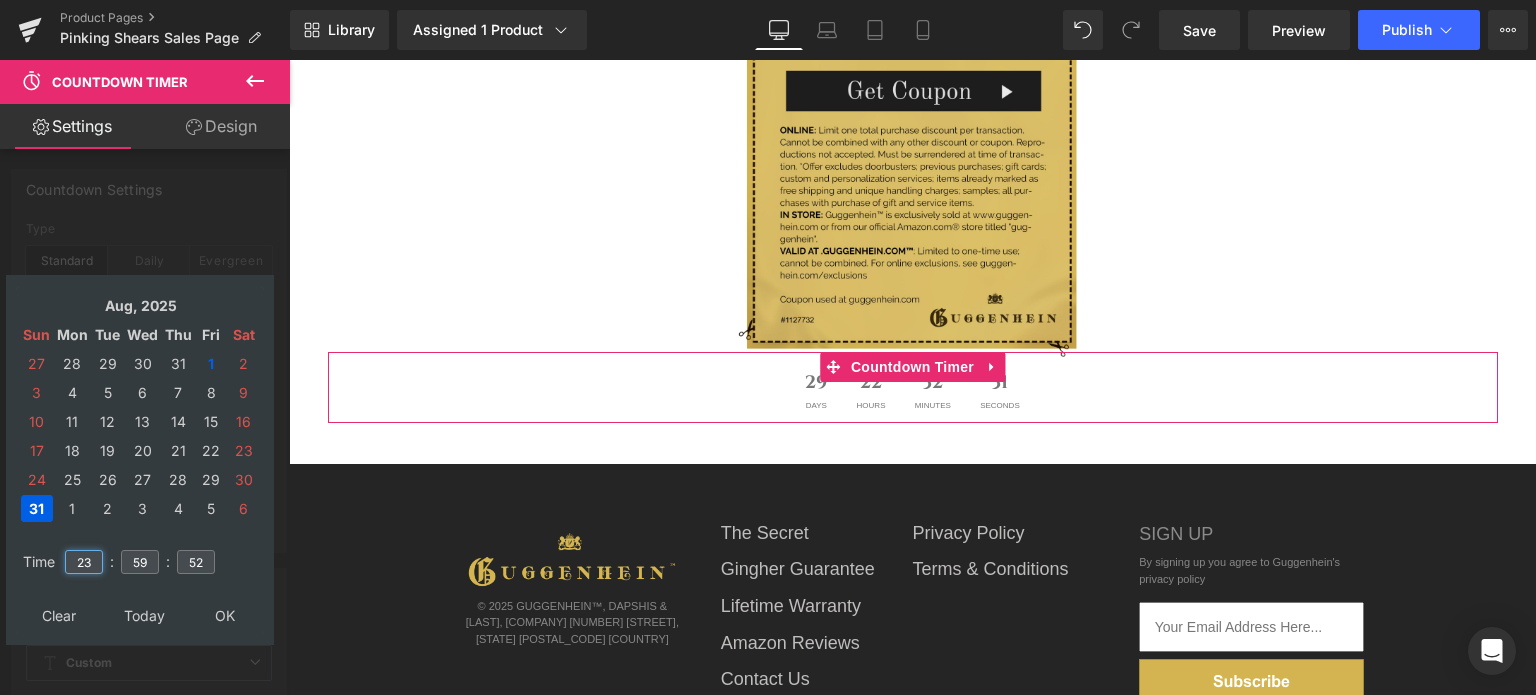 type on "23" 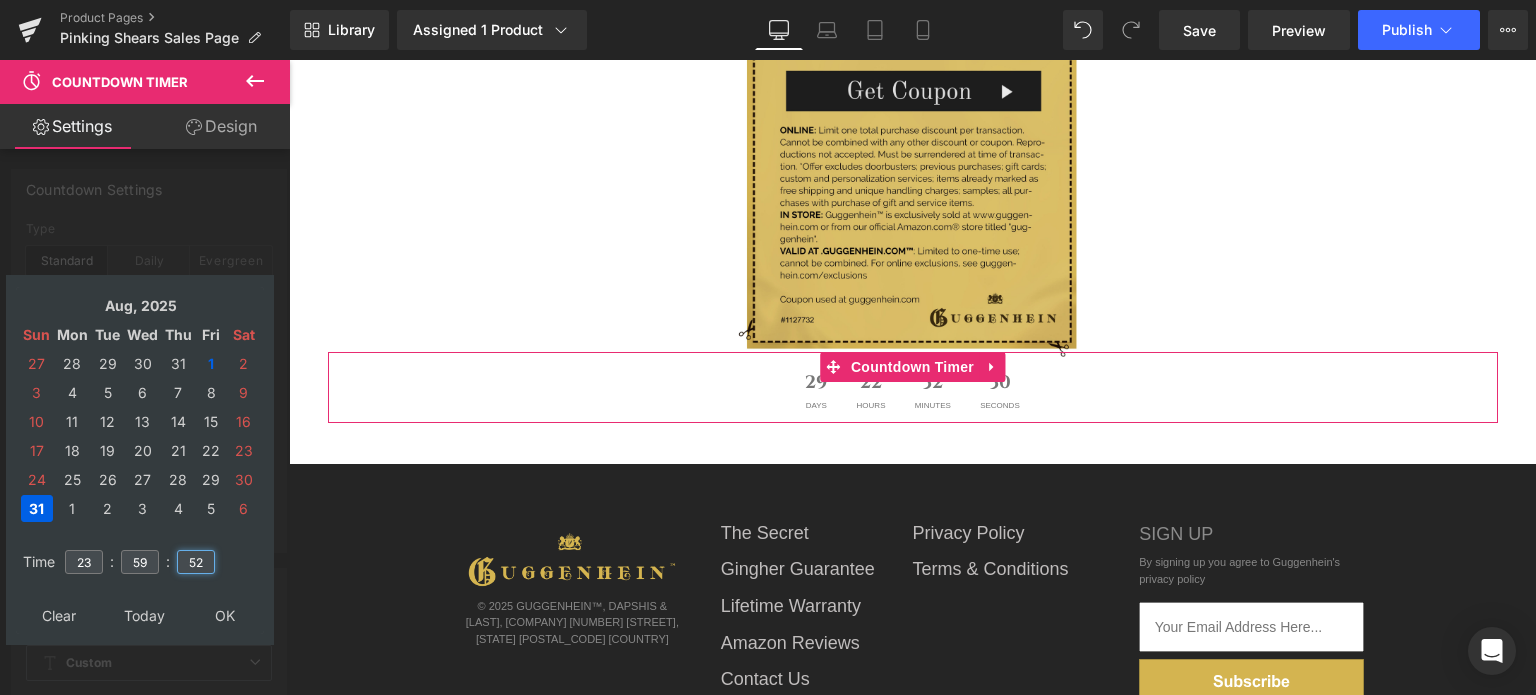 click on "52" at bounding box center (196, 562) 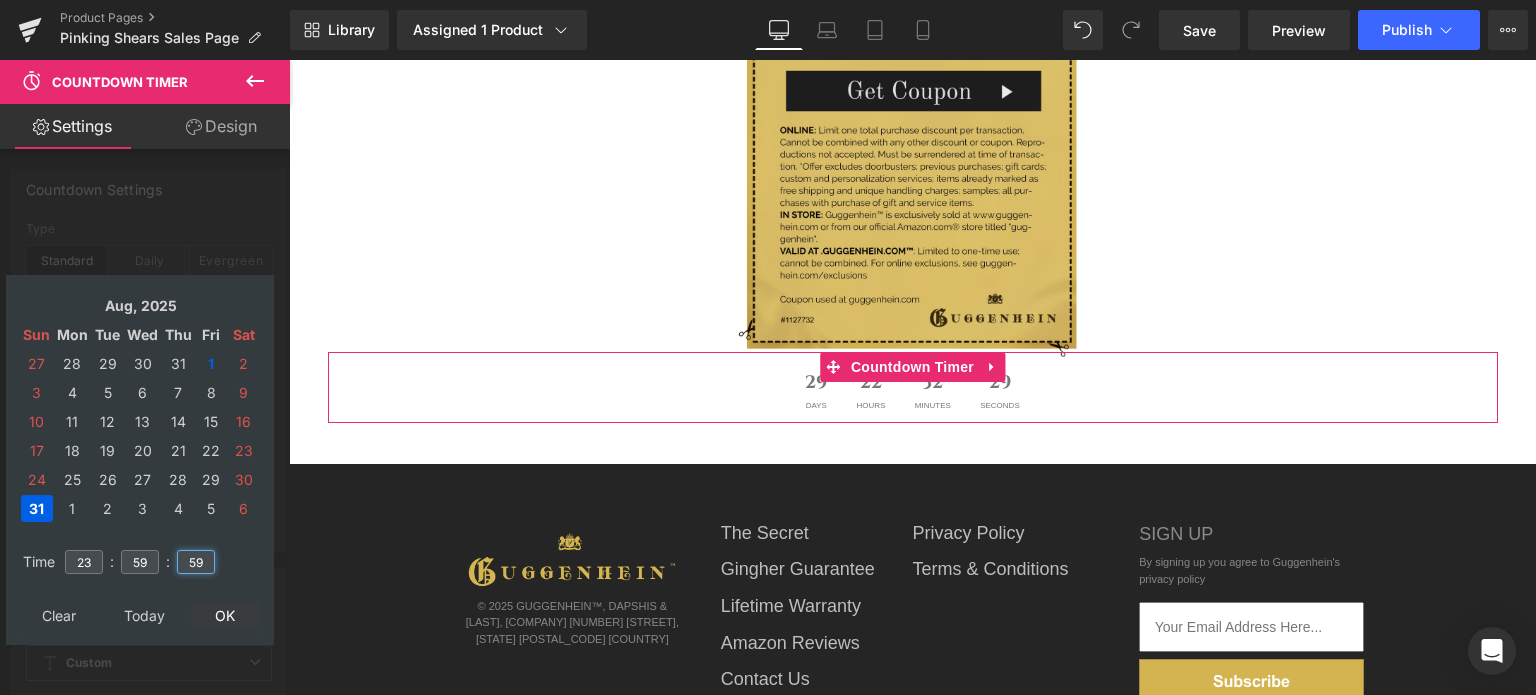 type on "59" 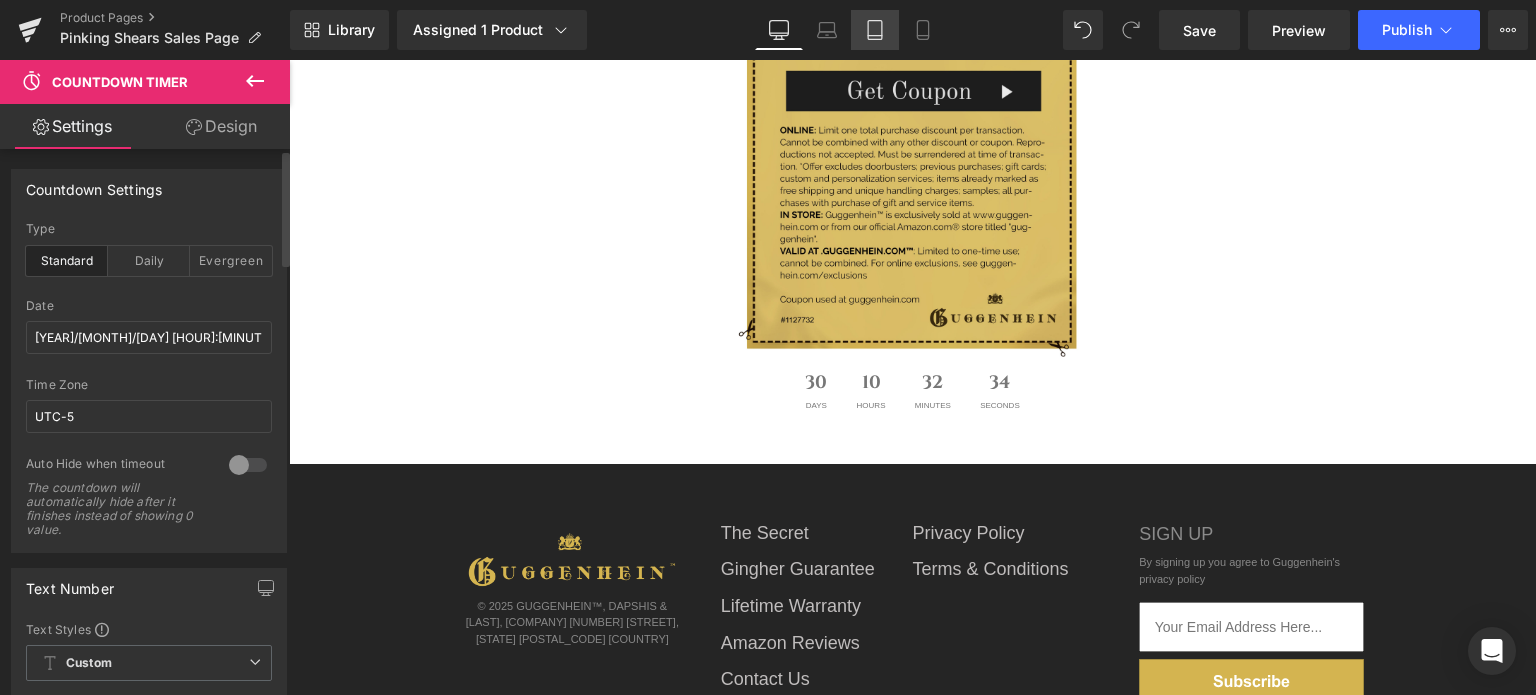 drag, startPoint x: 836, startPoint y: 33, endPoint x: 871, endPoint y: 47, distance: 37.696156 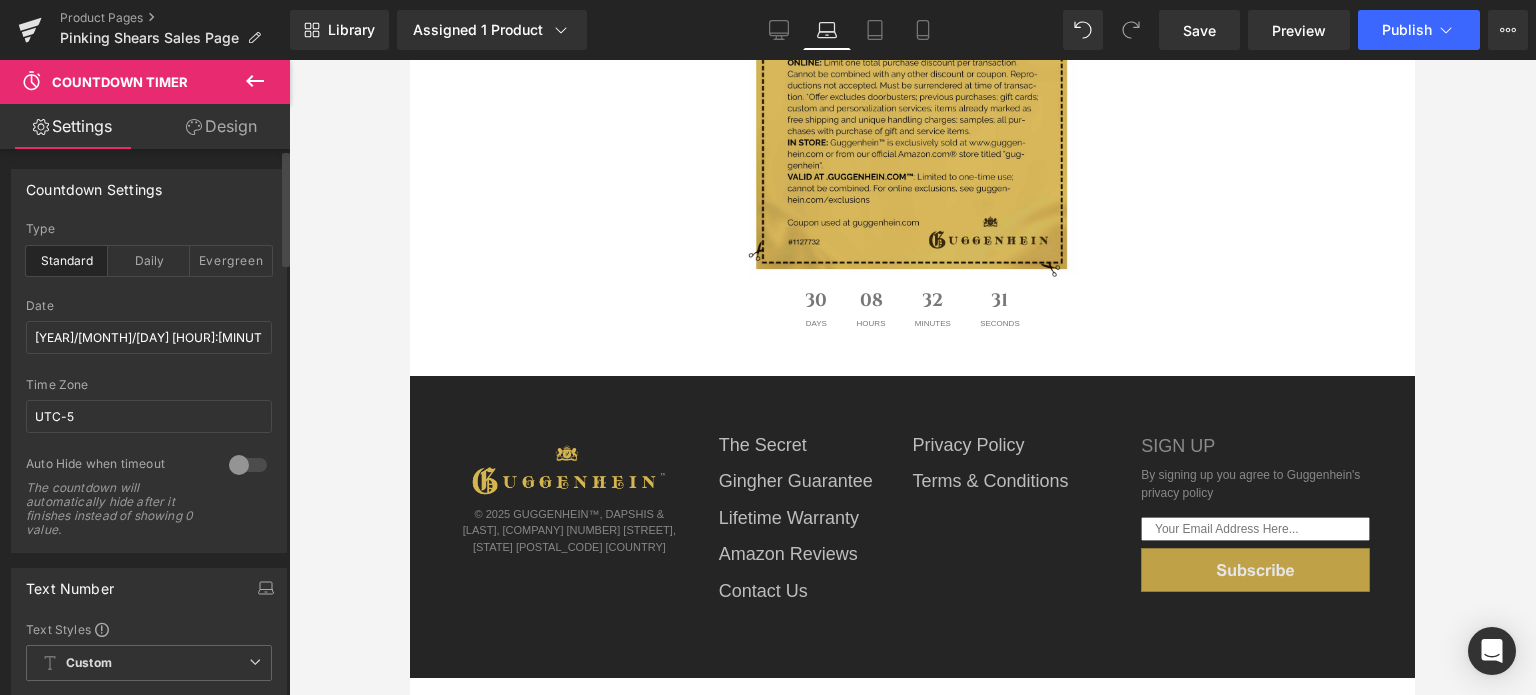 scroll, scrollTop: 3800, scrollLeft: 0, axis: vertical 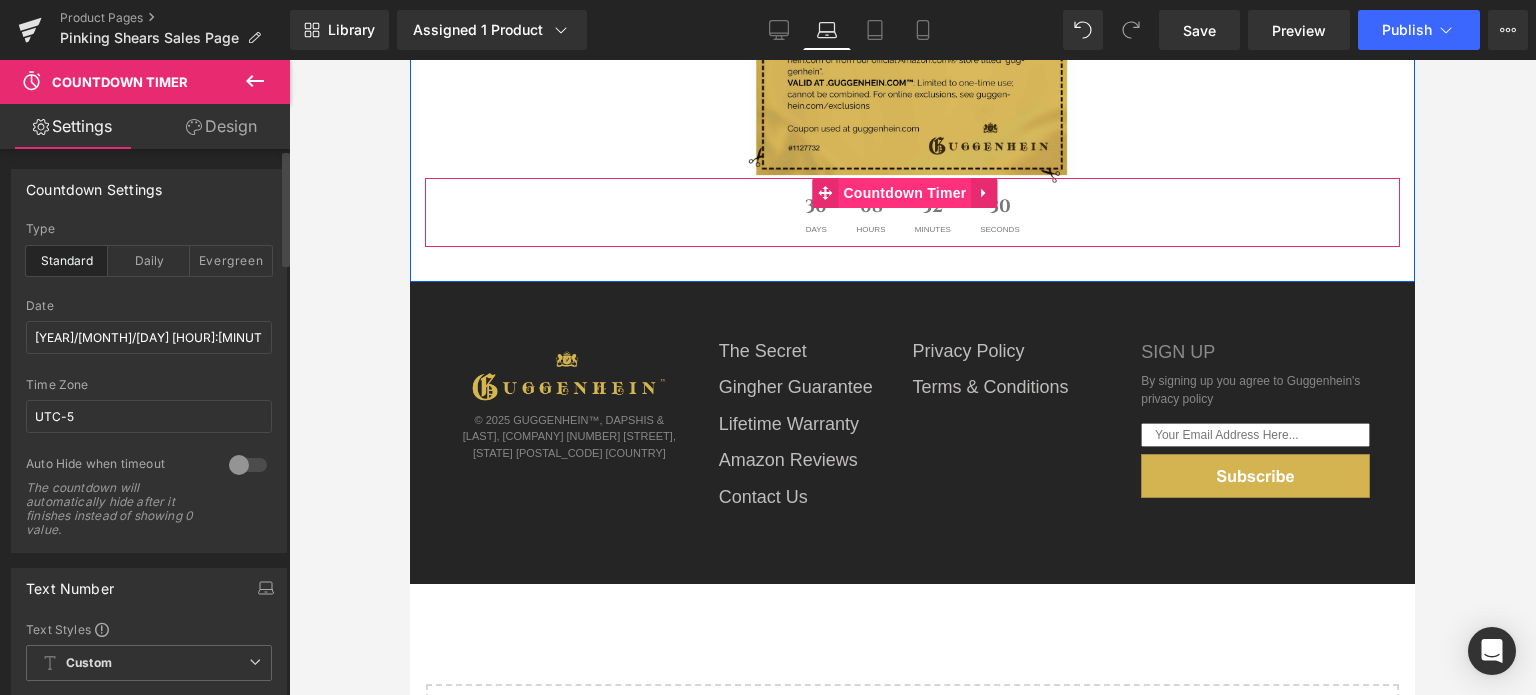 click on "Countdown Timer" at bounding box center [904, 193] 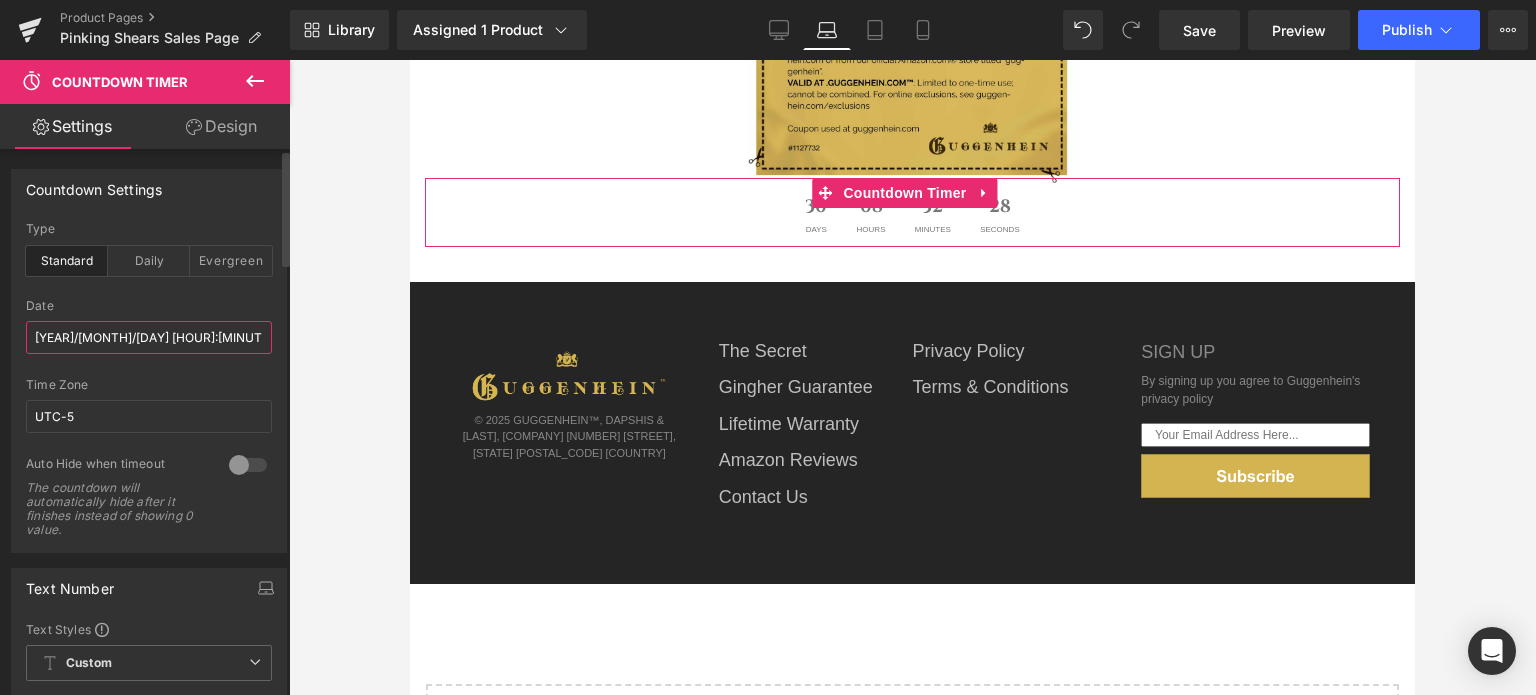 click on "[YEAR]/[MONTH]/[DAY] [HOUR]:[MINUTE]:[SECOND]" at bounding box center (149, 337) 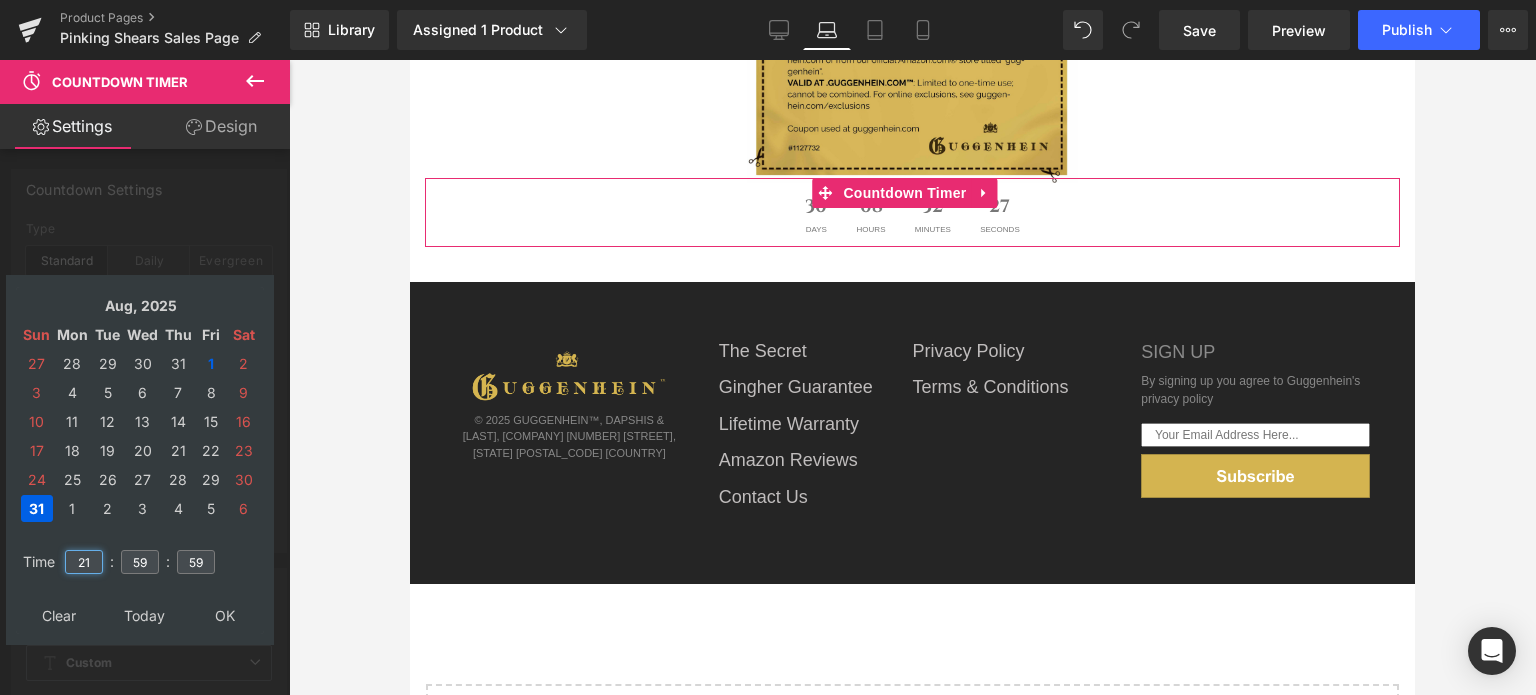 click on "21" at bounding box center [84, 562] 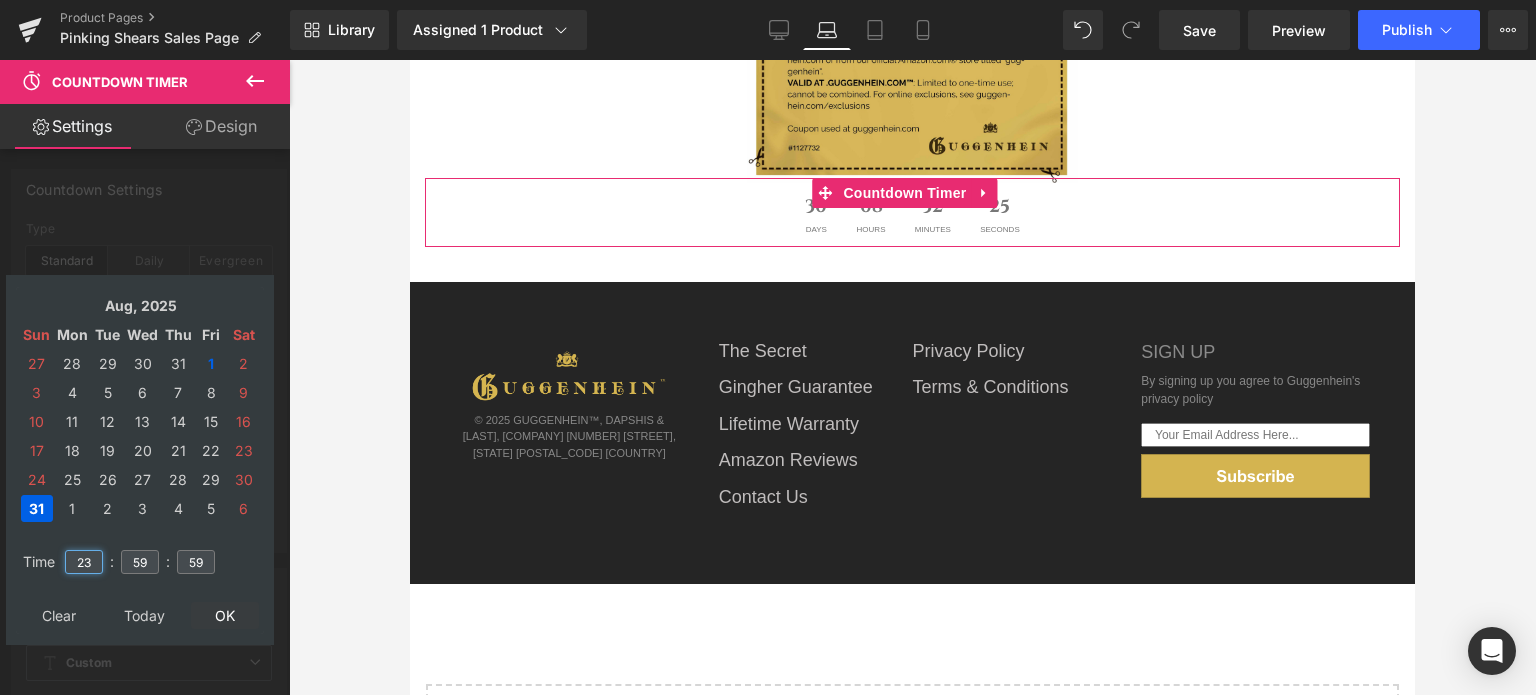 type on "23" 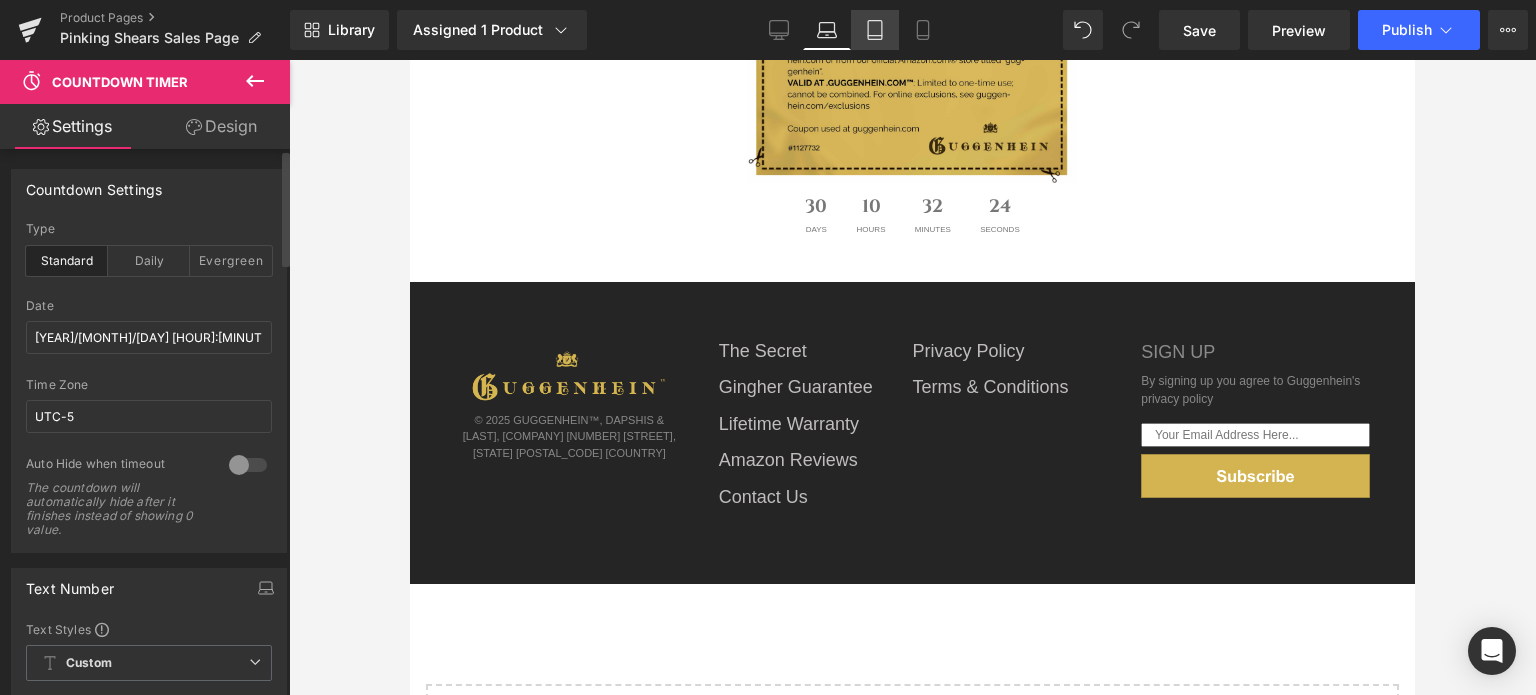 click 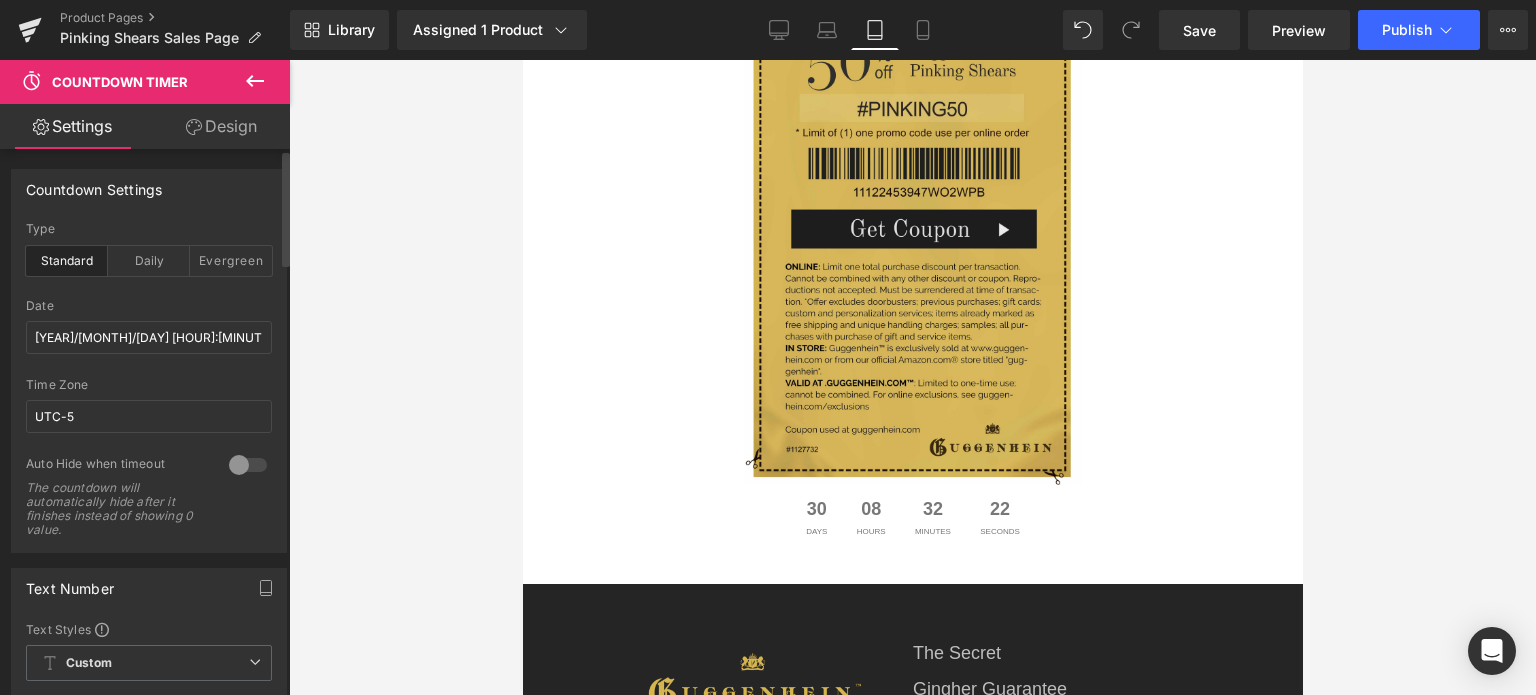 scroll, scrollTop: 3700, scrollLeft: 0, axis: vertical 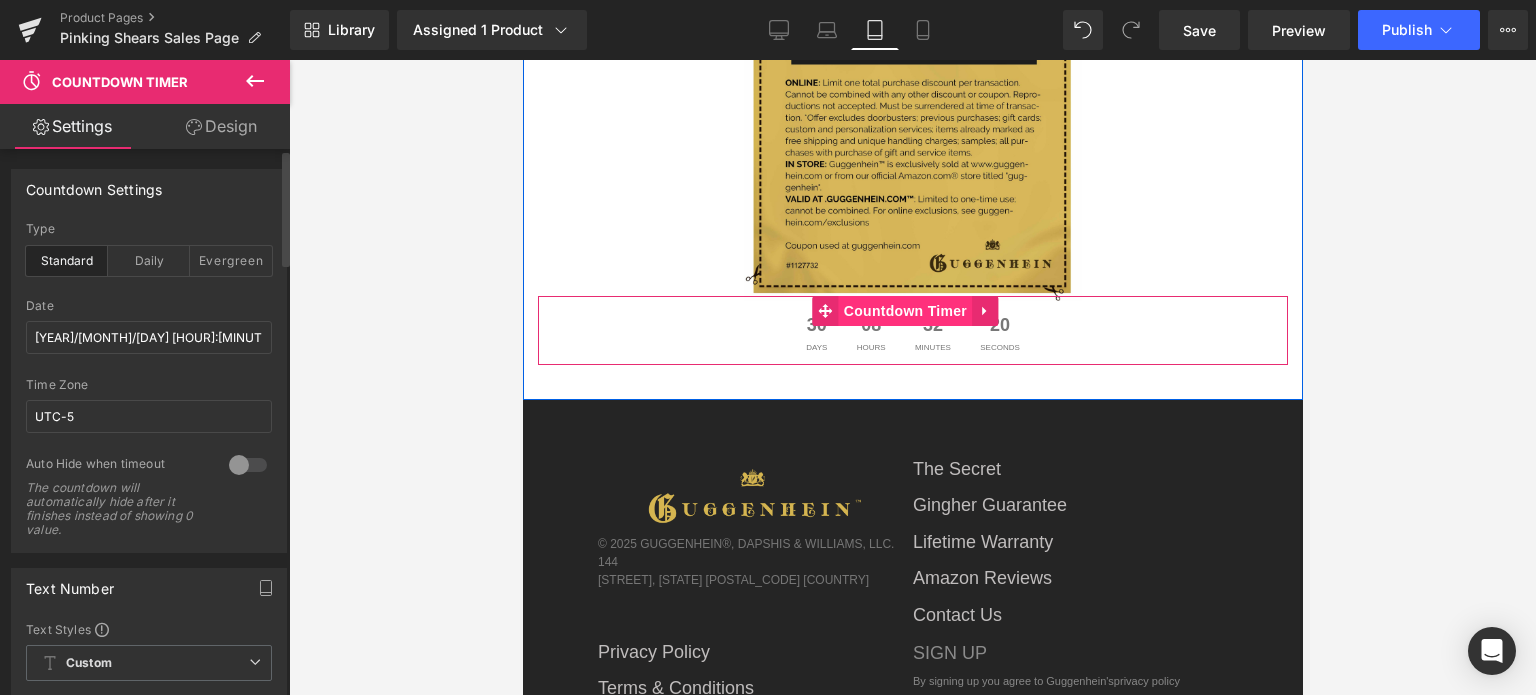 click on "Countdown Timer" at bounding box center (904, 311) 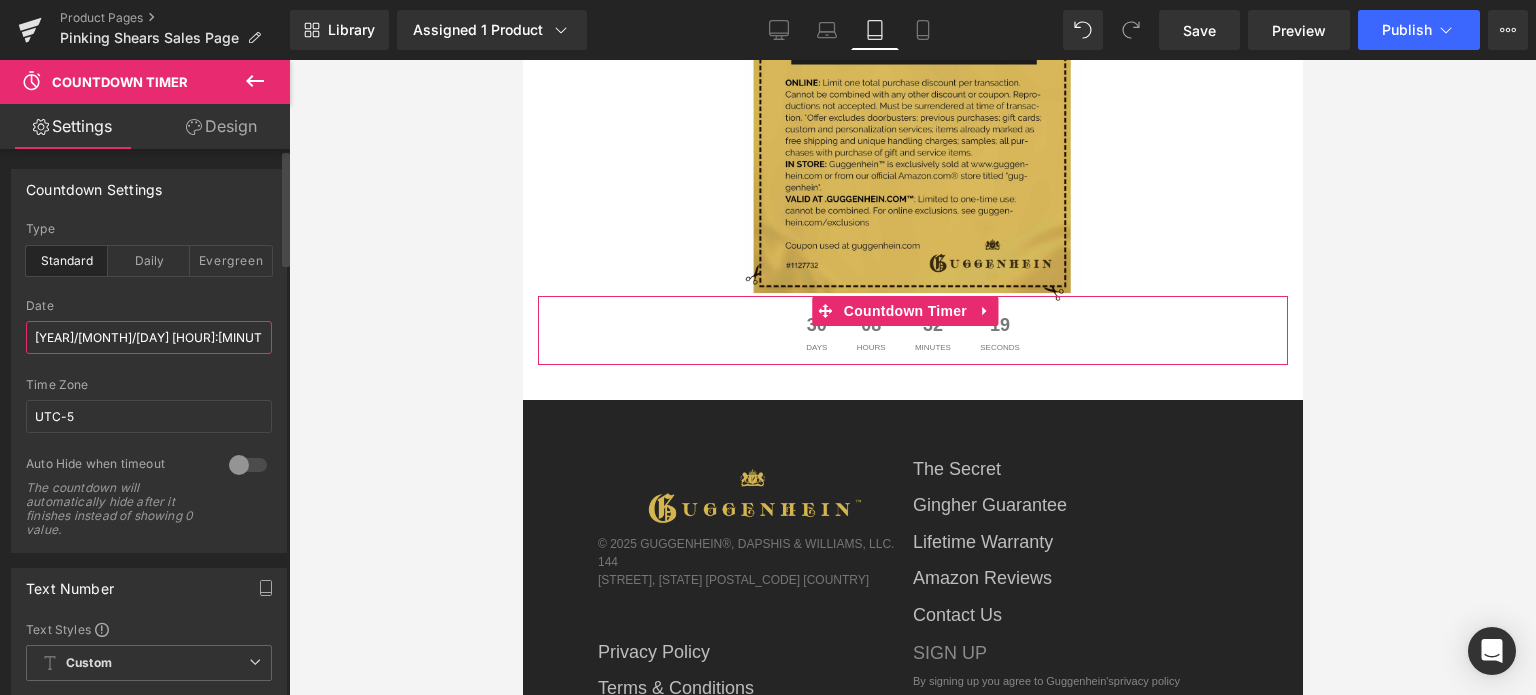 click on "[YEAR]/[MONTH]/[DAY] [HOUR]:[MINUTE]:[SECOND]" at bounding box center [149, 337] 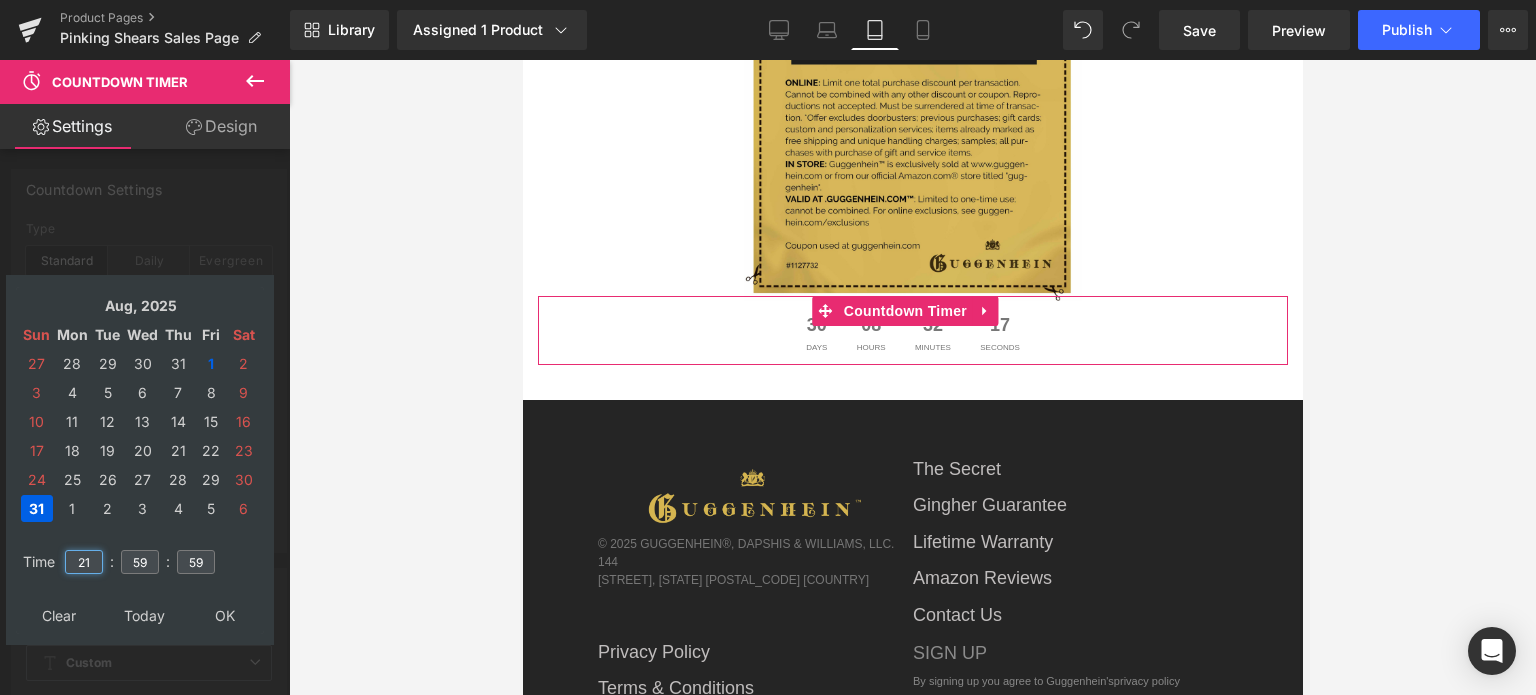 click on "21" at bounding box center (84, 562) 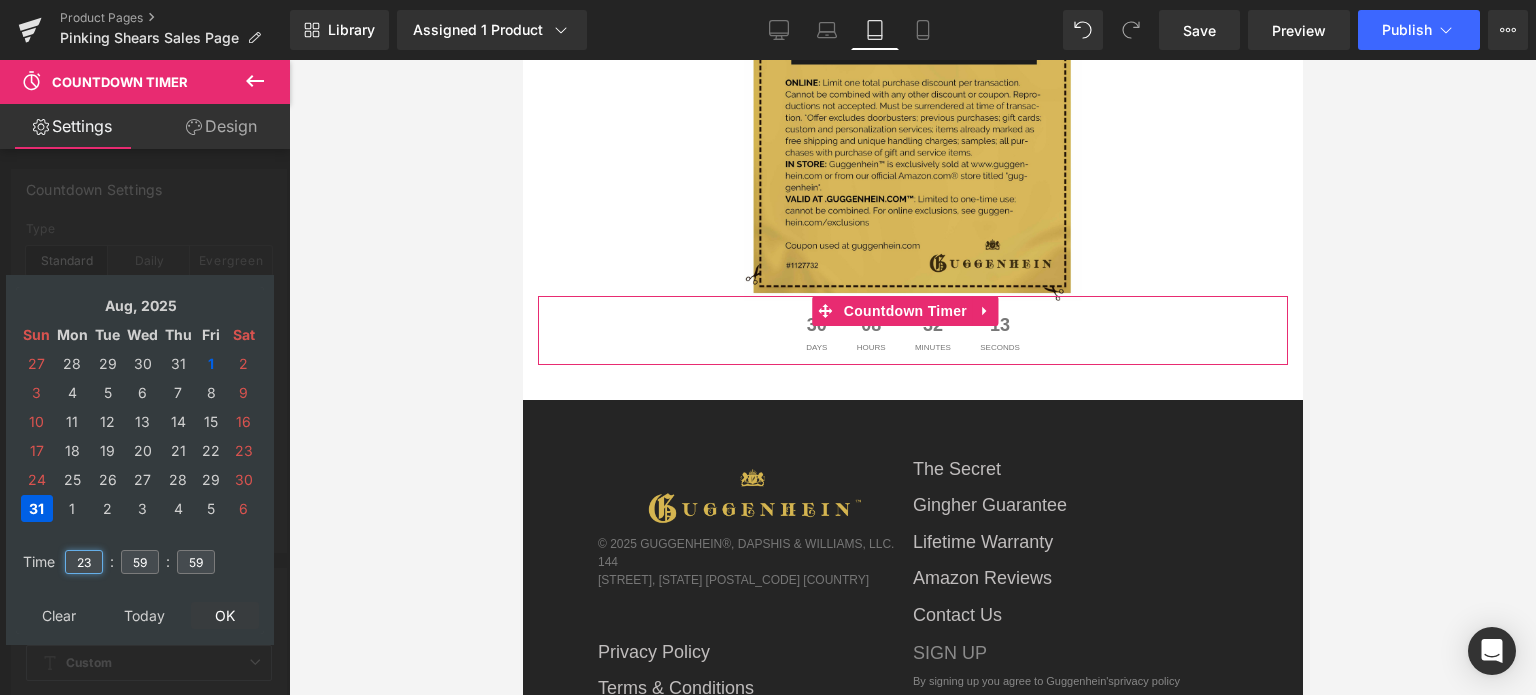 type on "23" 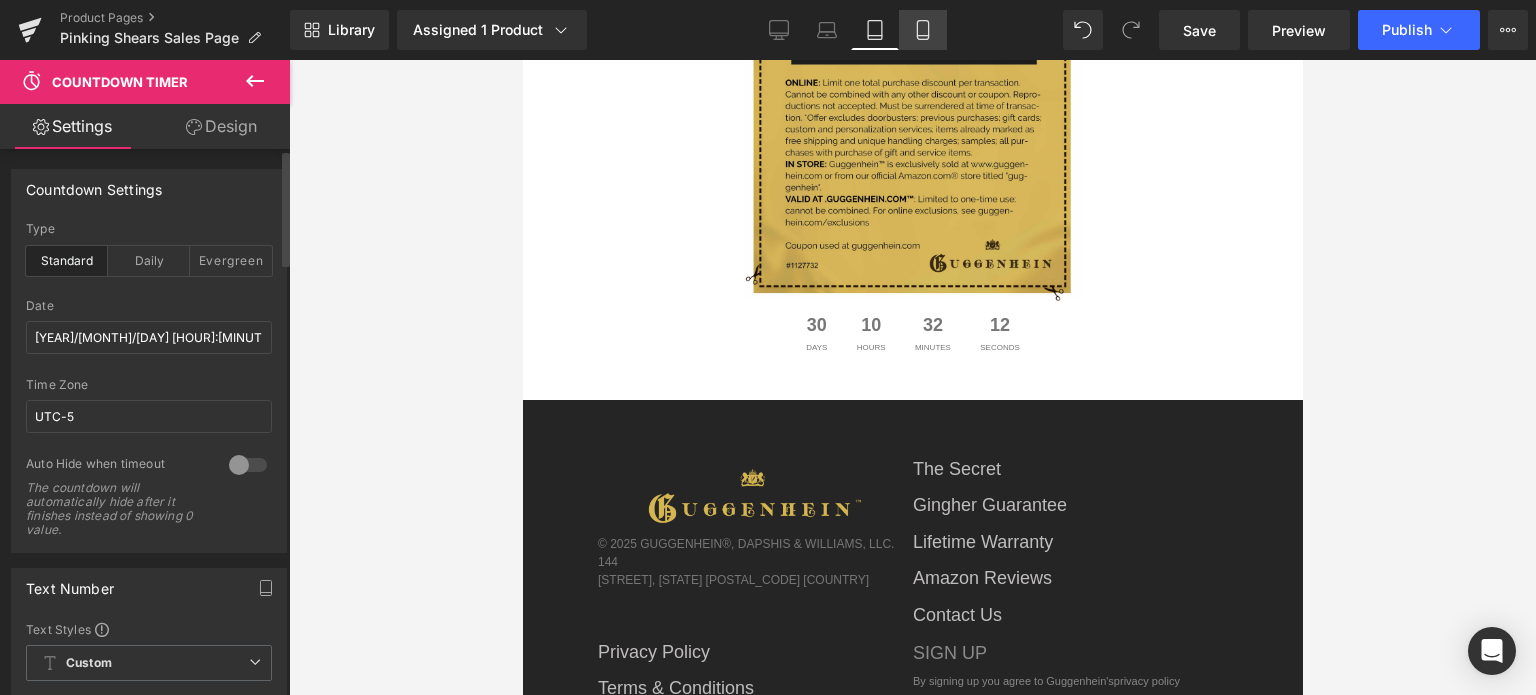 click 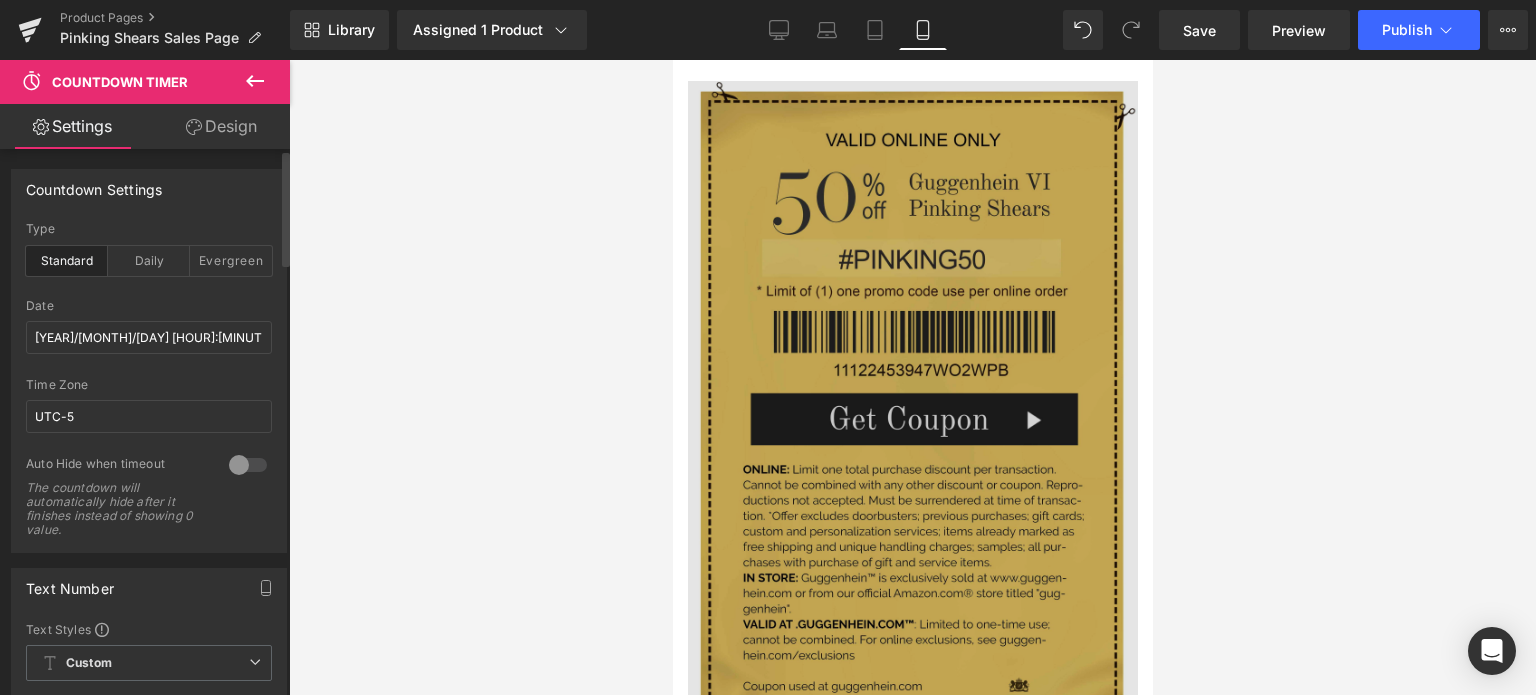 scroll, scrollTop: 5100, scrollLeft: 0, axis: vertical 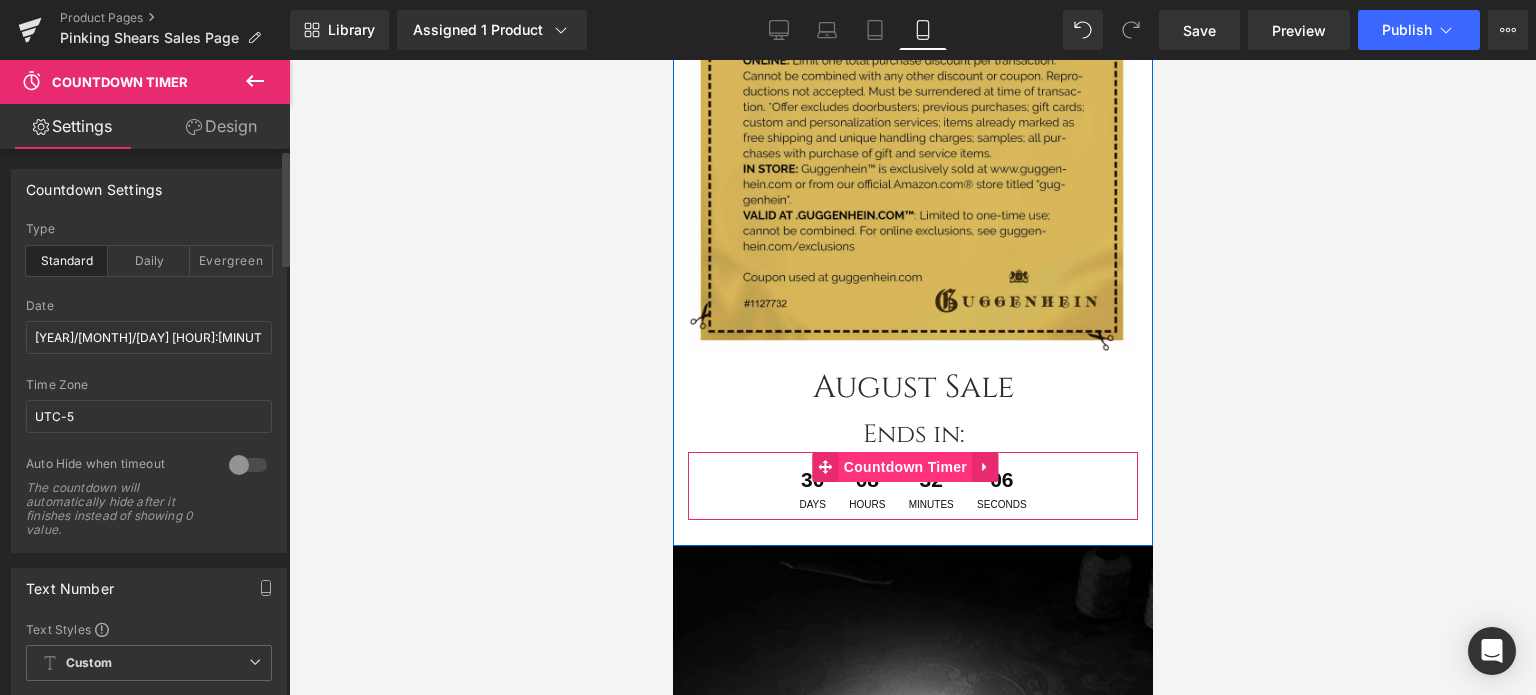 click on "Countdown Timer" at bounding box center (904, 467) 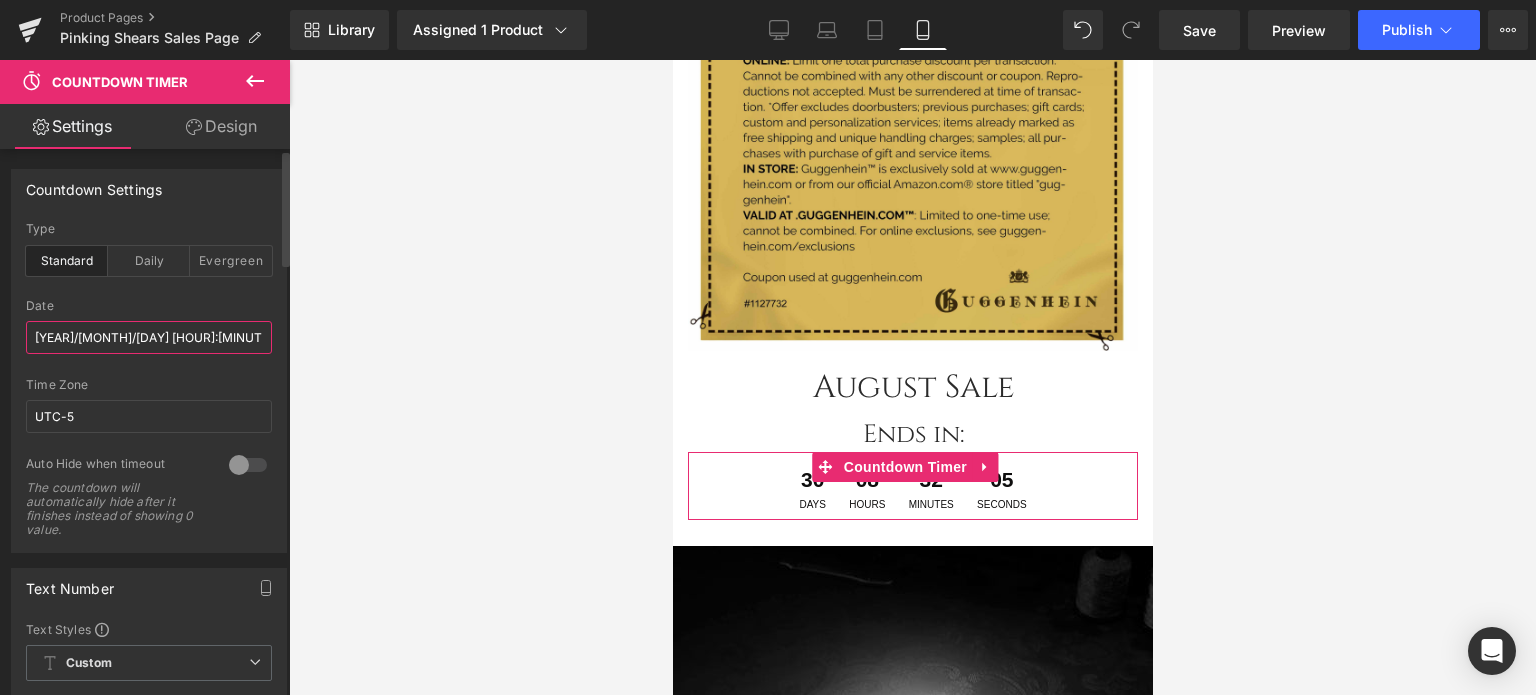 click on "[YEAR]/[MONTH]/[DAY] [HOUR]:[MINUTE]:[SECOND]" at bounding box center [149, 337] 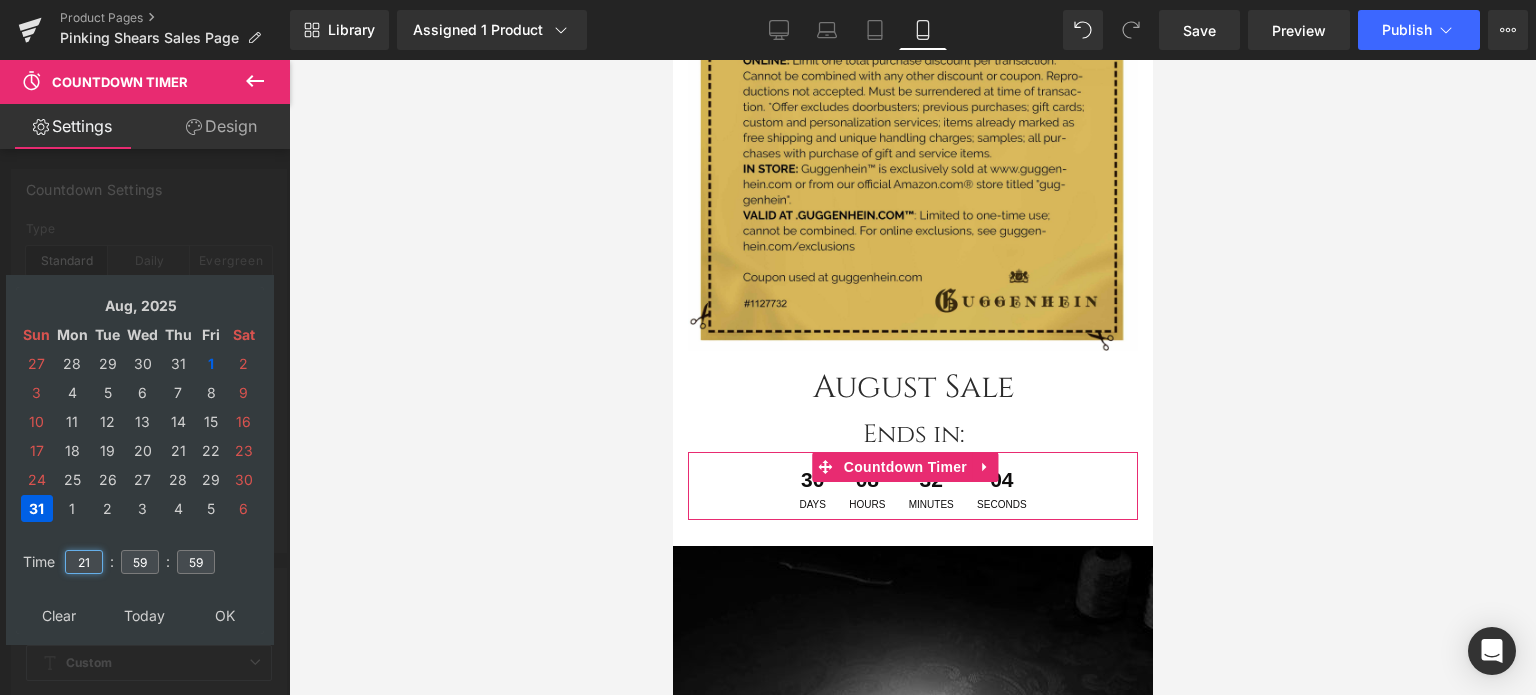 click on "21" at bounding box center (84, 562) 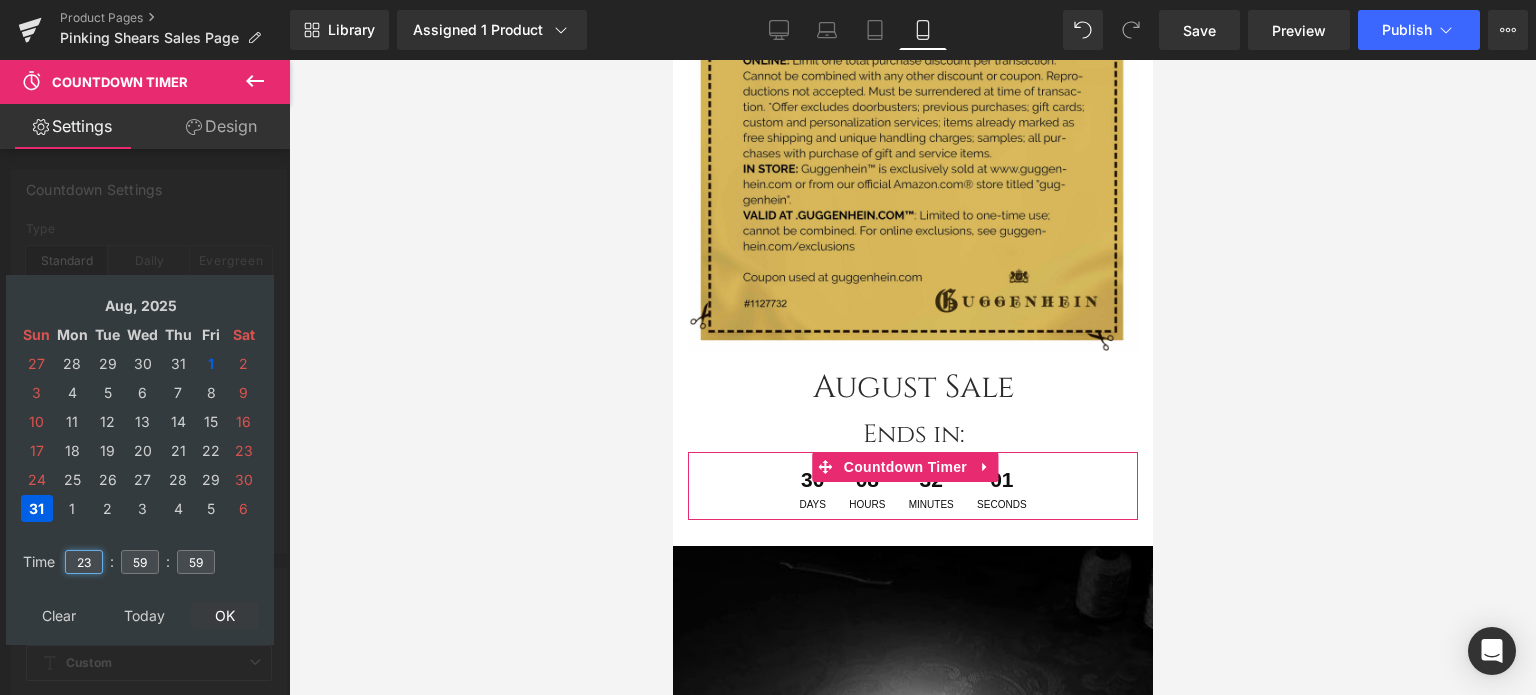 type on "23" 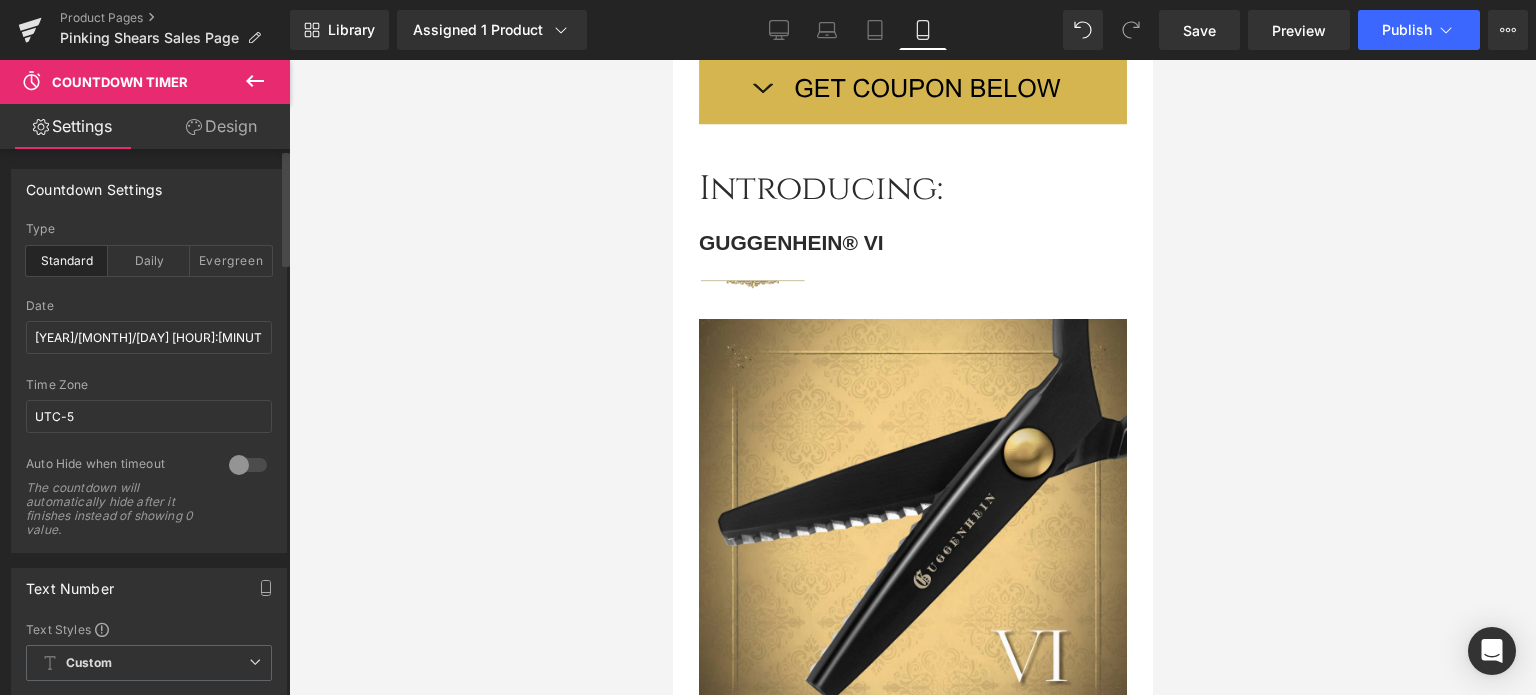 scroll, scrollTop: 556, scrollLeft: 0, axis: vertical 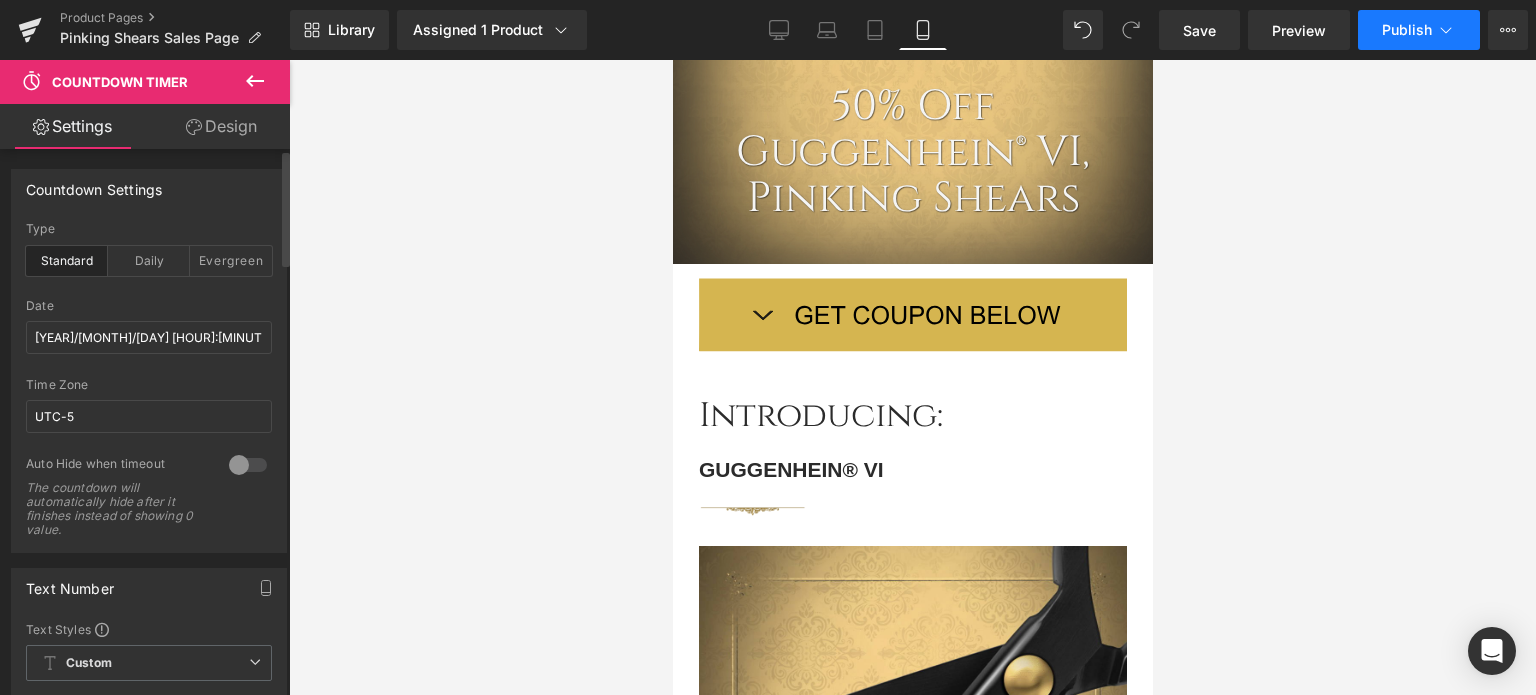 click on "Publish" at bounding box center [1407, 30] 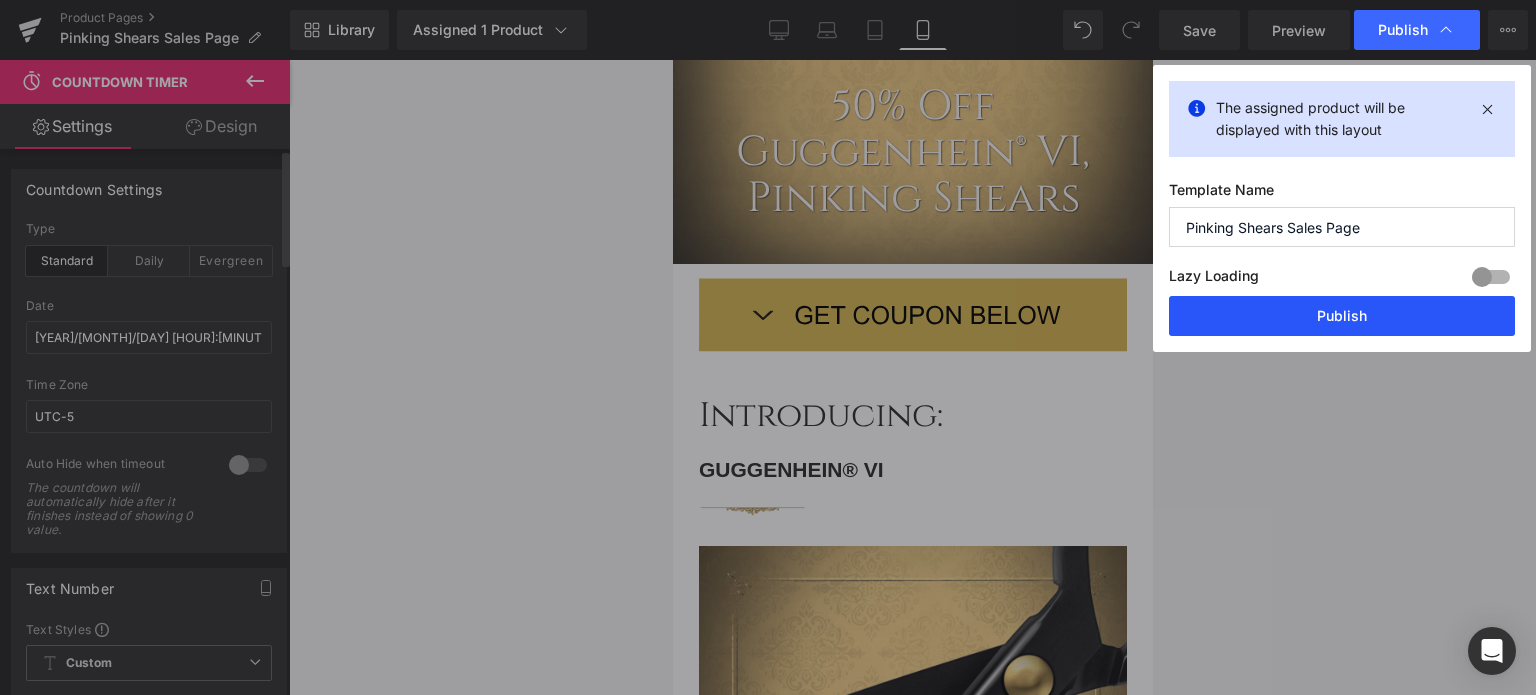 click on "Publish" at bounding box center (1342, 316) 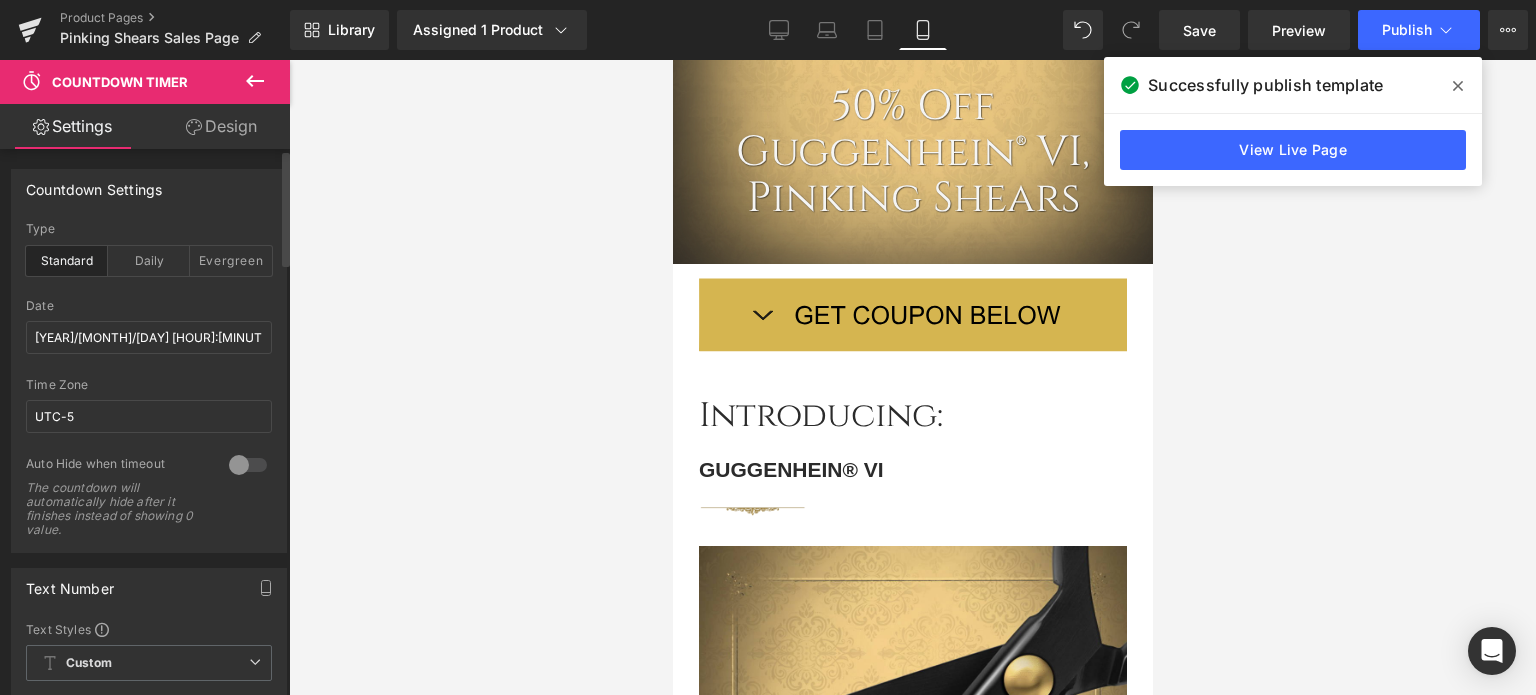 click at bounding box center (1458, 86) 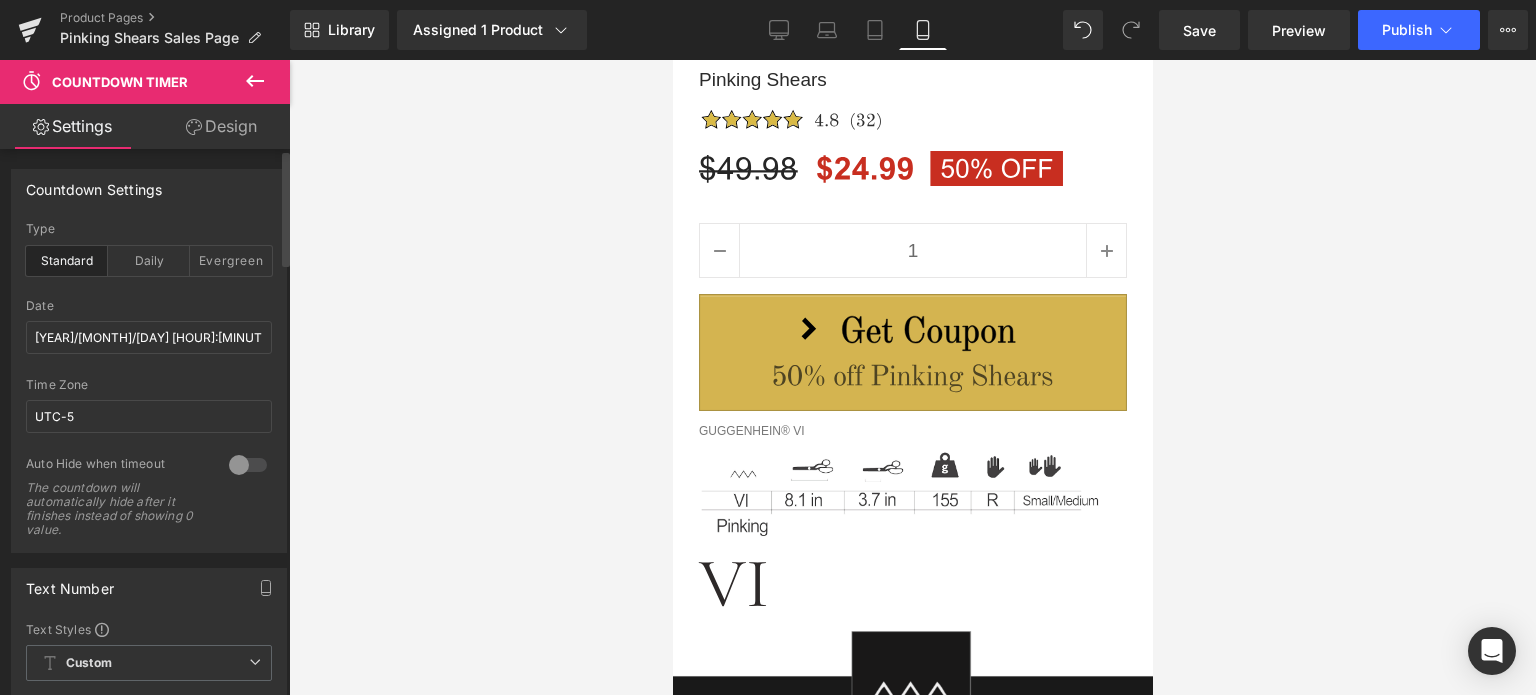 scroll, scrollTop: 2767, scrollLeft: 0, axis: vertical 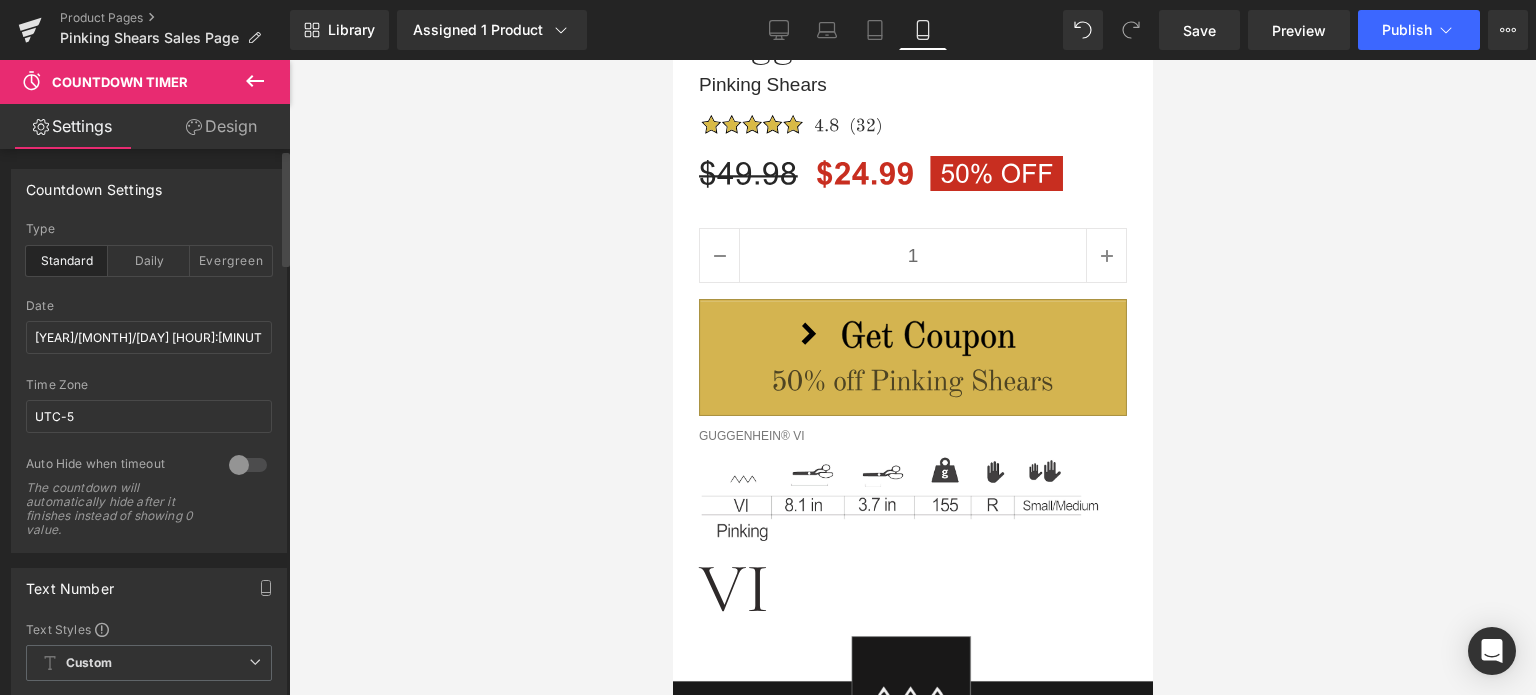 drag, startPoint x: 1143, startPoint y: 146, endPoint x: 1834, endPoint y: 379, distance: 729.22565 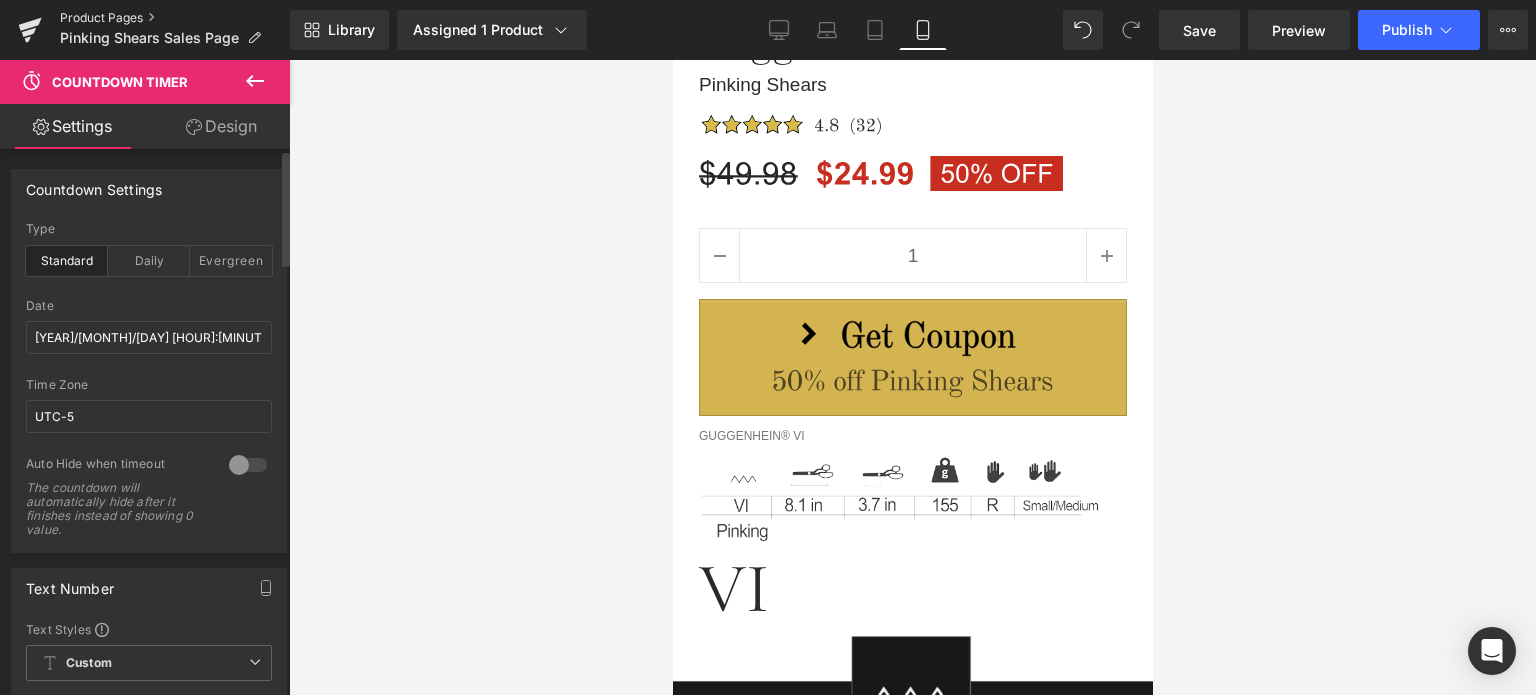 click on "Product Pages" at bounding box center (175, 18) 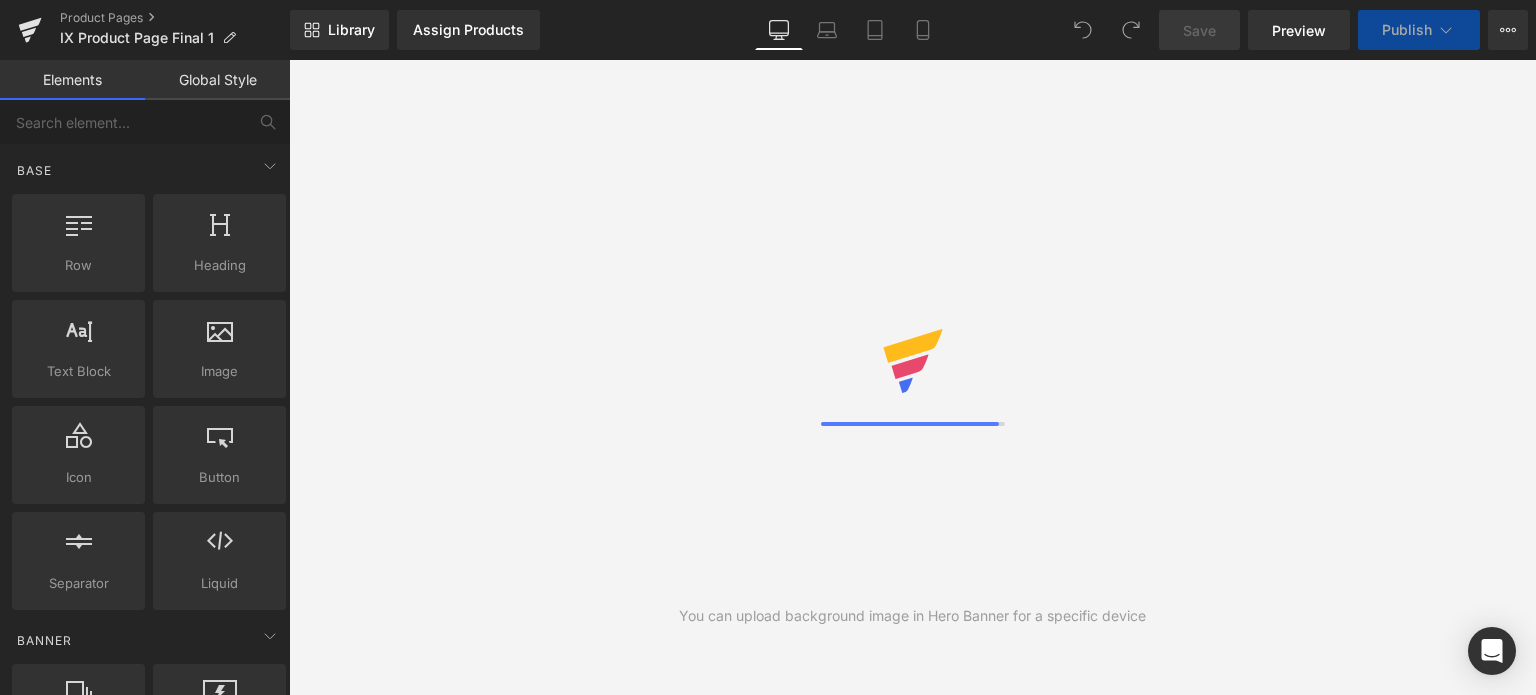 scroll, scrollTop: 0, scrollLeft: 0, axis: both 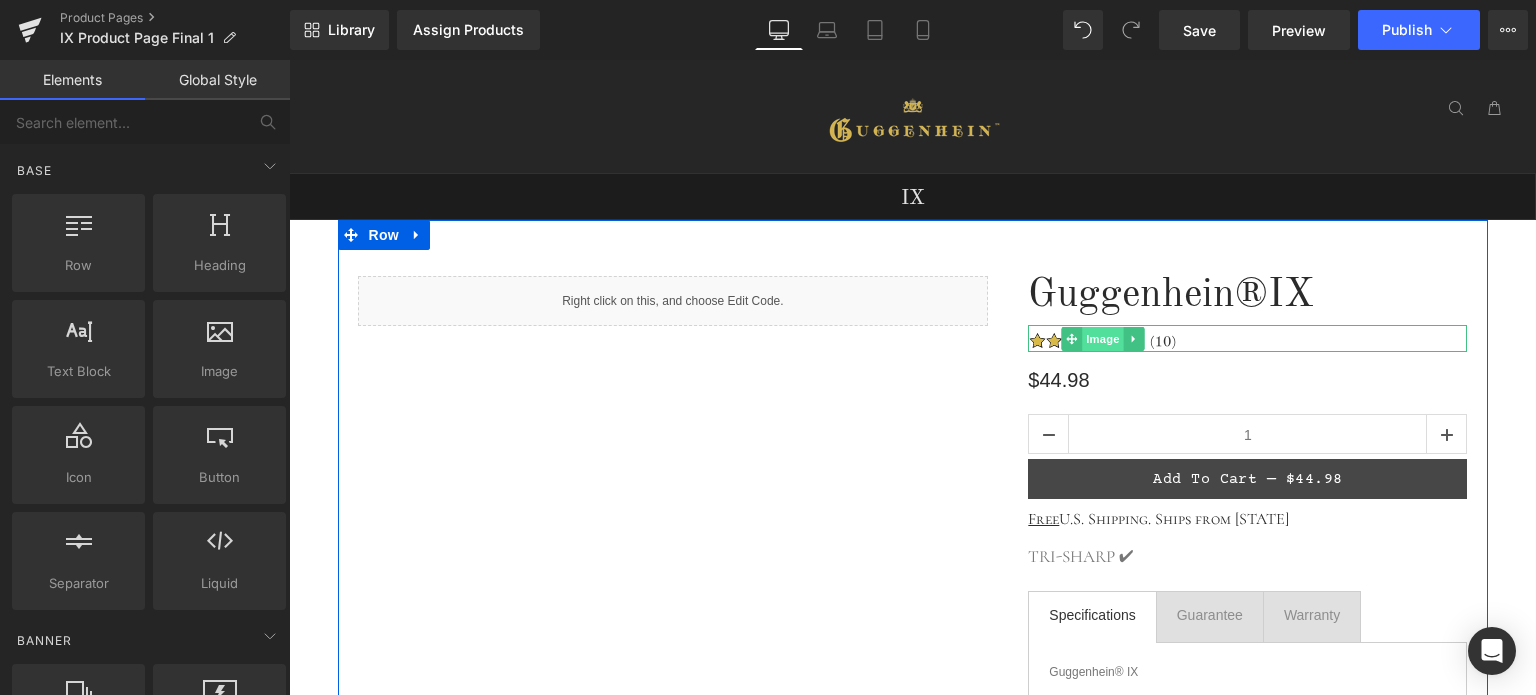 click on "Image" at bounding box center (1103, 339) 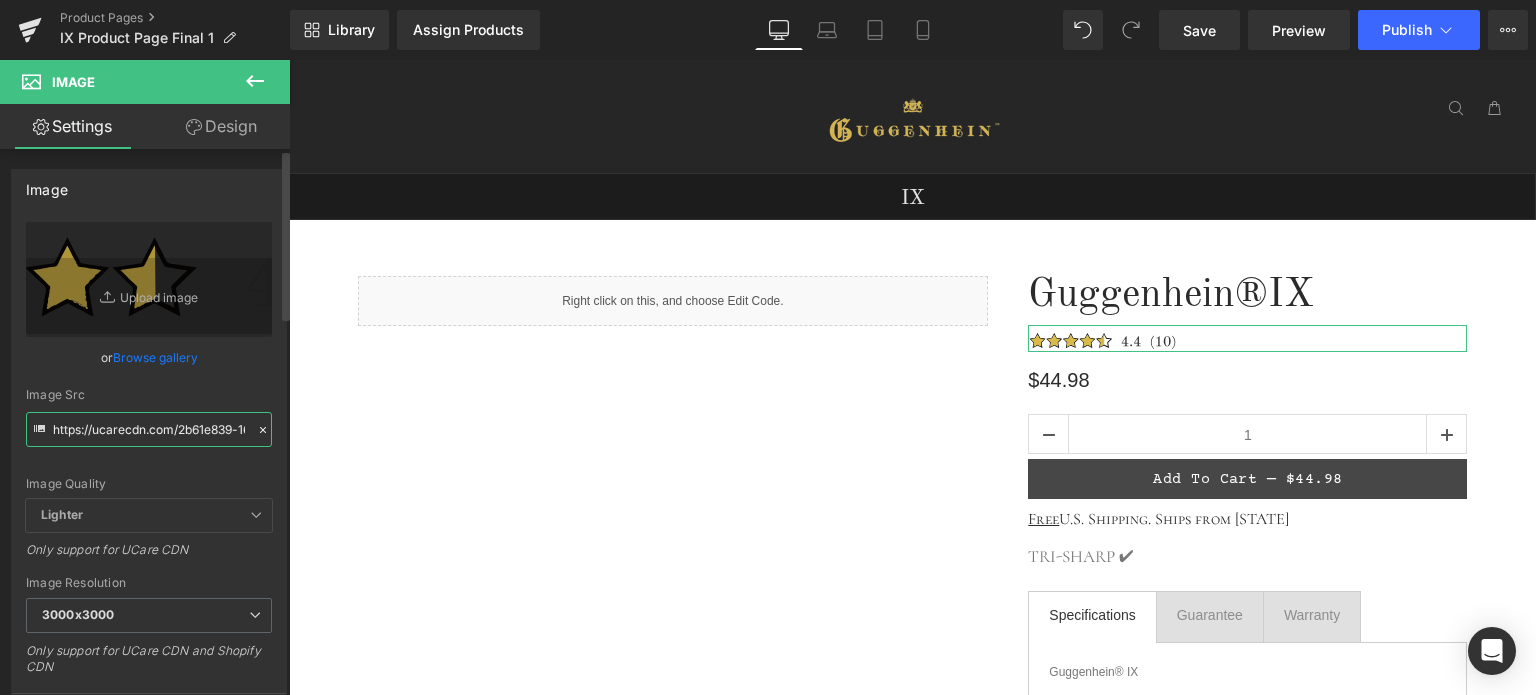 click on "https://ucarecdn.com/2b61e839-16e2-4179-a9bd-0075720caa5f/Reviews%201.svg" at bounding box center (149, 429) 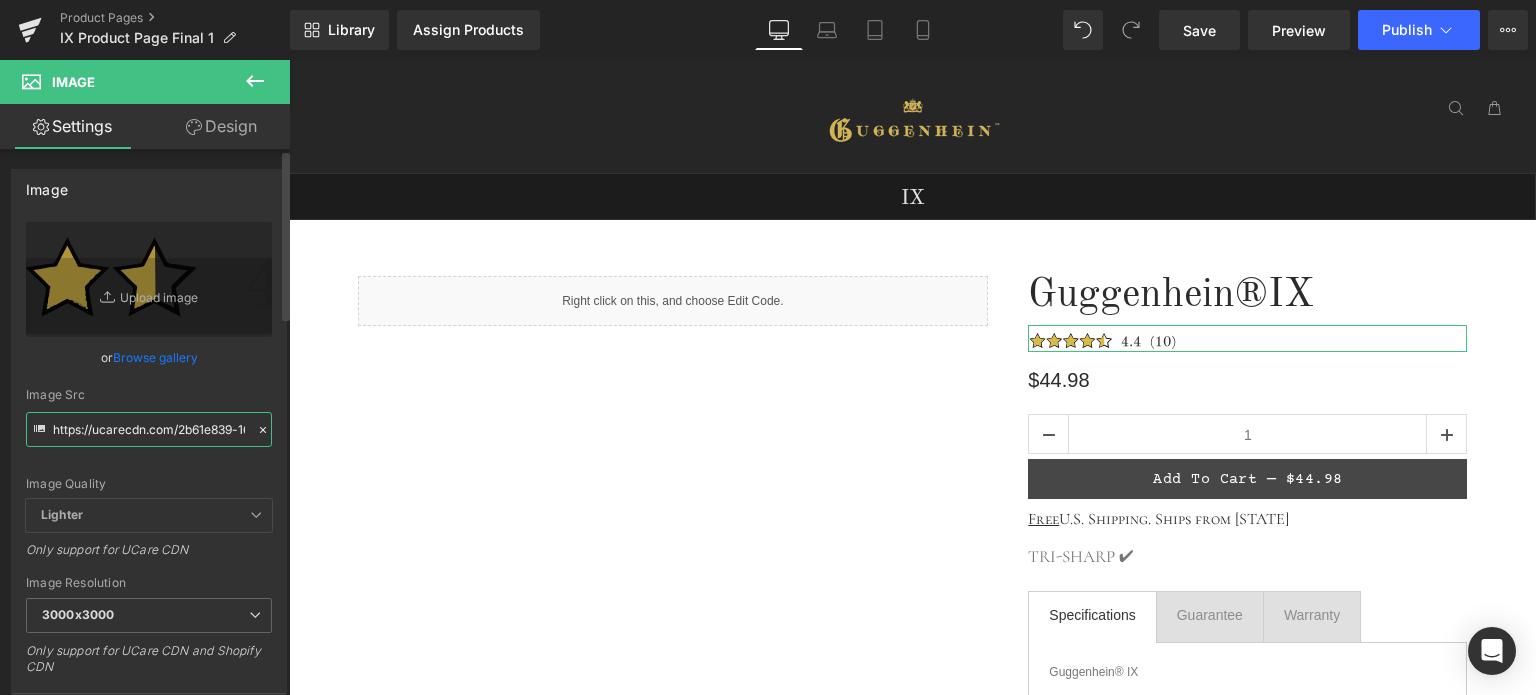 paste on "cdn.shopify.com/s/files/1/0566/0963/6442/files/IX_Reviews_1.svg?v=1754073891" 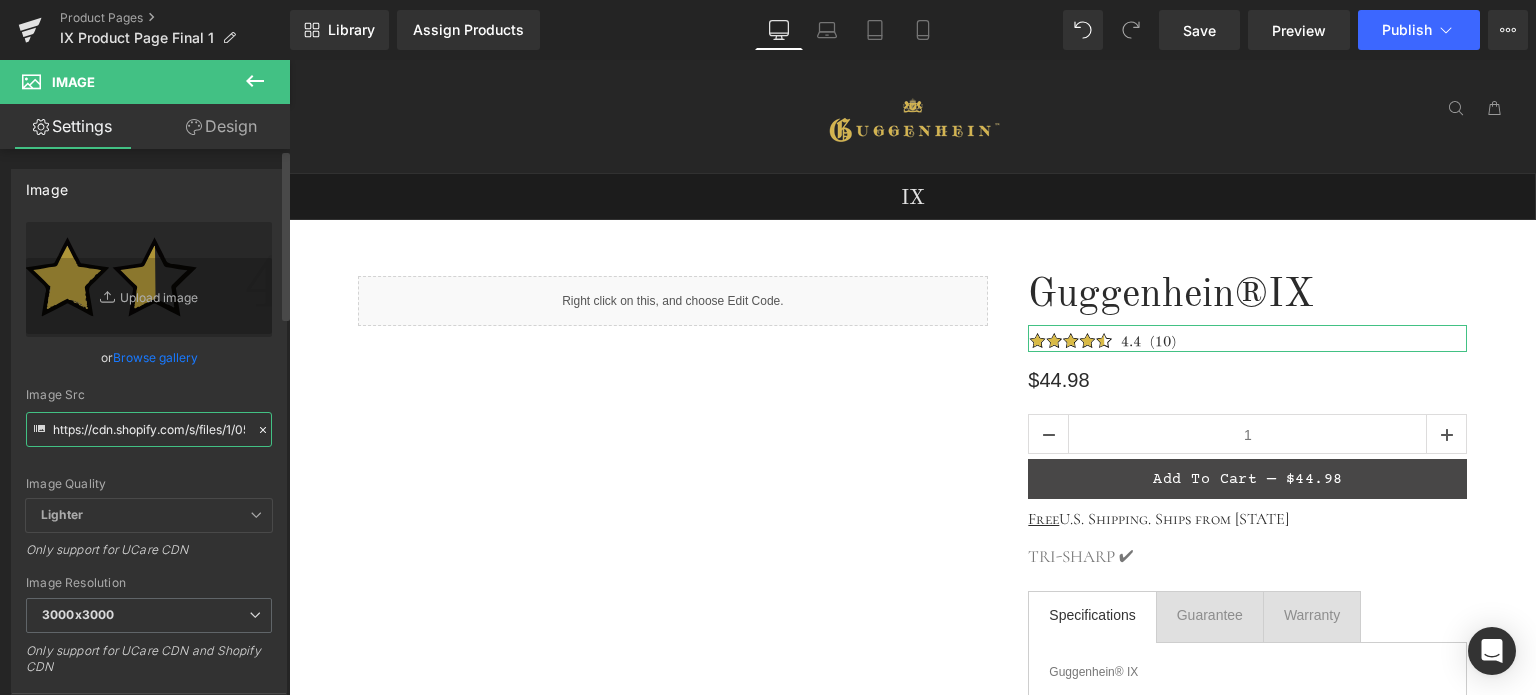scroll, scrollTop: 0, scrollLeft: 320, axis: horizontal 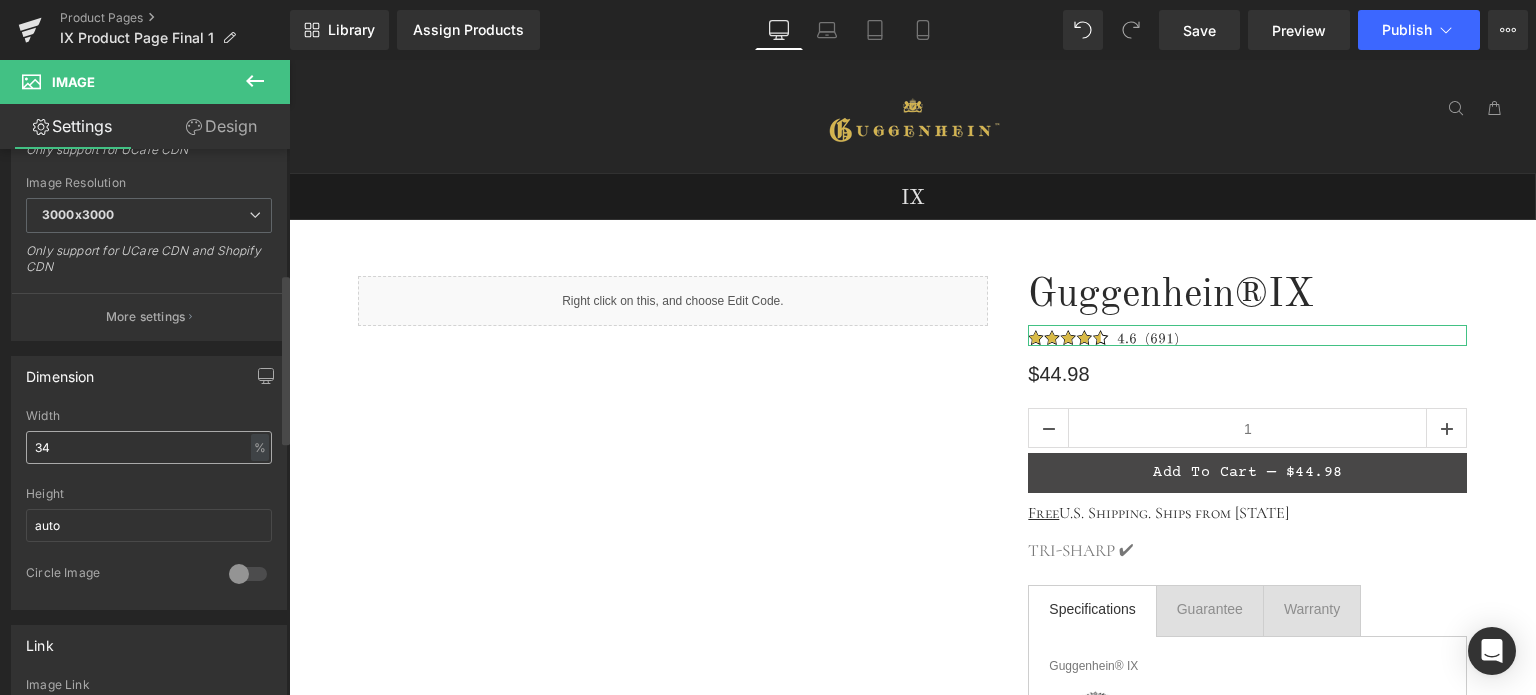type on "https://cdn.shopify.com/s/files/1/0566/0963/6442/files/IX_Reviews_1.svg?v=1754073891" 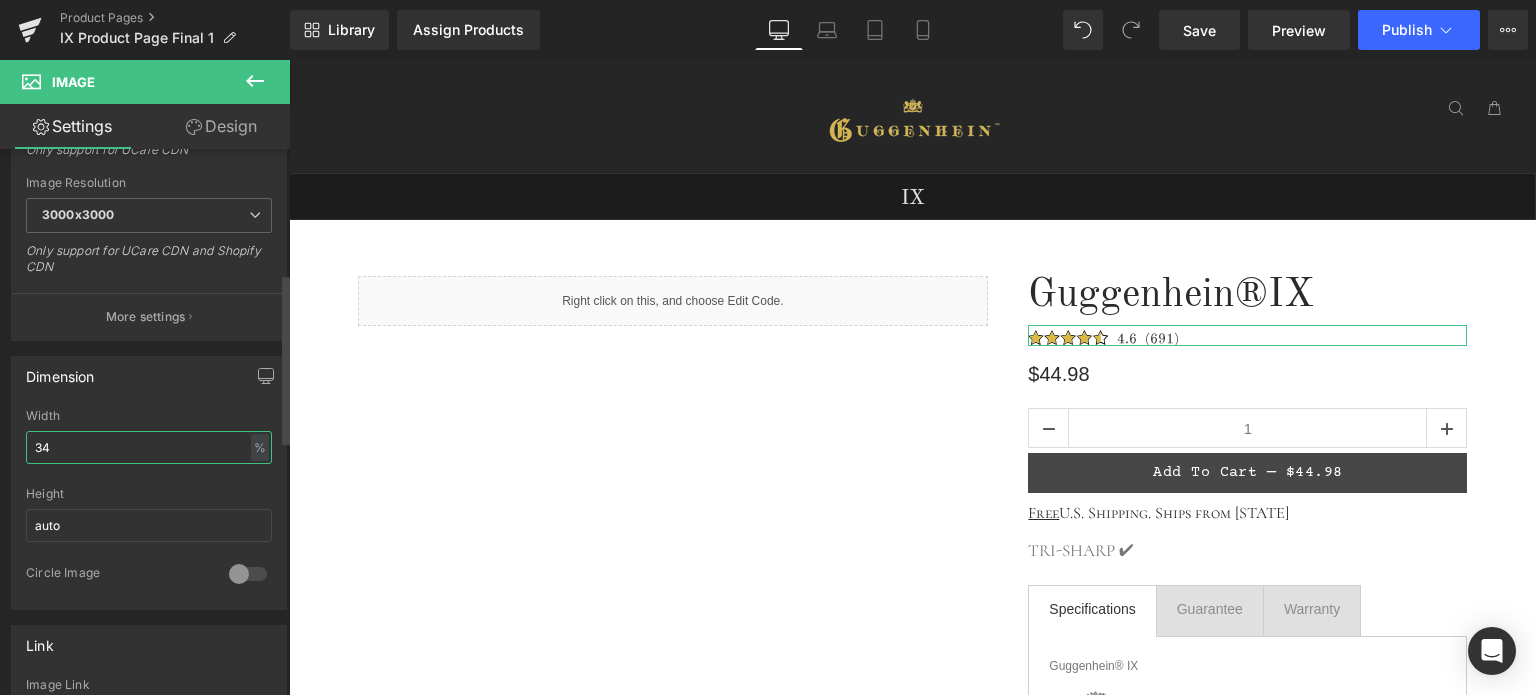 scroll, scrollTop: 0, scrollLeft: 0, axis: both 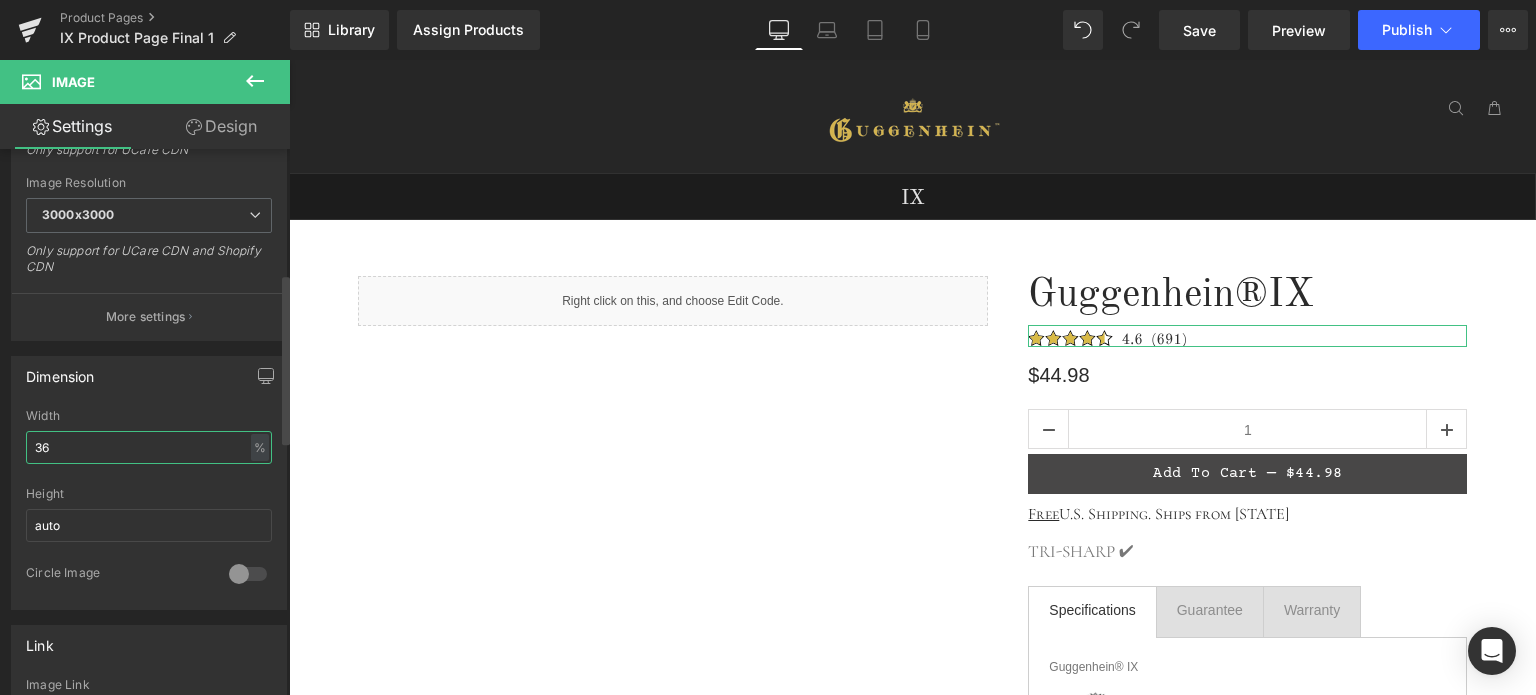 drag, startPoint x: 43, startPoint y: 444, endPoint x: 54, endPoint y: 444, distance: 11 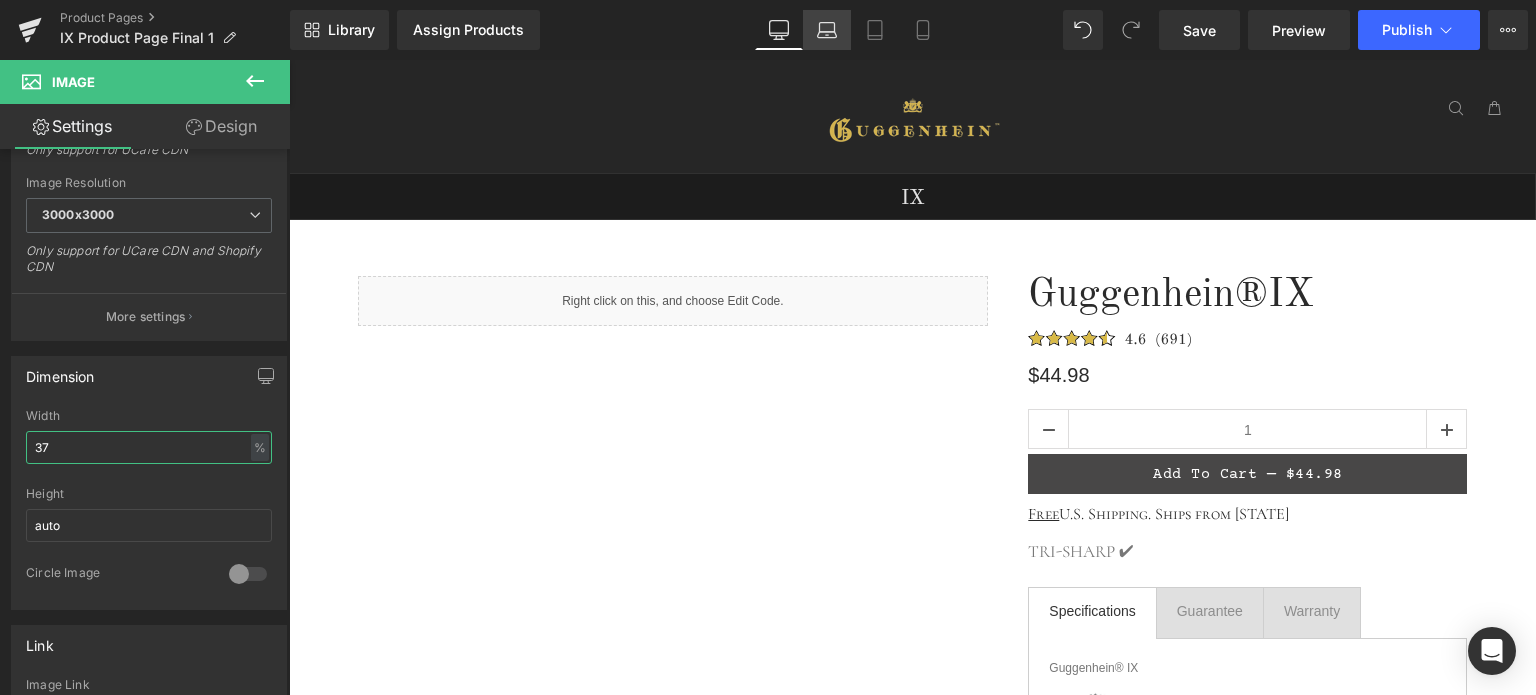 type on "37" 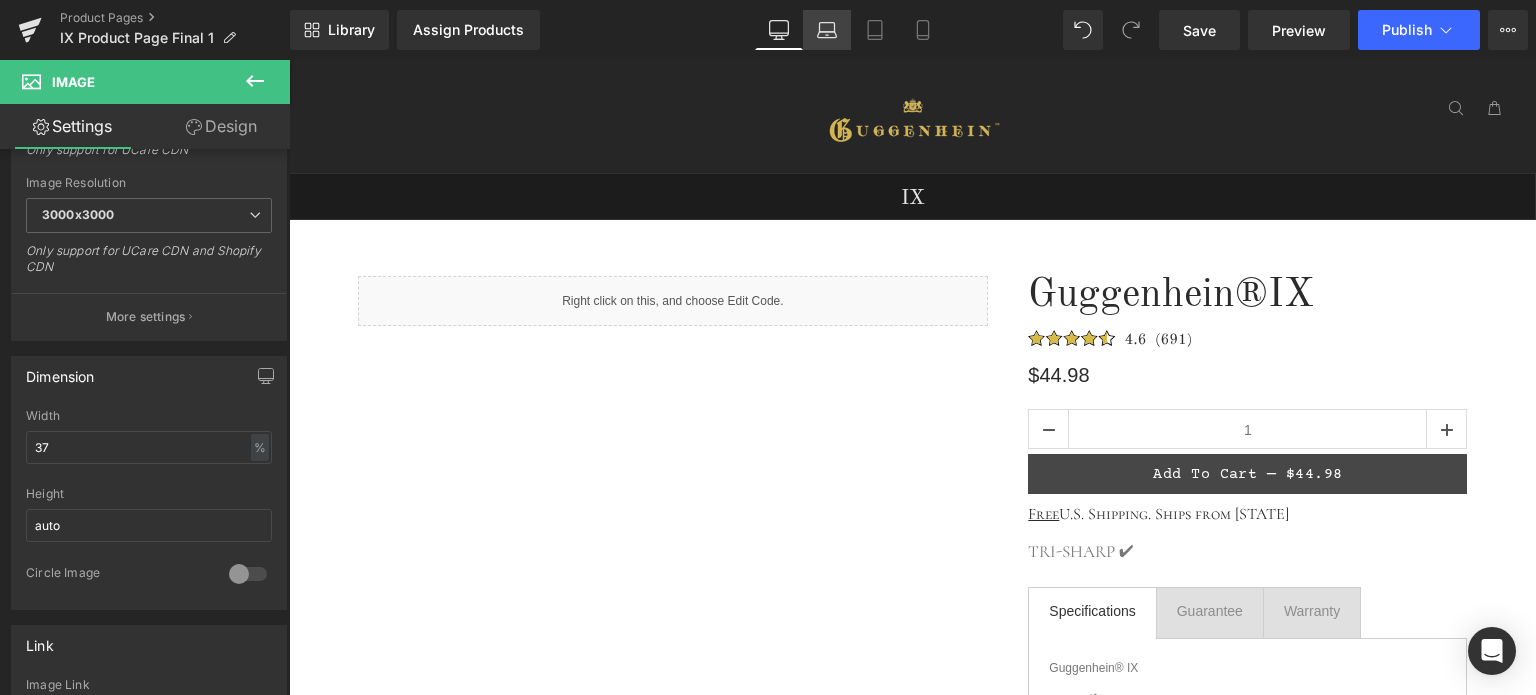 click 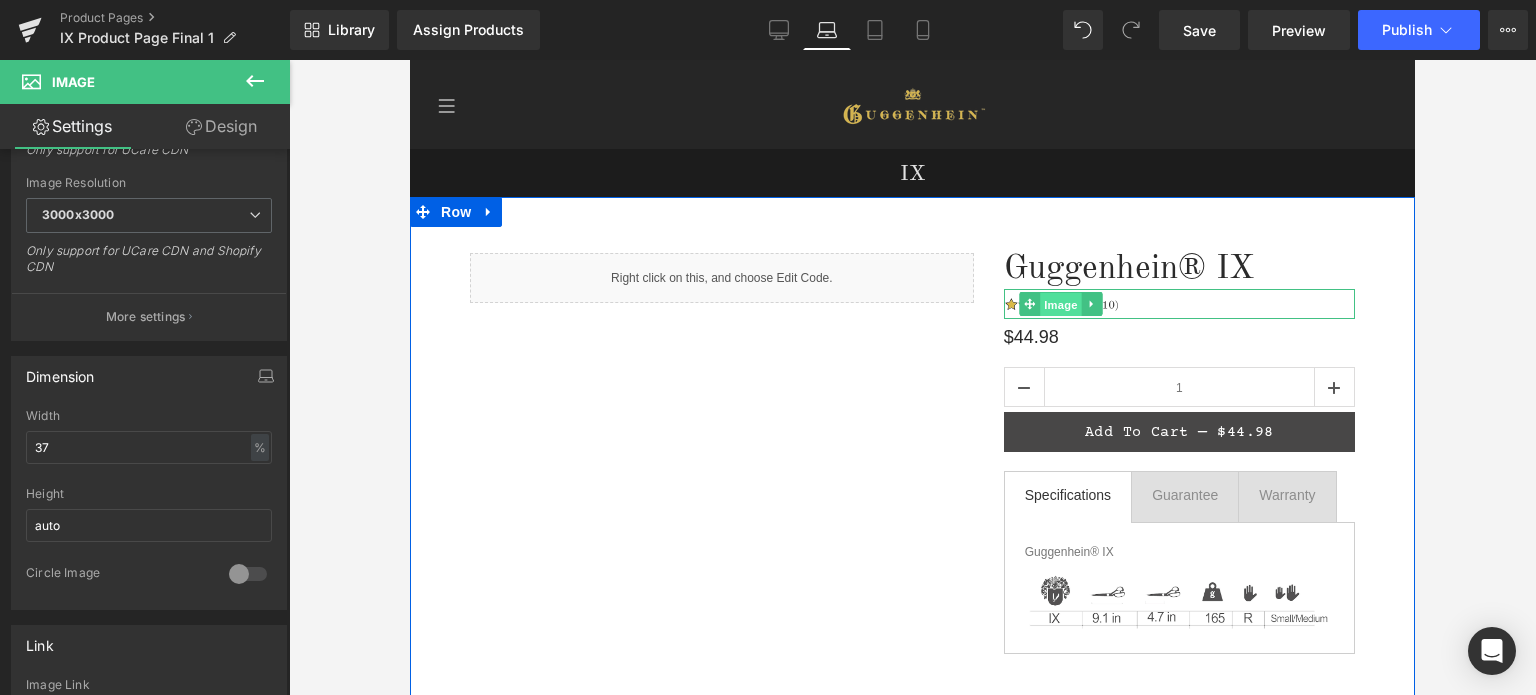 click on "Image" at bounding box center [1061, 305] 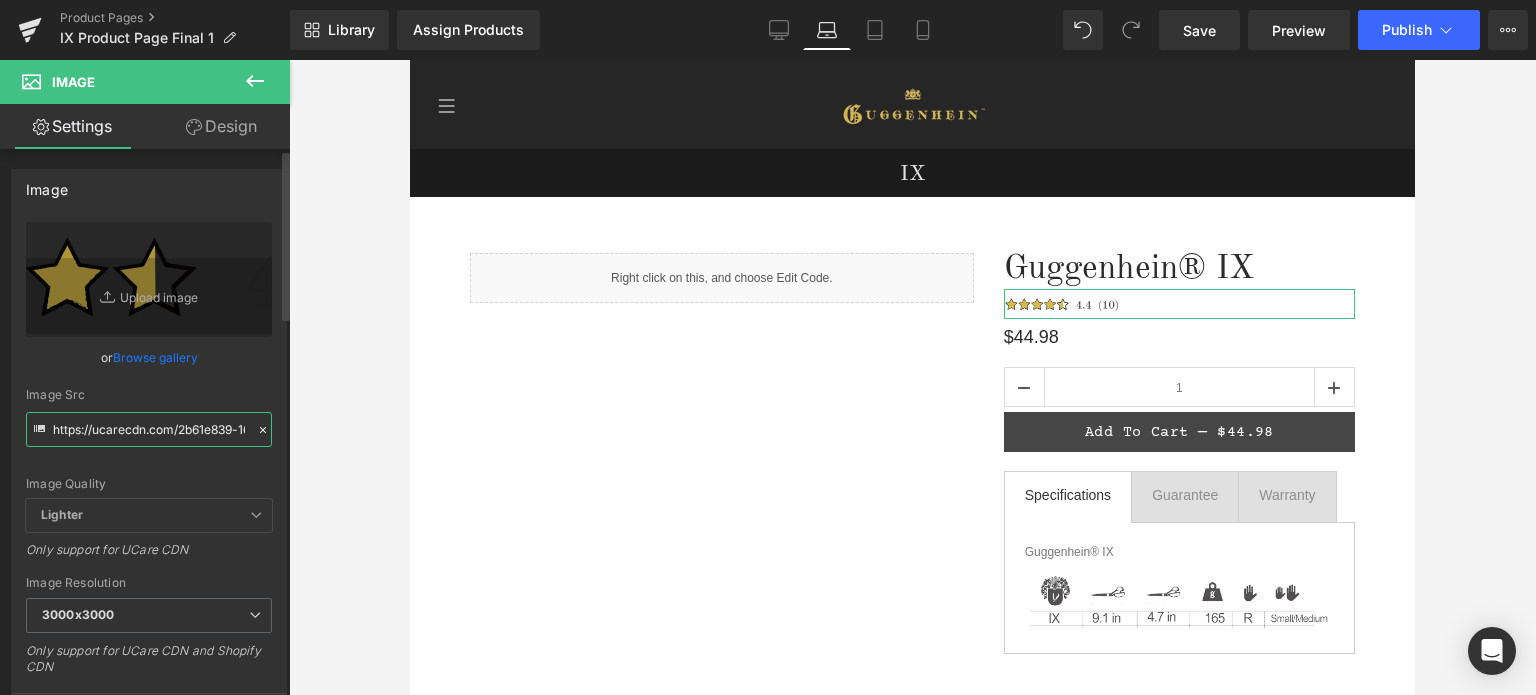 click on "https://ucarecdn.com/2b61e839-16e2-4179-a9bd-0075720caa5f/Reviews%201.svg" at bounding box center [149, 429] 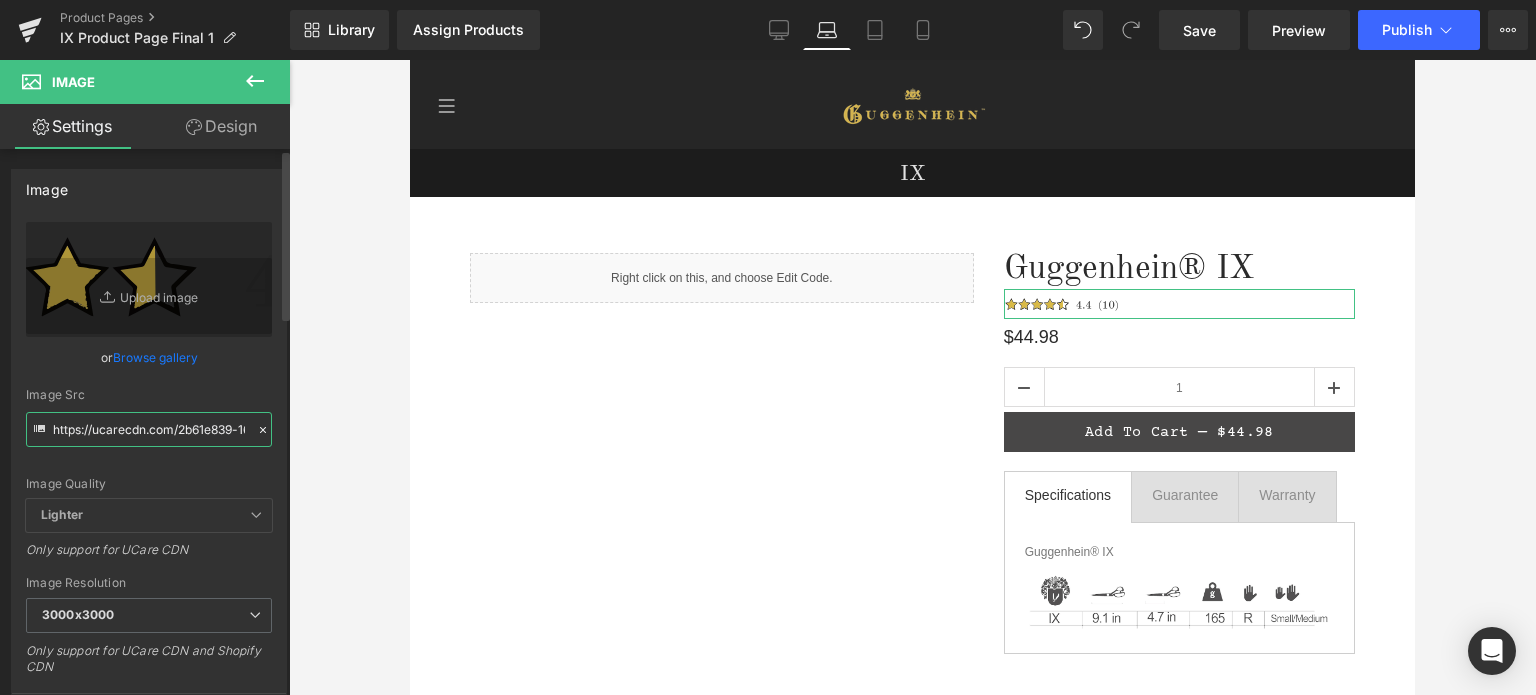 paste on "cdn.shopify.com/s/files/1/0566/0963/6442/files/IX_Reviews_1.svg?v=1754073891" 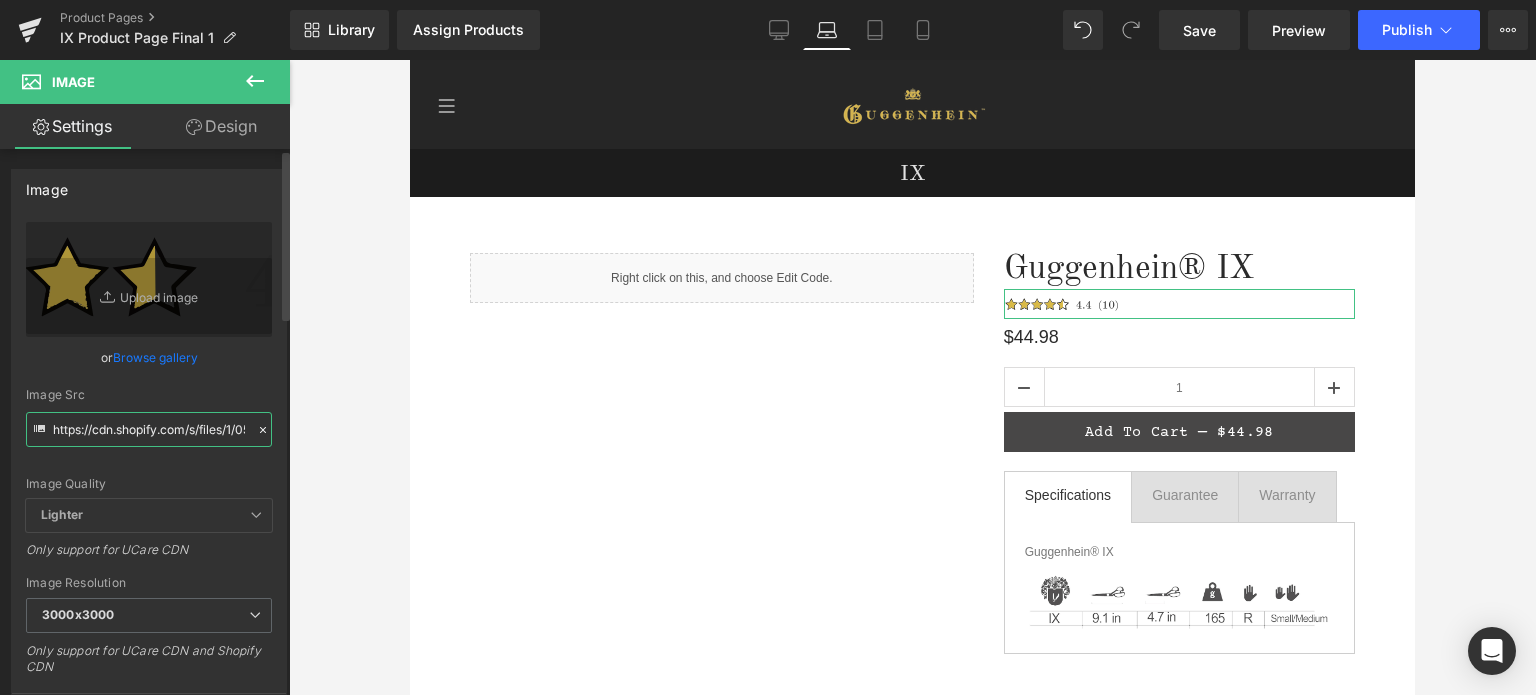 scroll, scrollTop: 0, scrollLeft: 320, axis: horizontal 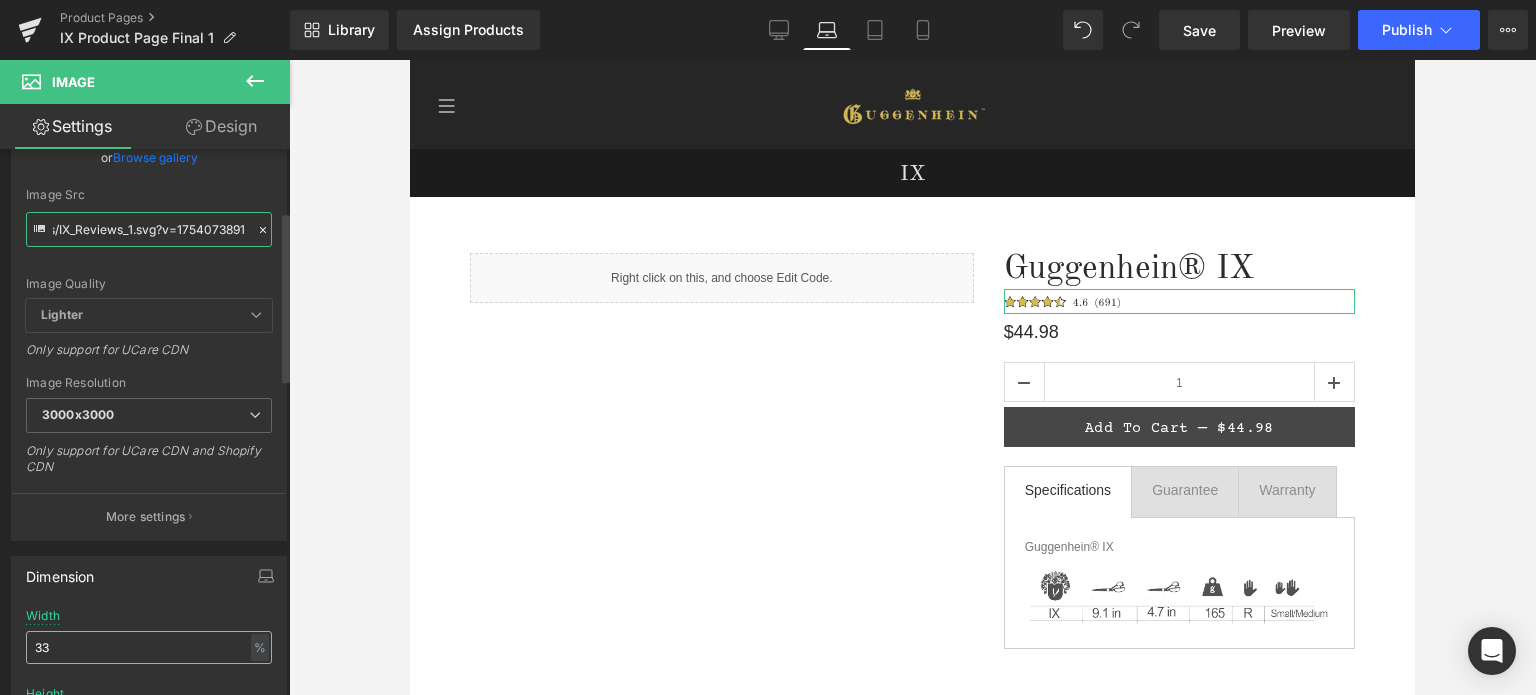 type on "https://cdn.shopify.com/s/files/1/0566/0963/6442/files/IX_Reviews_1.svg?v=1754073891" 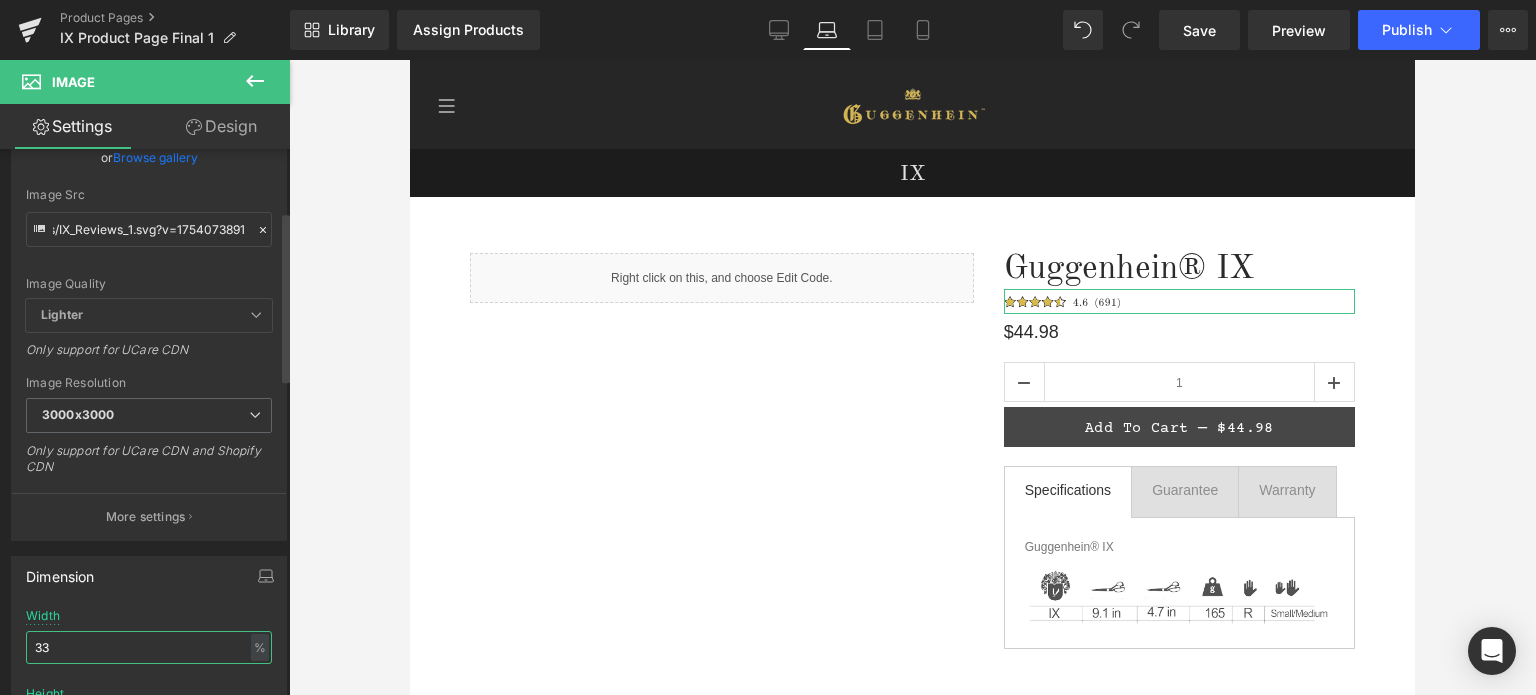 scroll, scrollTop: 0, scrollLeft: 0, axis: both 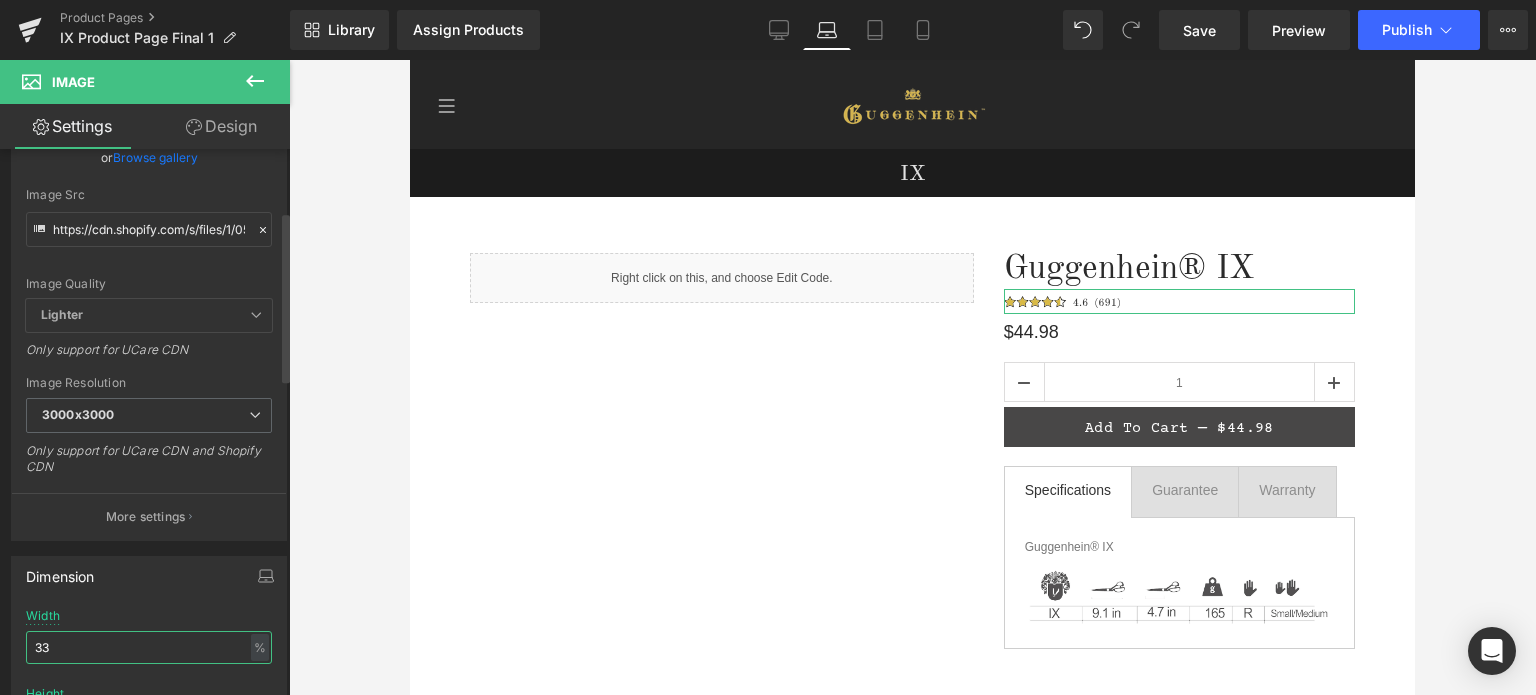 click on "33" at bounding box center [149, 647] 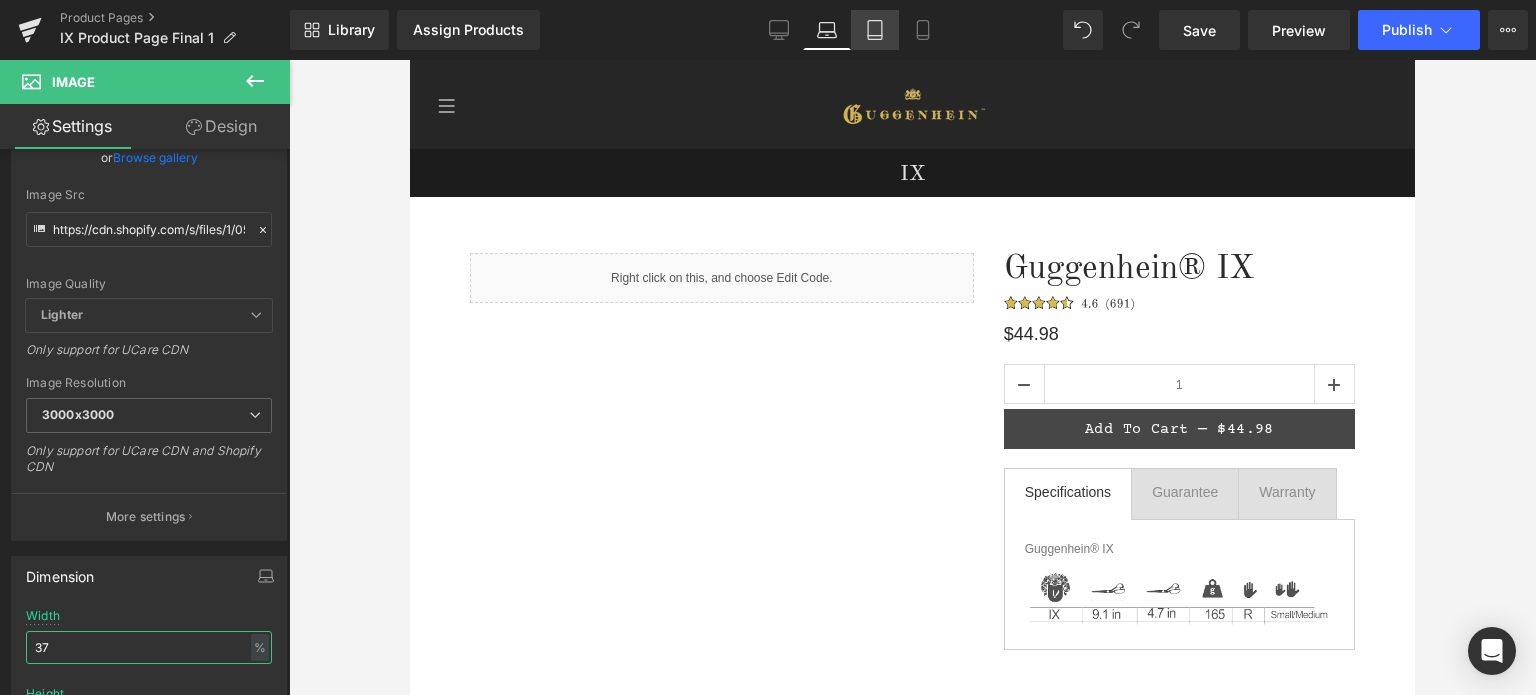type on "37" 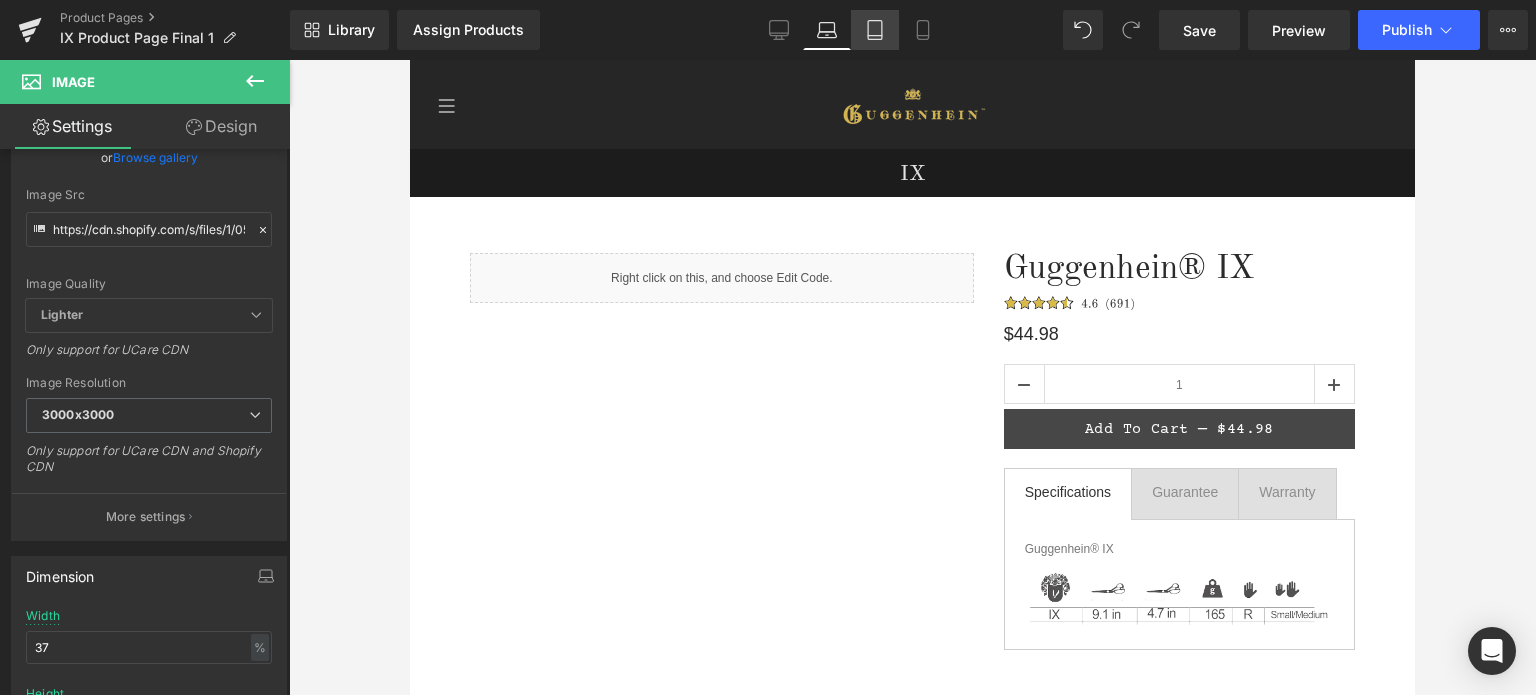 click 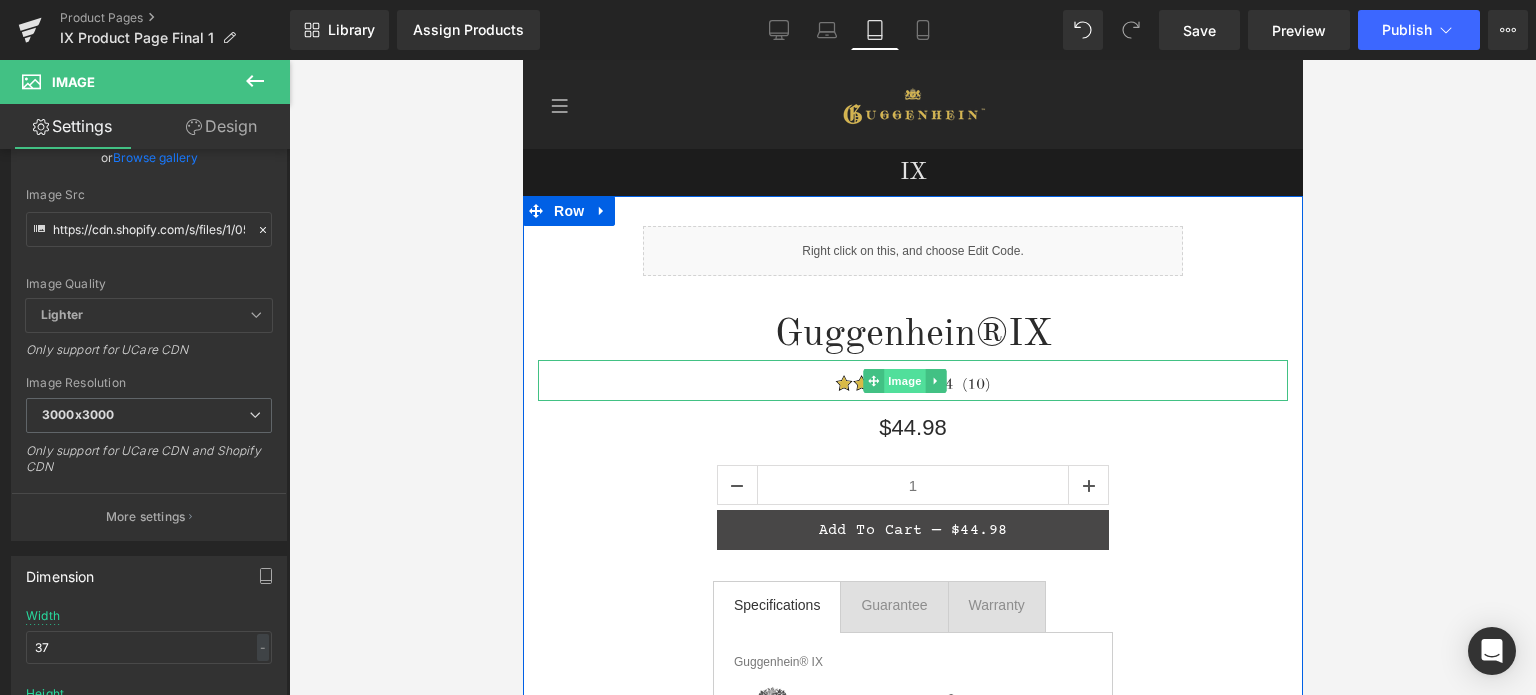 click on "Image" at bounding box center [905, 381] 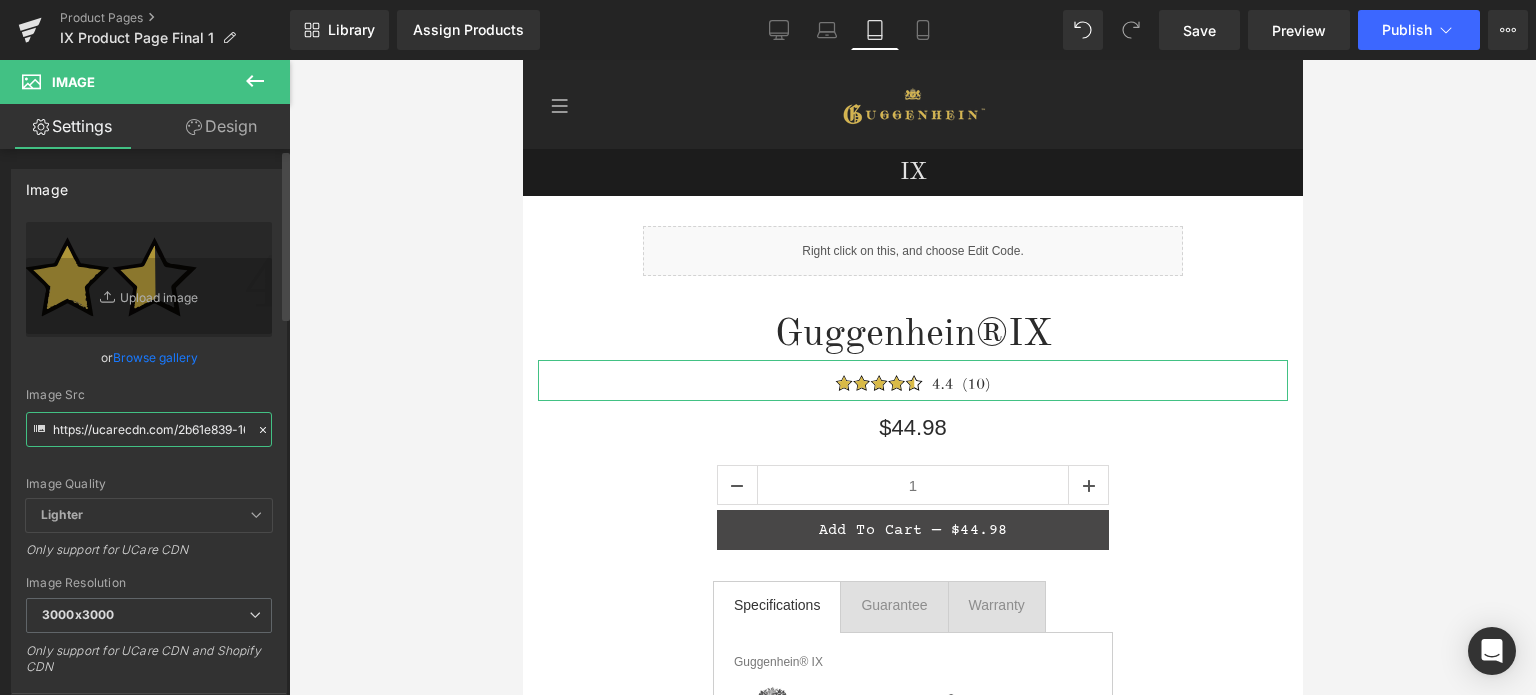 click on "https://ucarecdn.com/2b61e839-16e2-4179-a9bd-0075720caa5f/Reviews%201.svg" at bounding box center (149, 429) 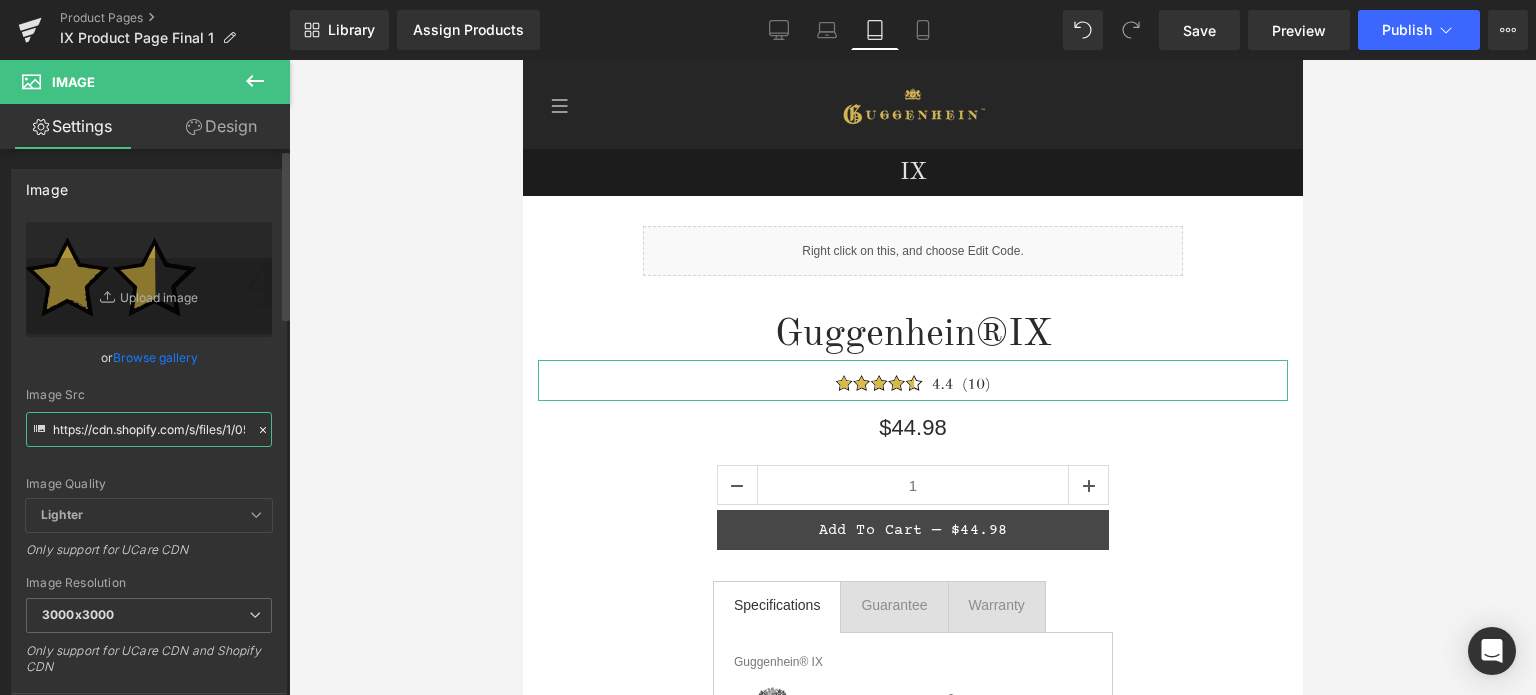 scroll, scrollTop: 0, scrollLeft: 320, axis: horizontal 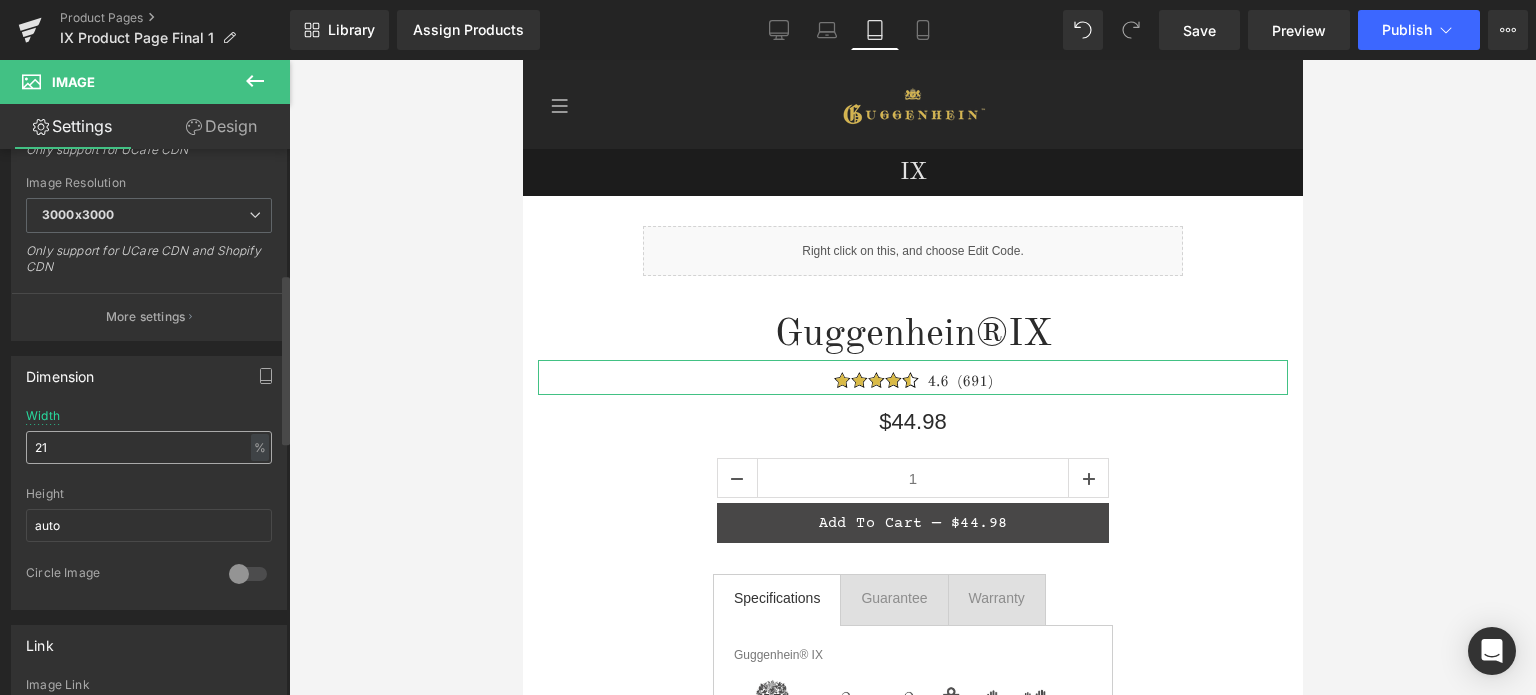 type on "https://cdn.shopify.com/s/files/1/0566/0963/6442/files/IX_Reviews_1.svg?v=1754073891" 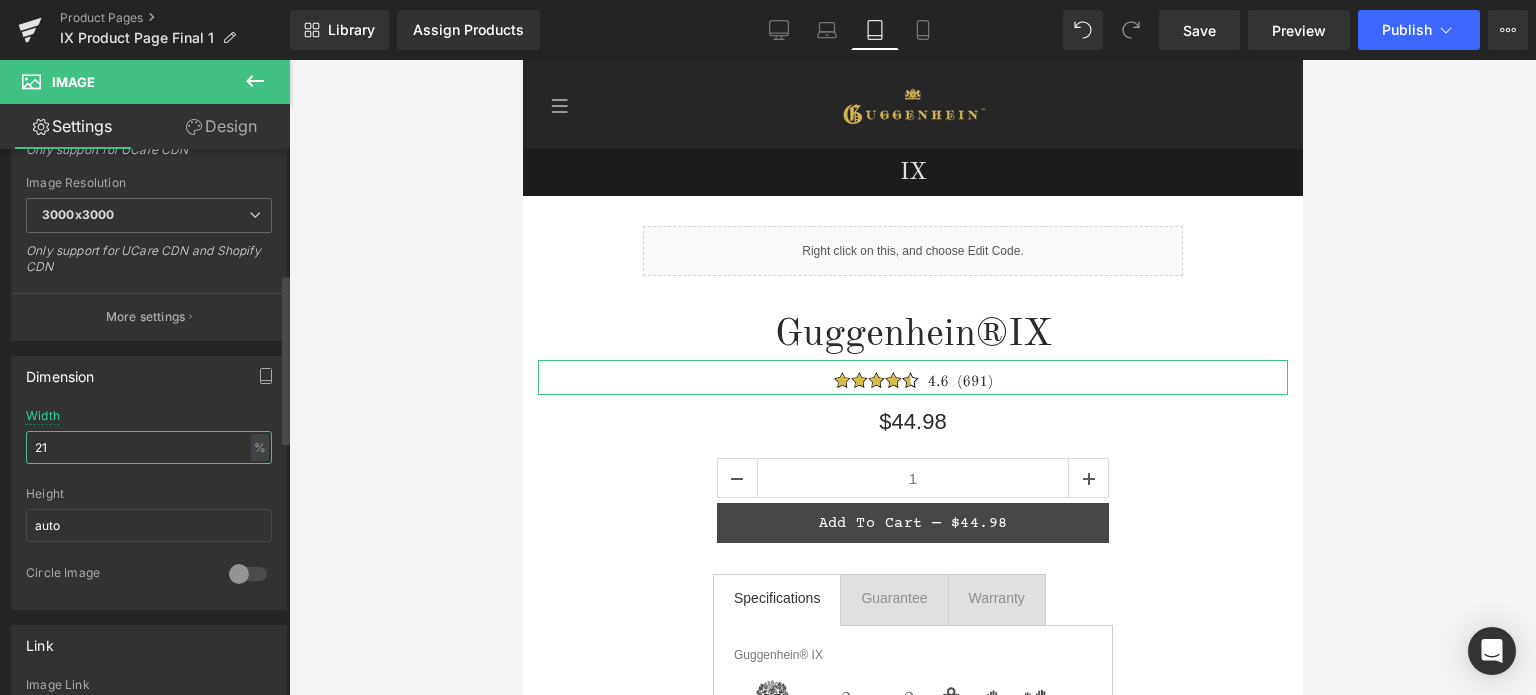 scroll, scrollTop: 0, scrollLeft: 0, axis: both 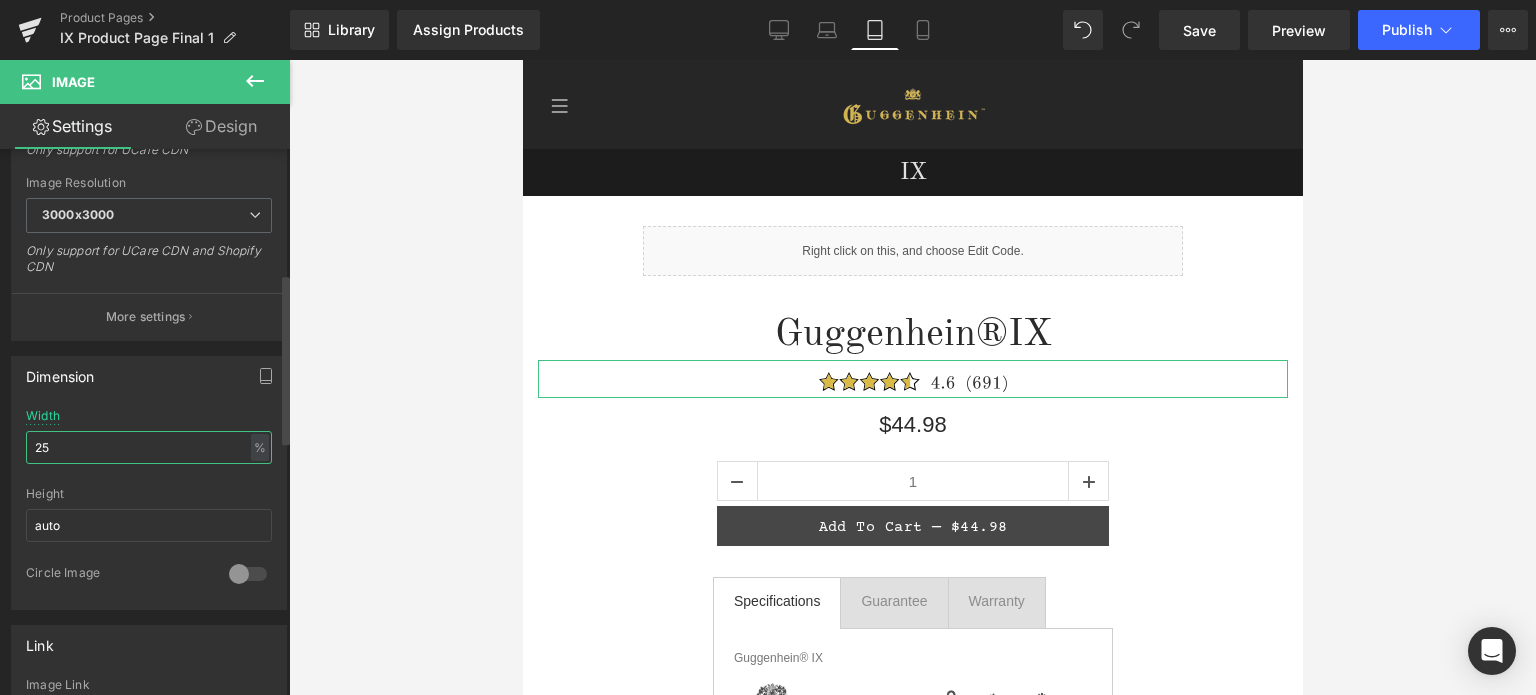 drag, startPoint x: 44, startPoint y: 445, endPoint x: 58, endPoint y: 446, distance: 14.035668 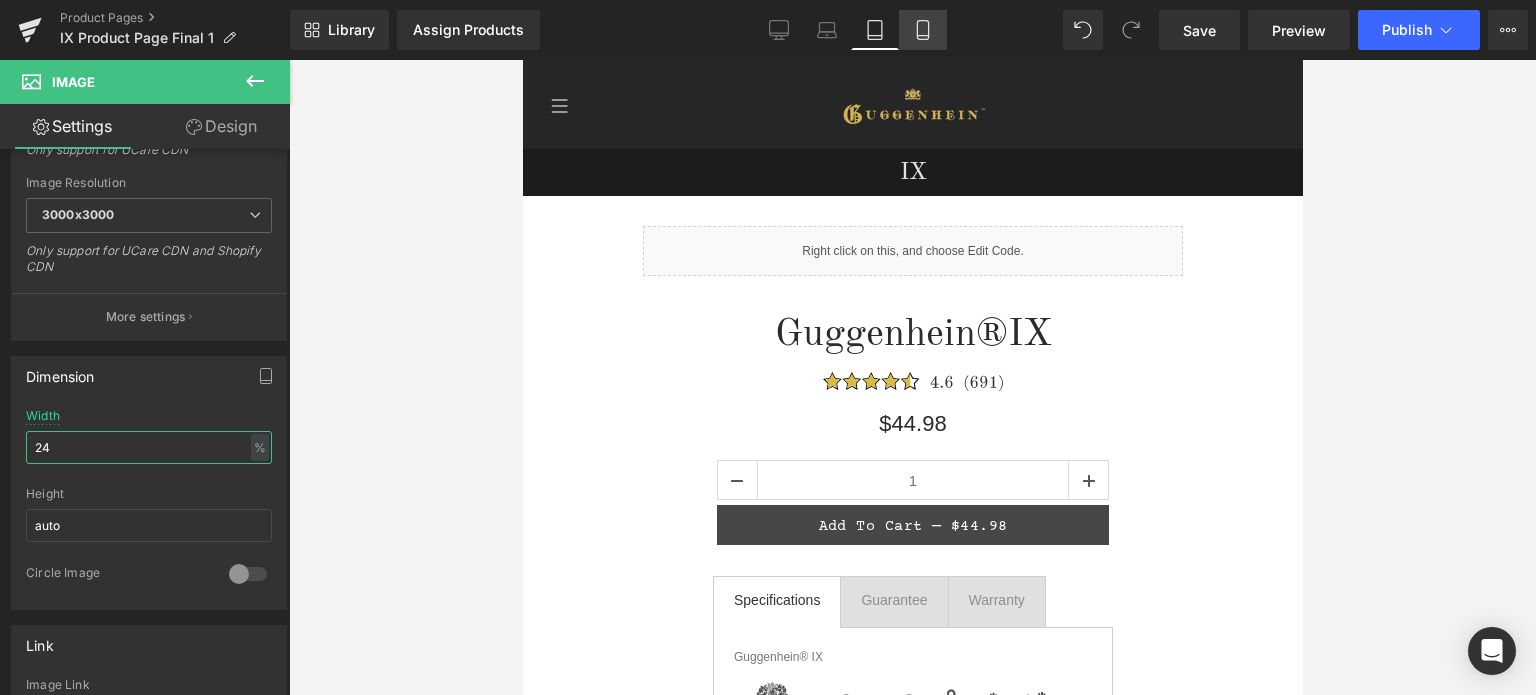 type on "24" 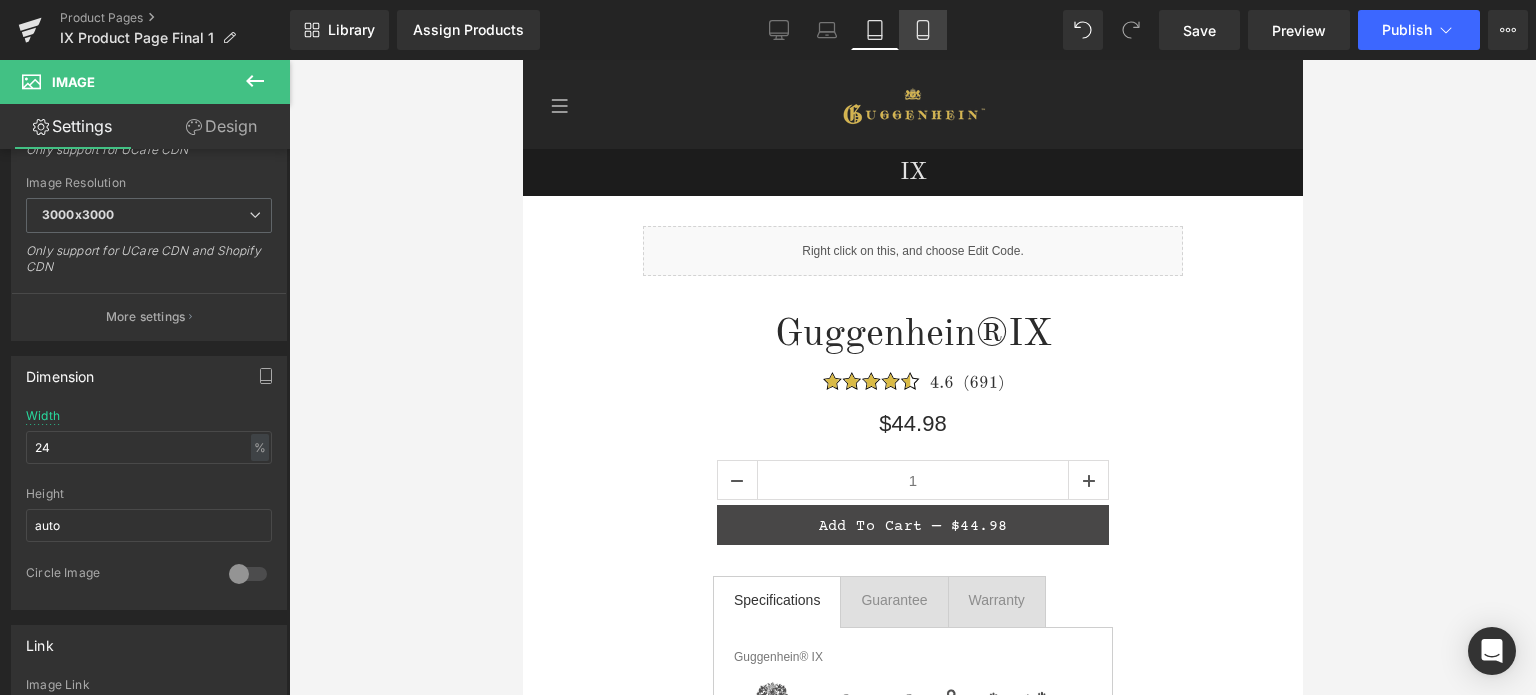 click 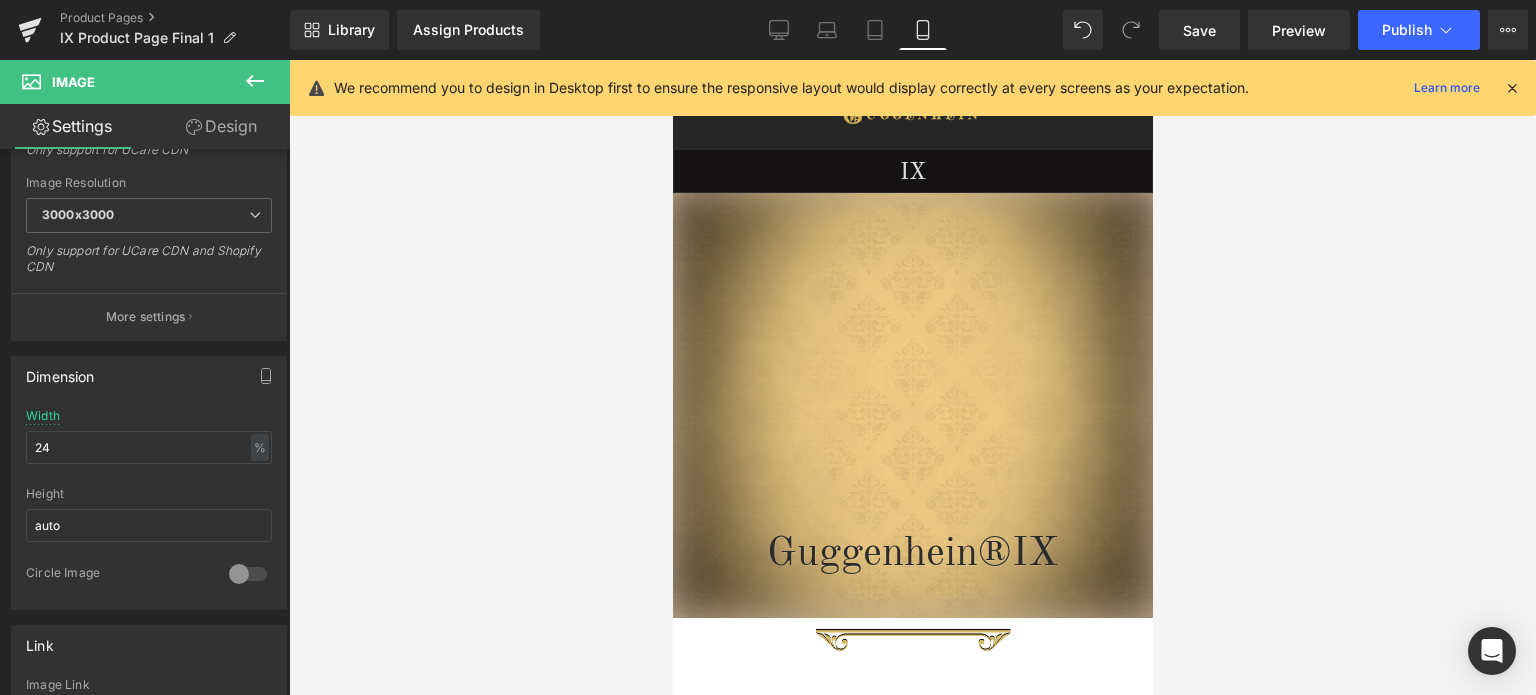 click at bounding box center (1512, 88) 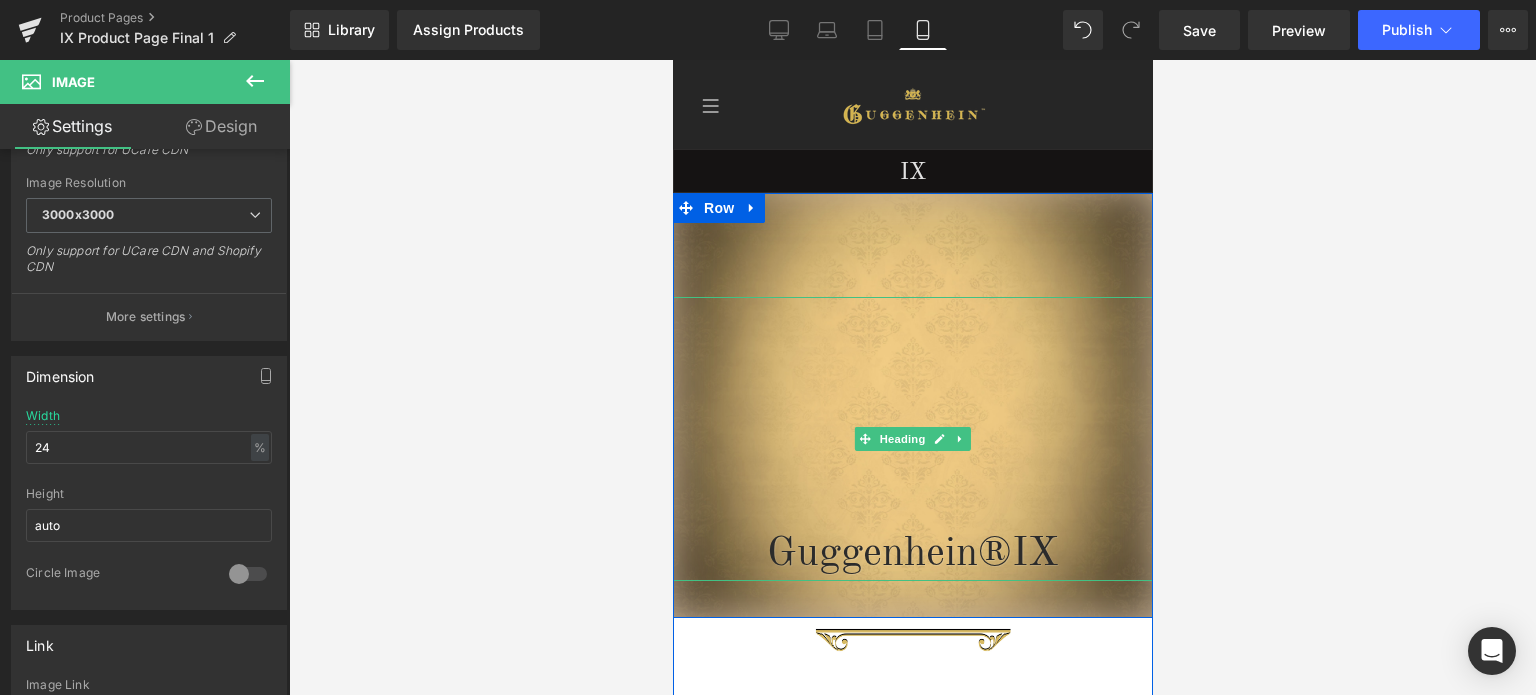 scroll, scrollTop: 600, scrollLeft: 0, axis: vertical 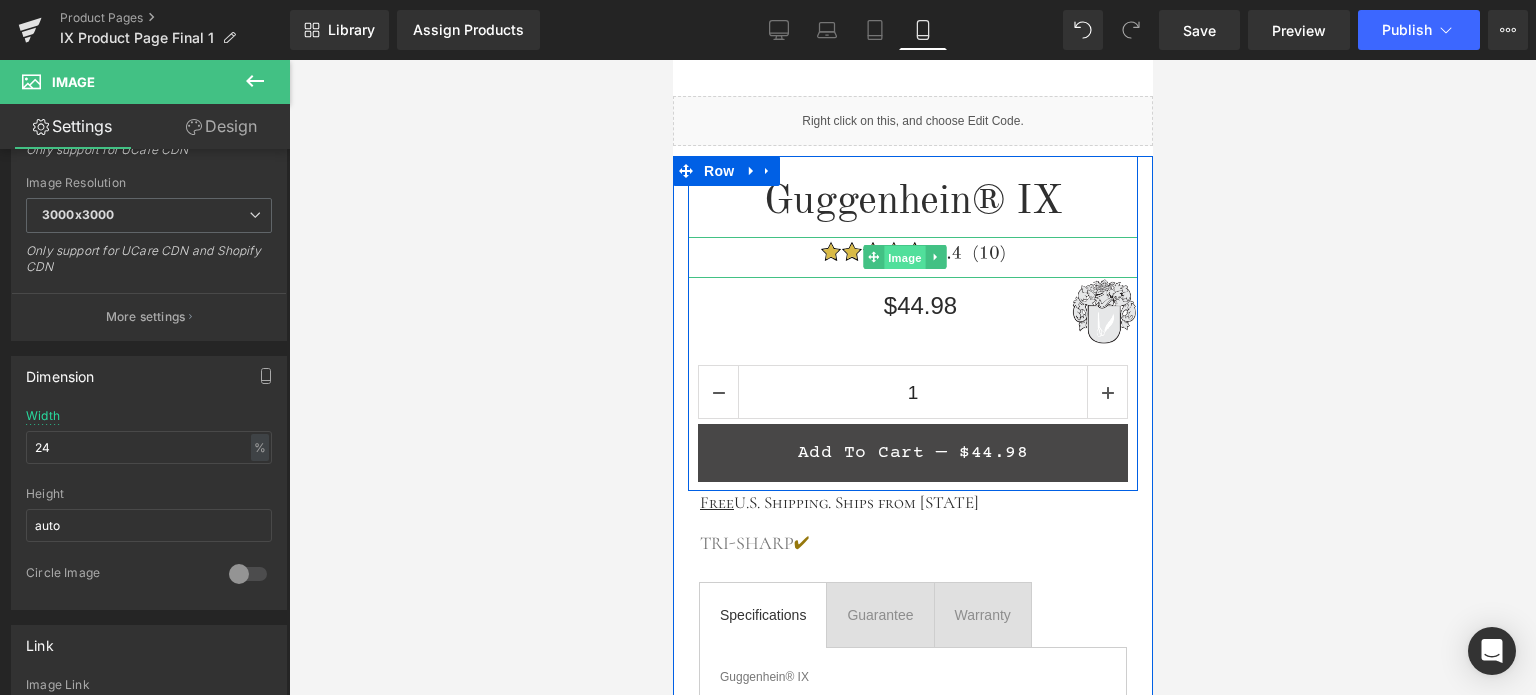 click on "Image" at bounding box center [905, 258] 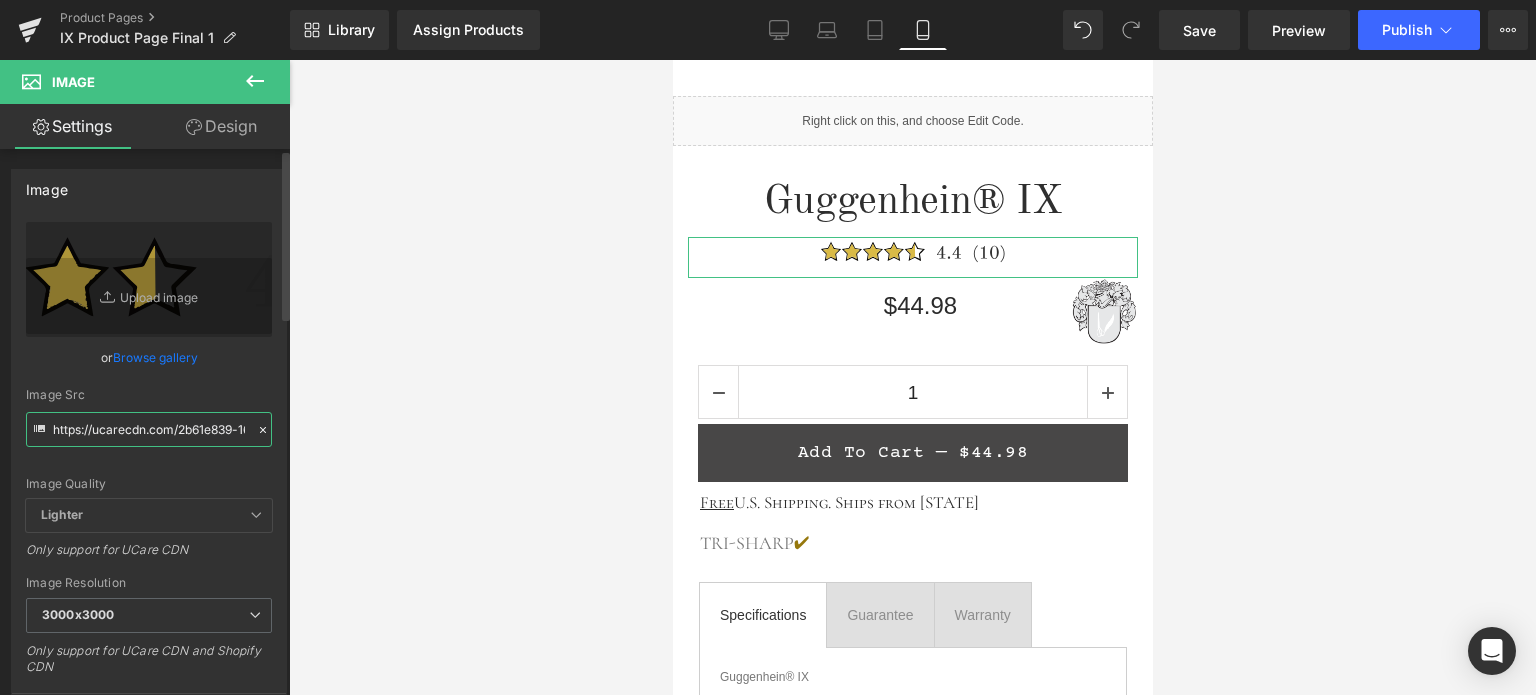 click on "https://ucarecdn.com/2b61e839-16e2-4179-a9bd-0075720caa5f/Reviews%201.svg" at bounding box center [149, 429] 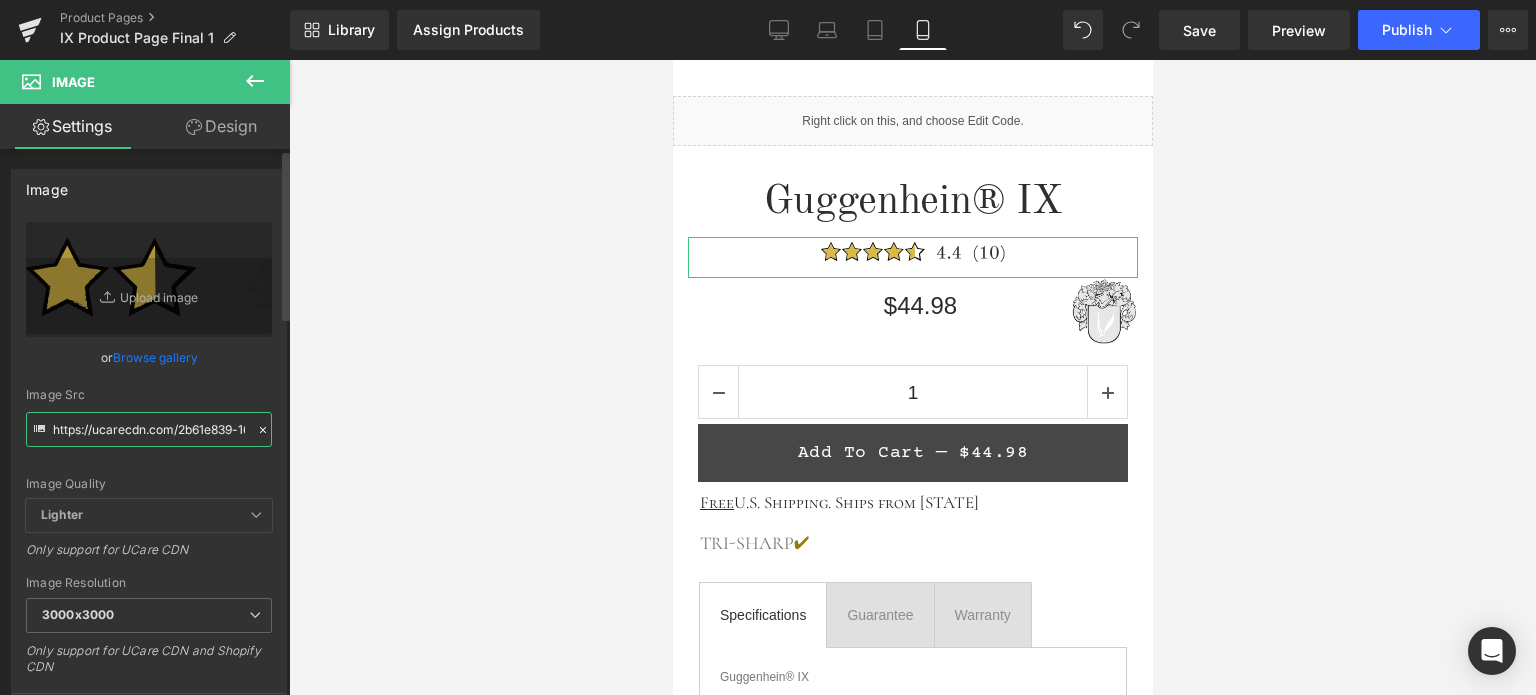 paste on "cdn.shopify.com/s/files/1/0566/0963/6442/files/IX_Reviews_1.svg?v=1754073891" 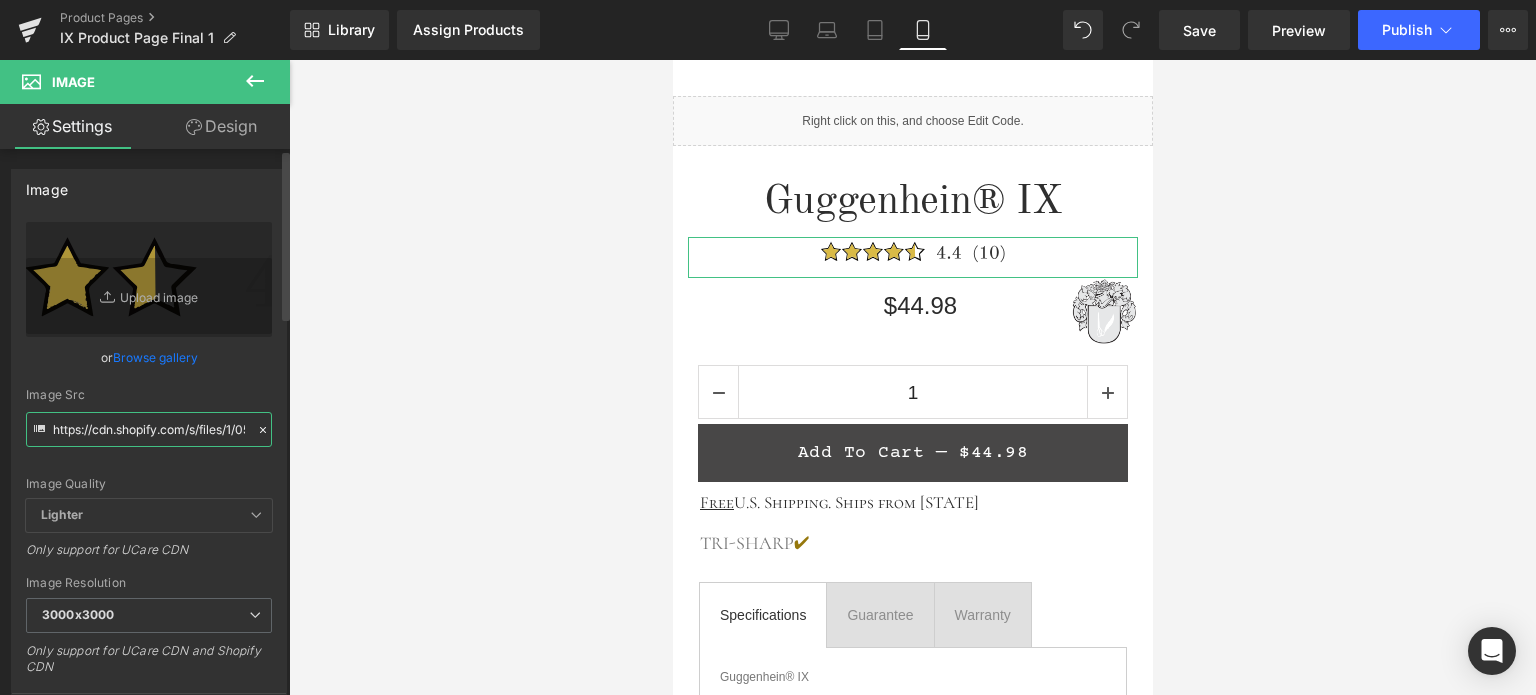 scroll, scrollTop: 0, scrollLeft: 320, axis: horizontal 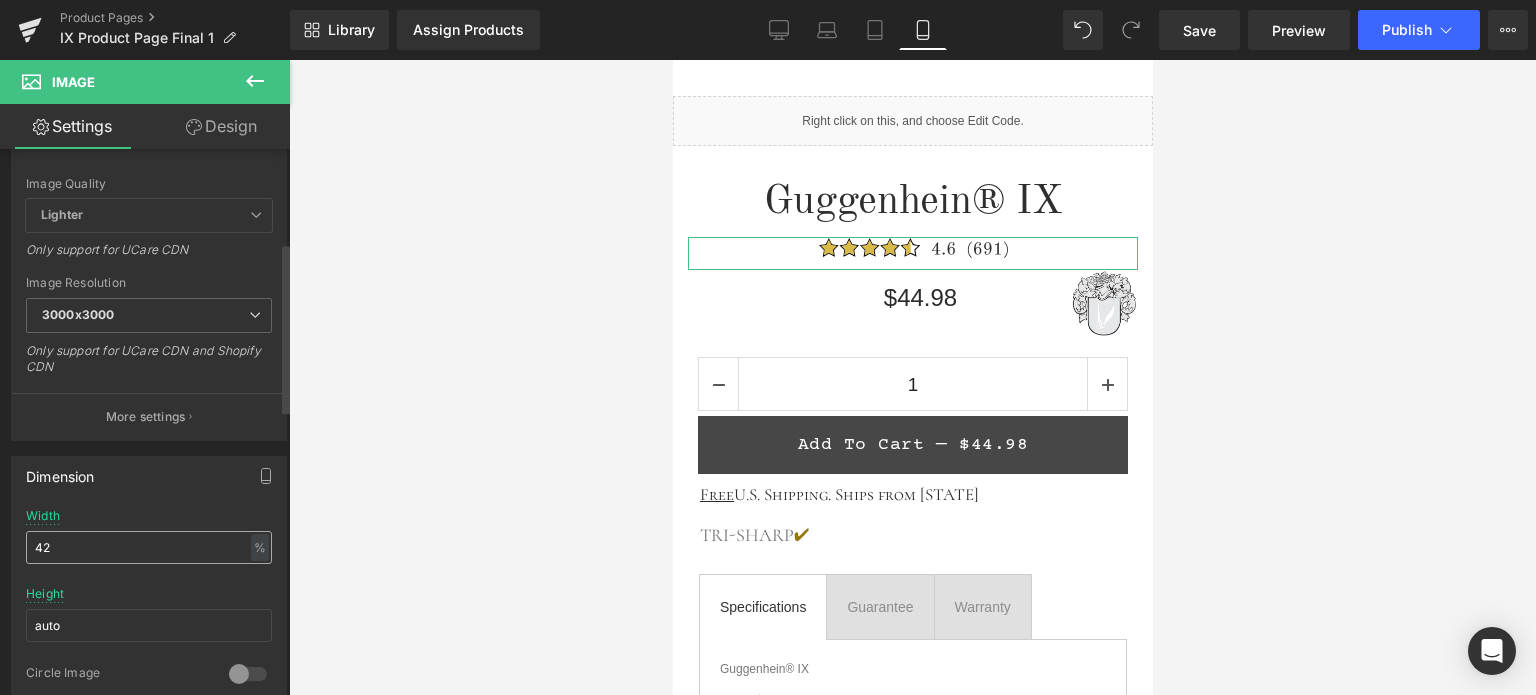 type on "https://cdn.shopify.com/s/files/1/0566/0963/6442/files/IX_Reviews_1.svg?v=1754073891" 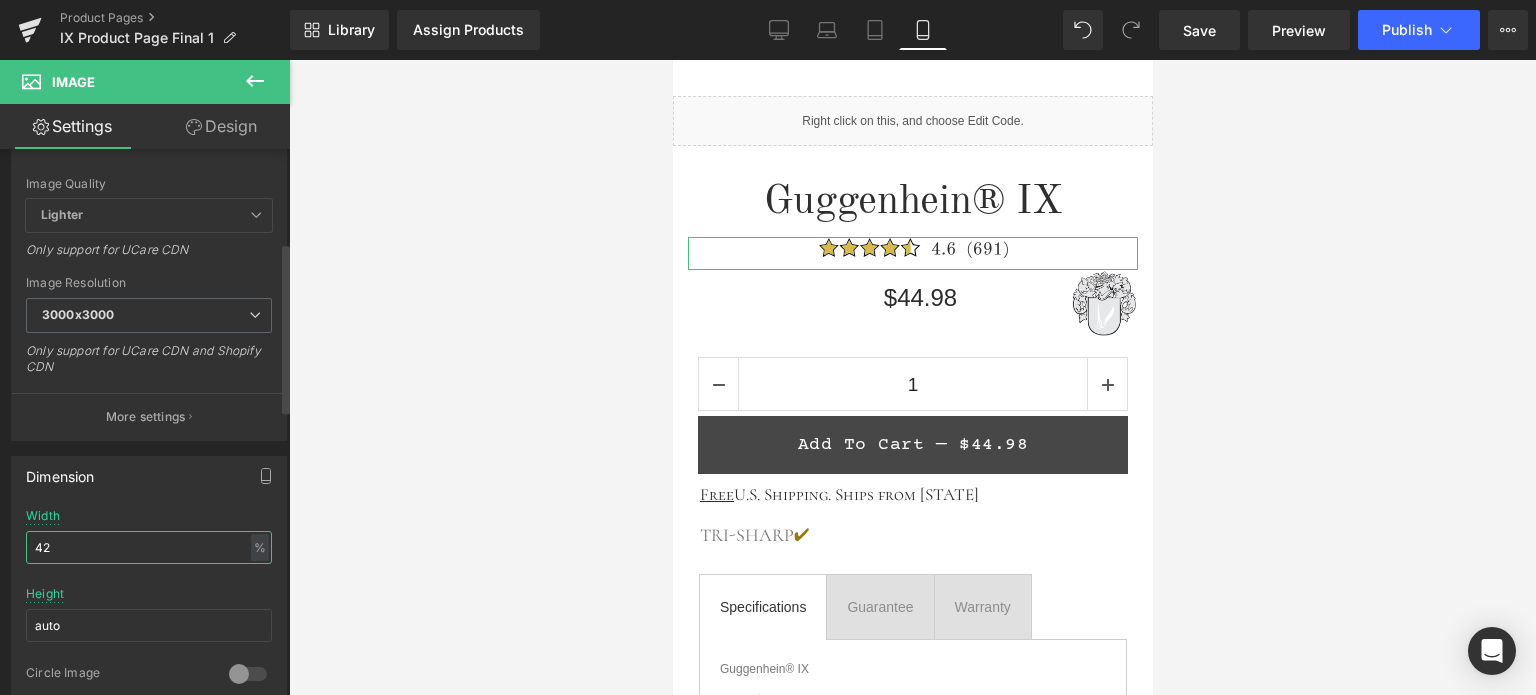 scroll, scrollTop: 0, scrollLeft: 0, axis: both 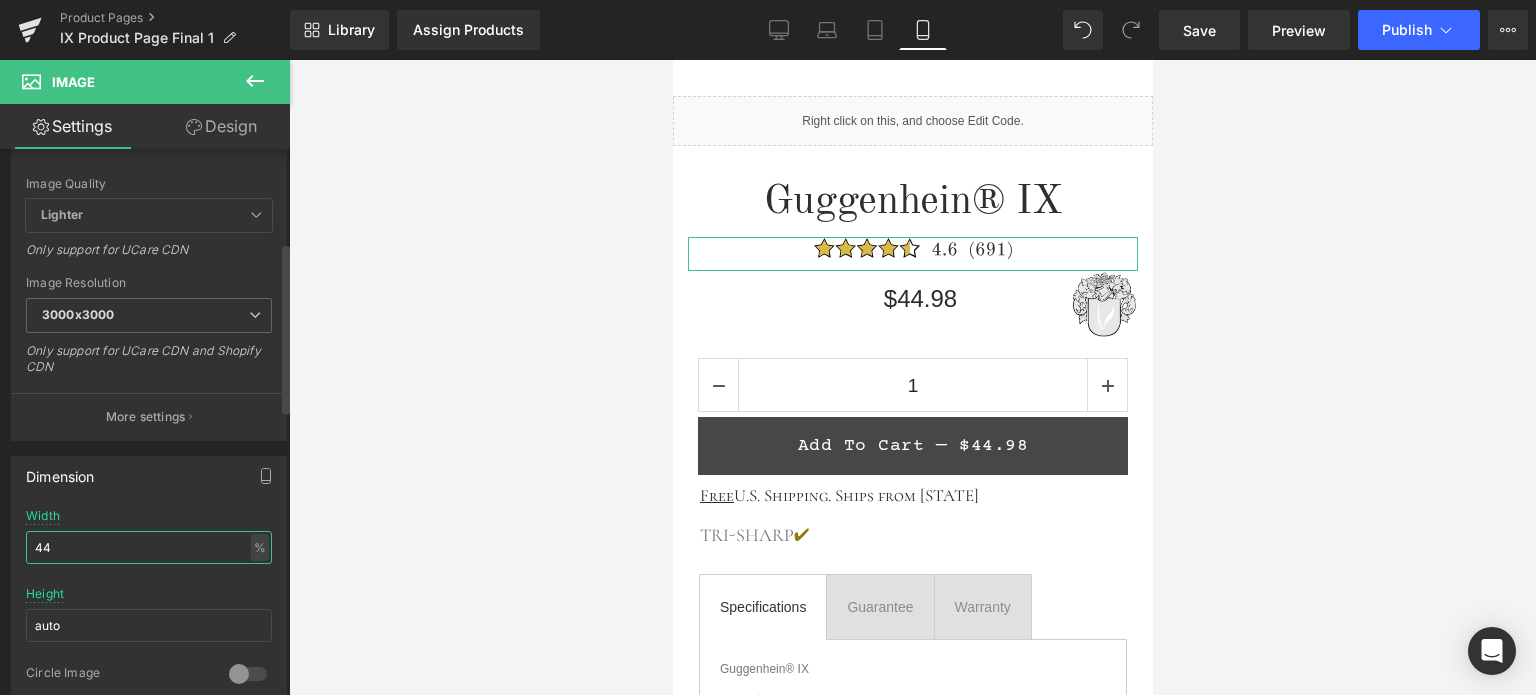 click on "44" at bounding box center [149, 547] 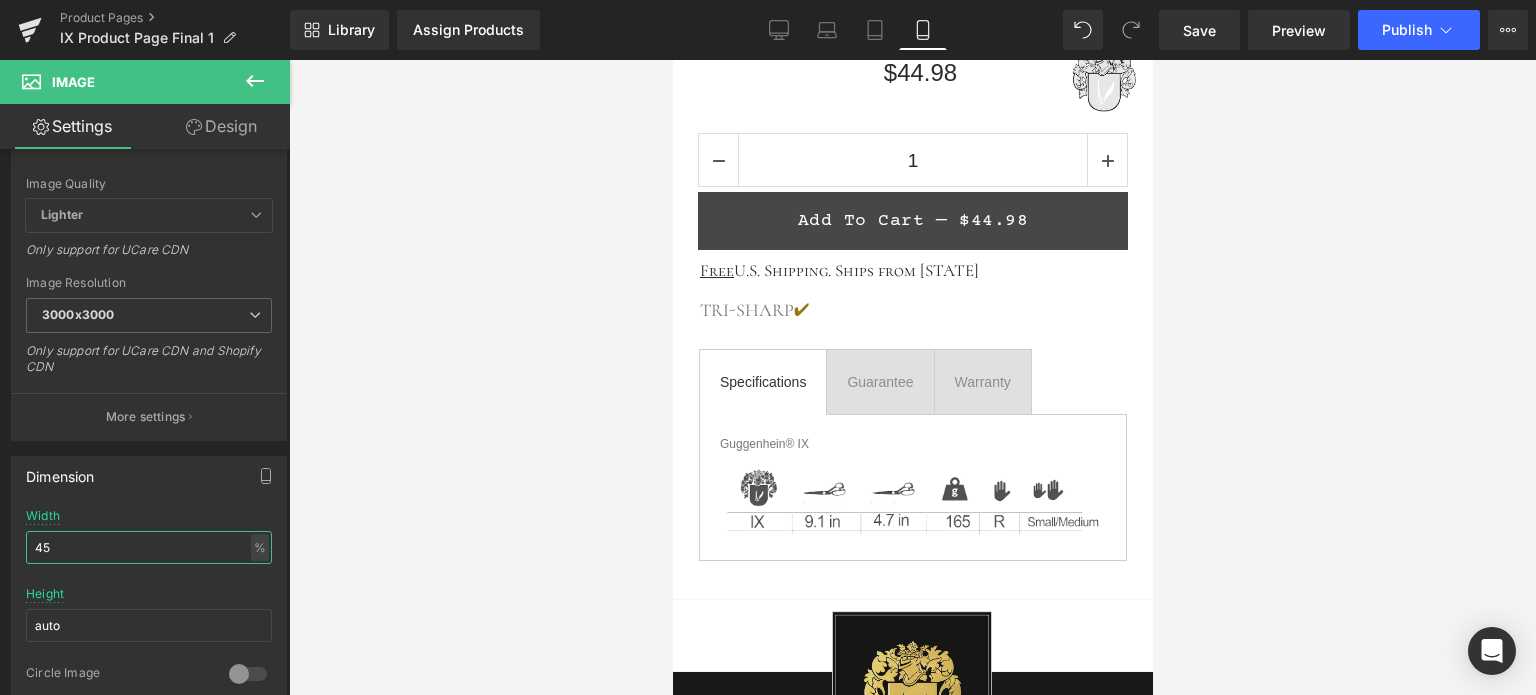 scroll, scrollTop: 801, scrollLeft: 0, axis: vertical 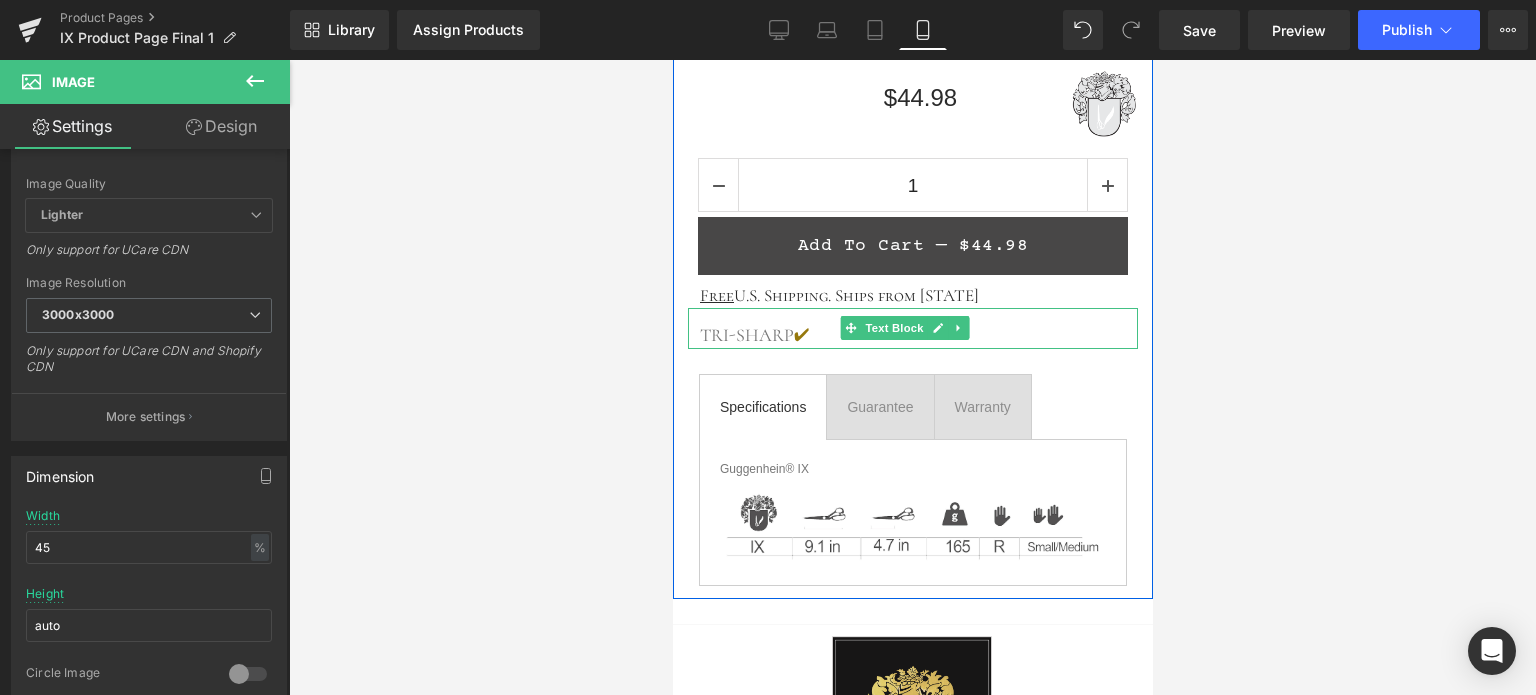 click on "✔" at bounding box center [800, 335] 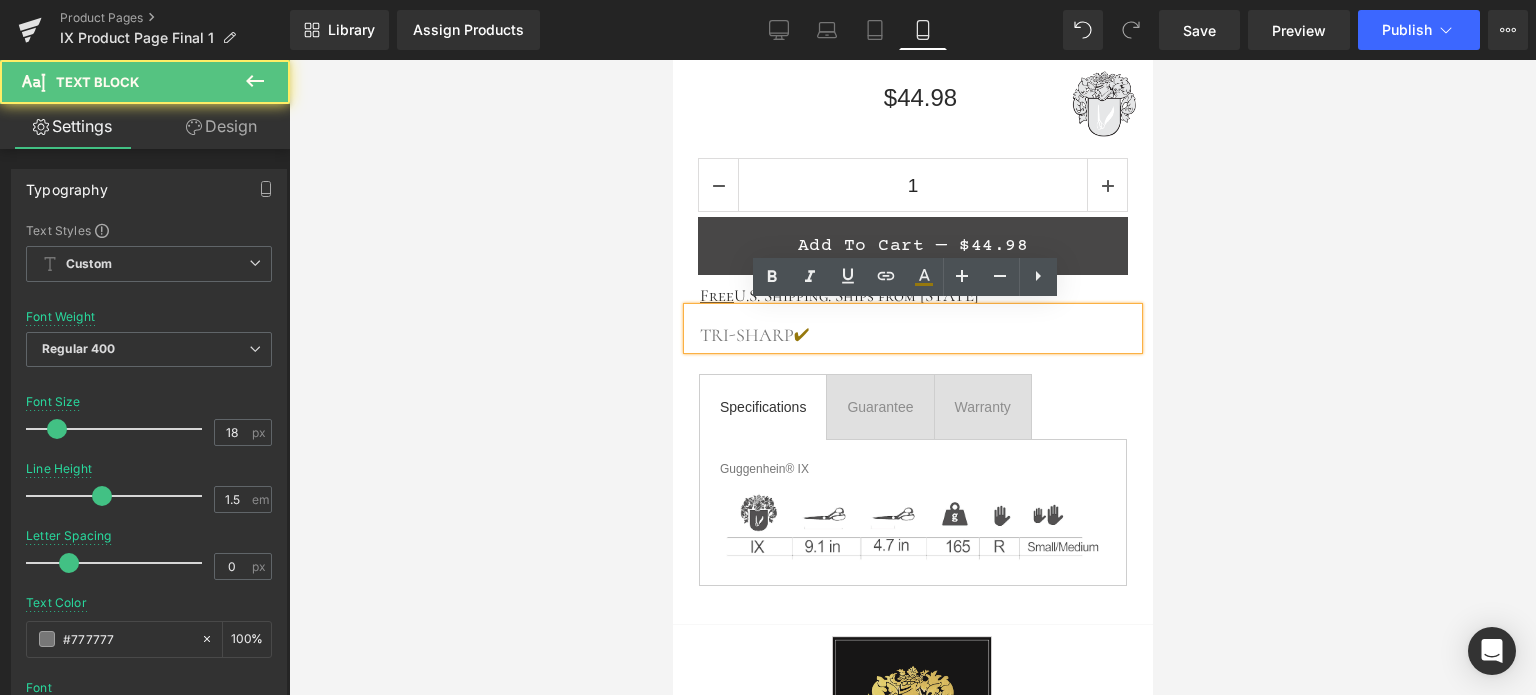click on "TRI-SHARP  ✔" at bounding box center [918, 335] 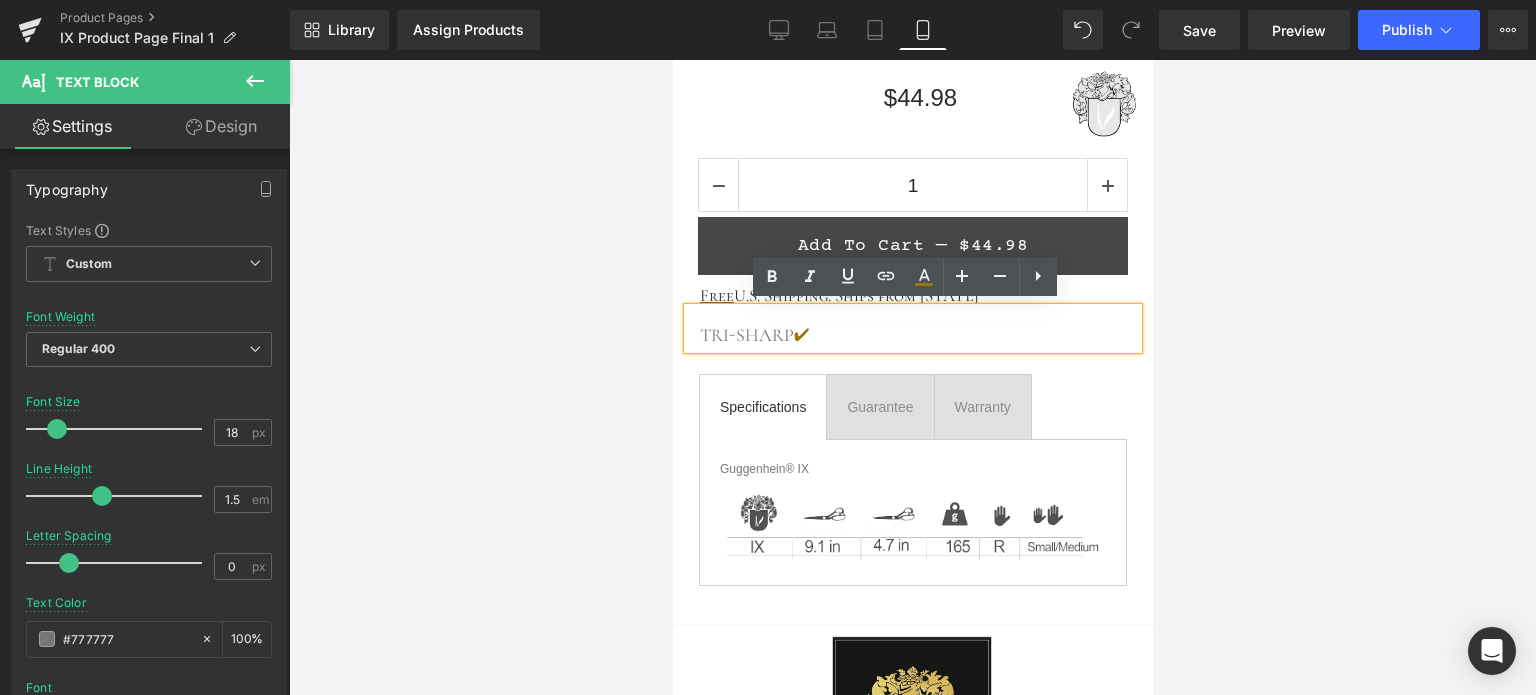 type 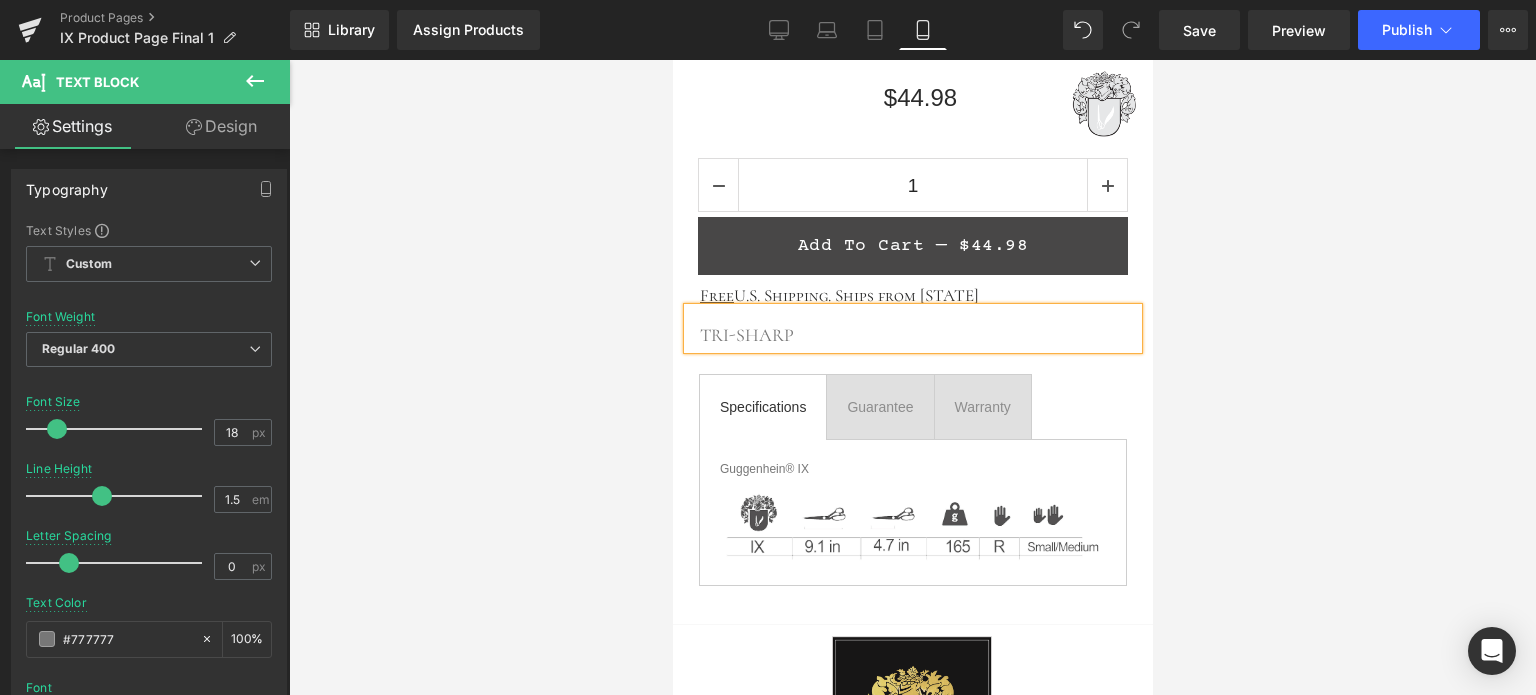 click at bounding box center [912, 377] 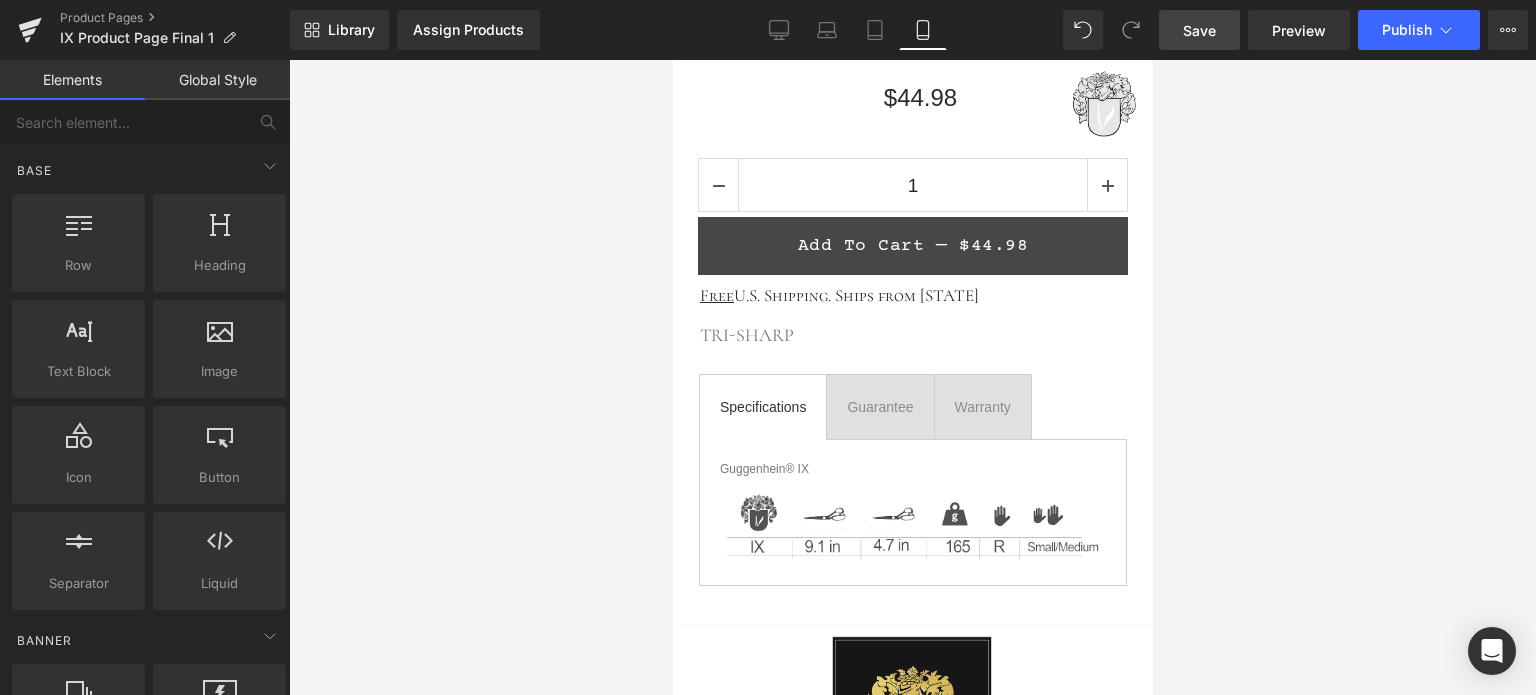 click on "Save" at bounding box center [1199, 30] 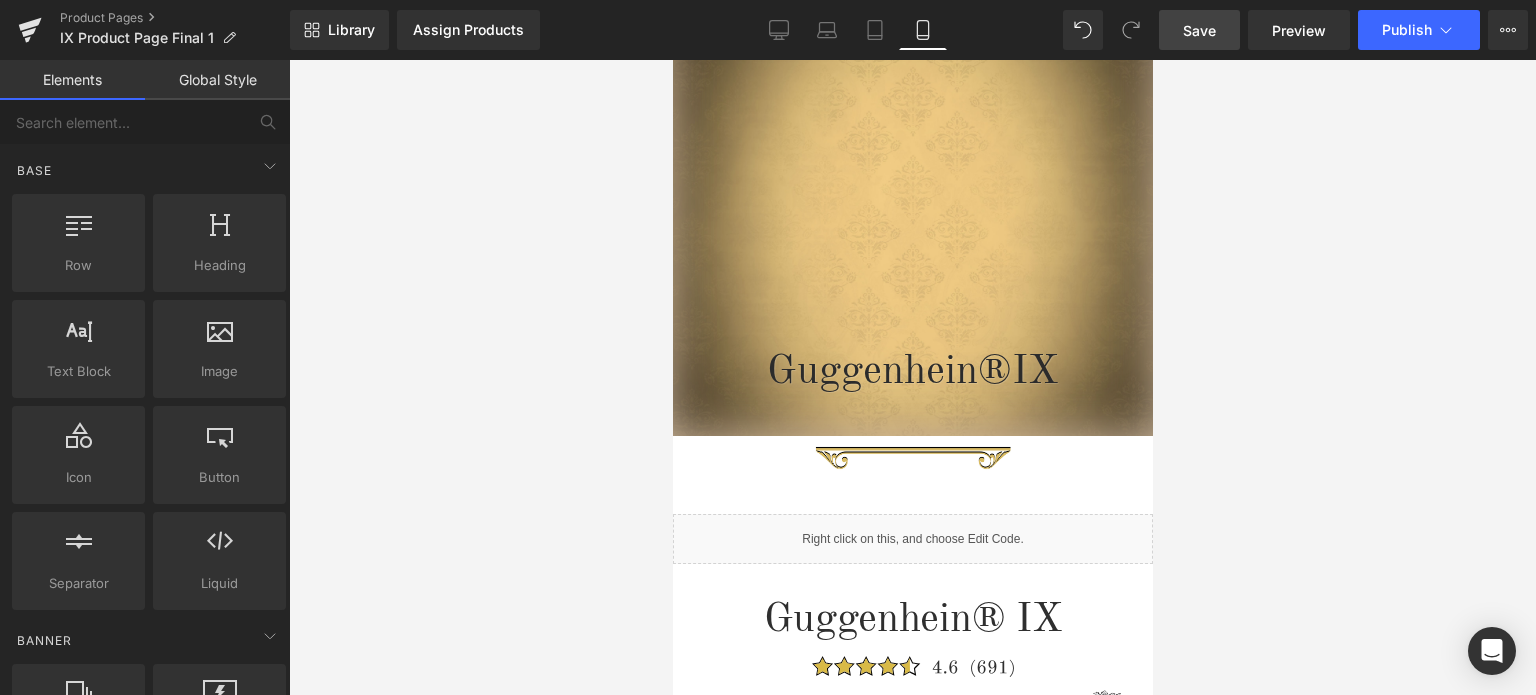 scroll, scrollTop: 0, scrollLeft: 0, axis: both 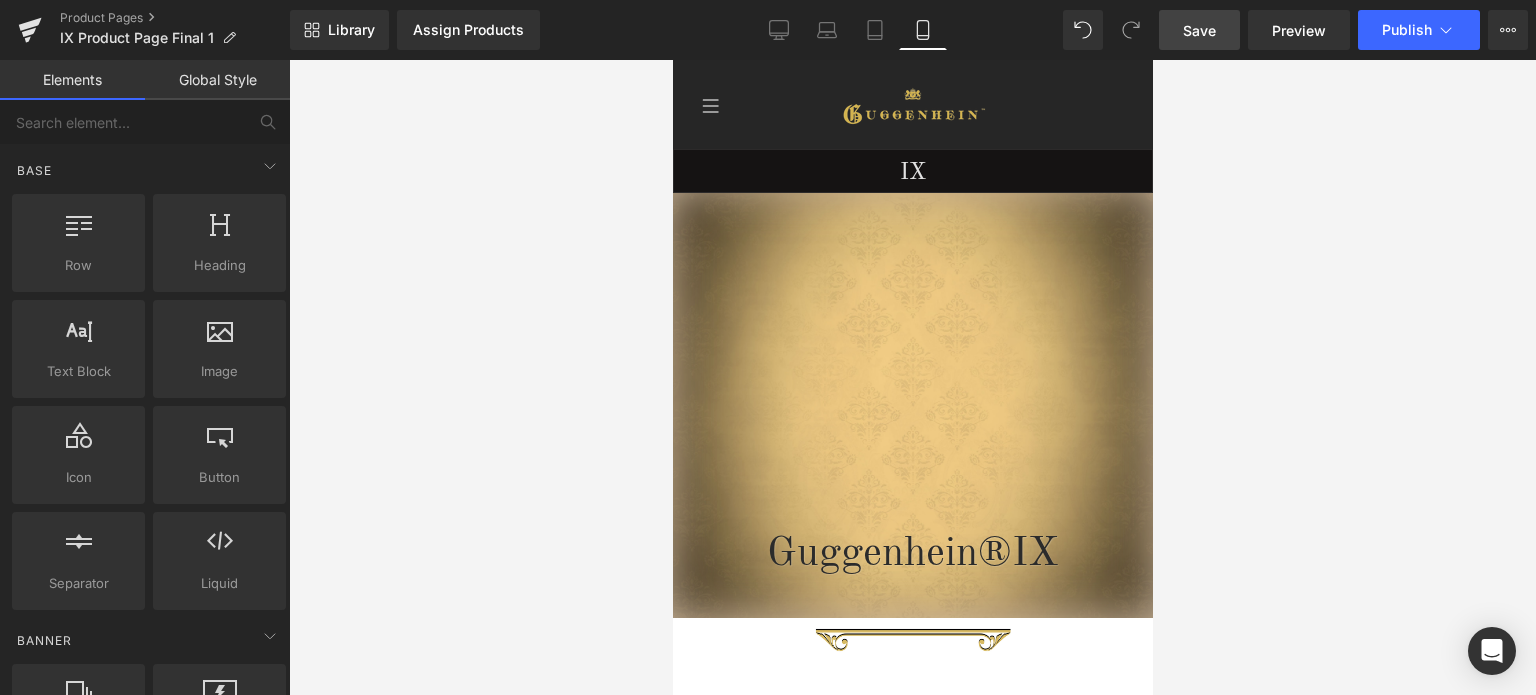 drag, startPoint x: 1142, startPoint y: 231, endPoint x: 1830, endPoint y: 141, distance: 693.86163 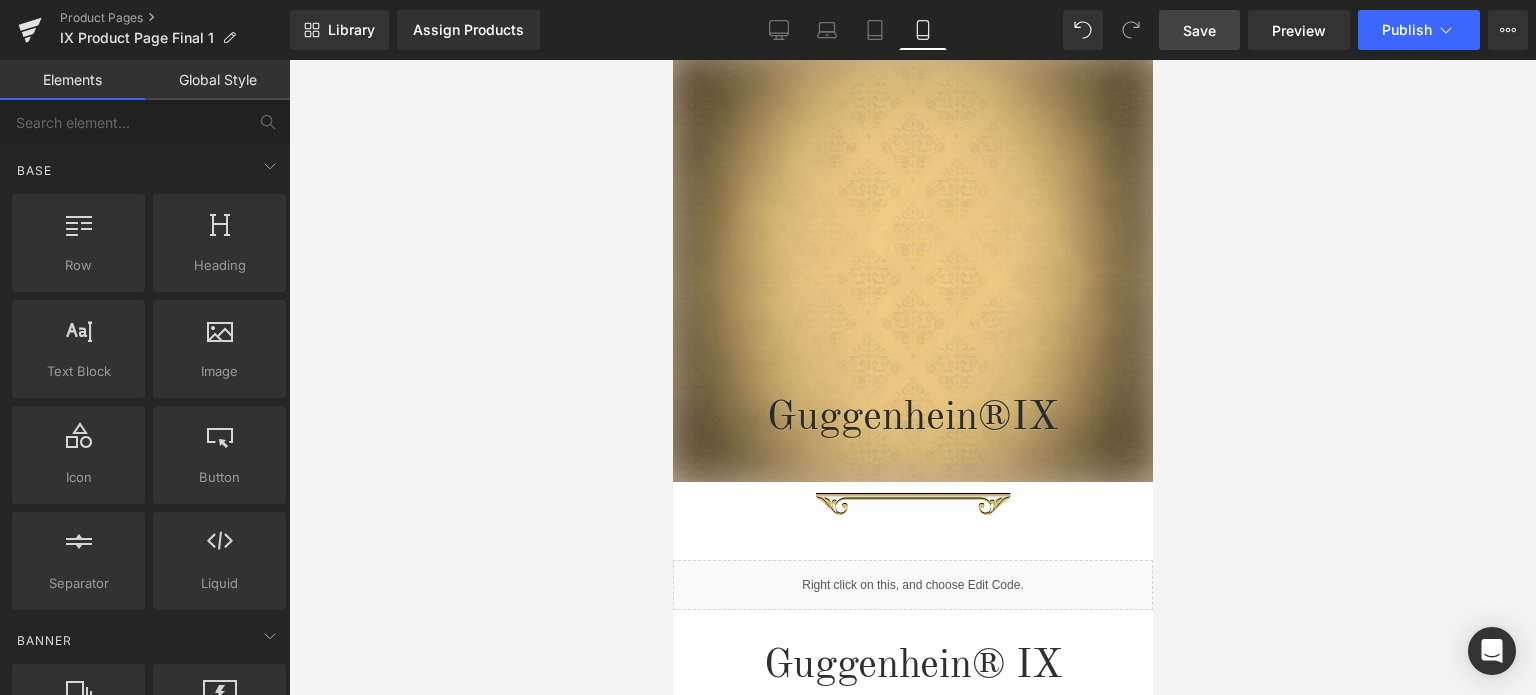 scroll, scrollTop: 1, scrollLeft: 0, axis: vertical 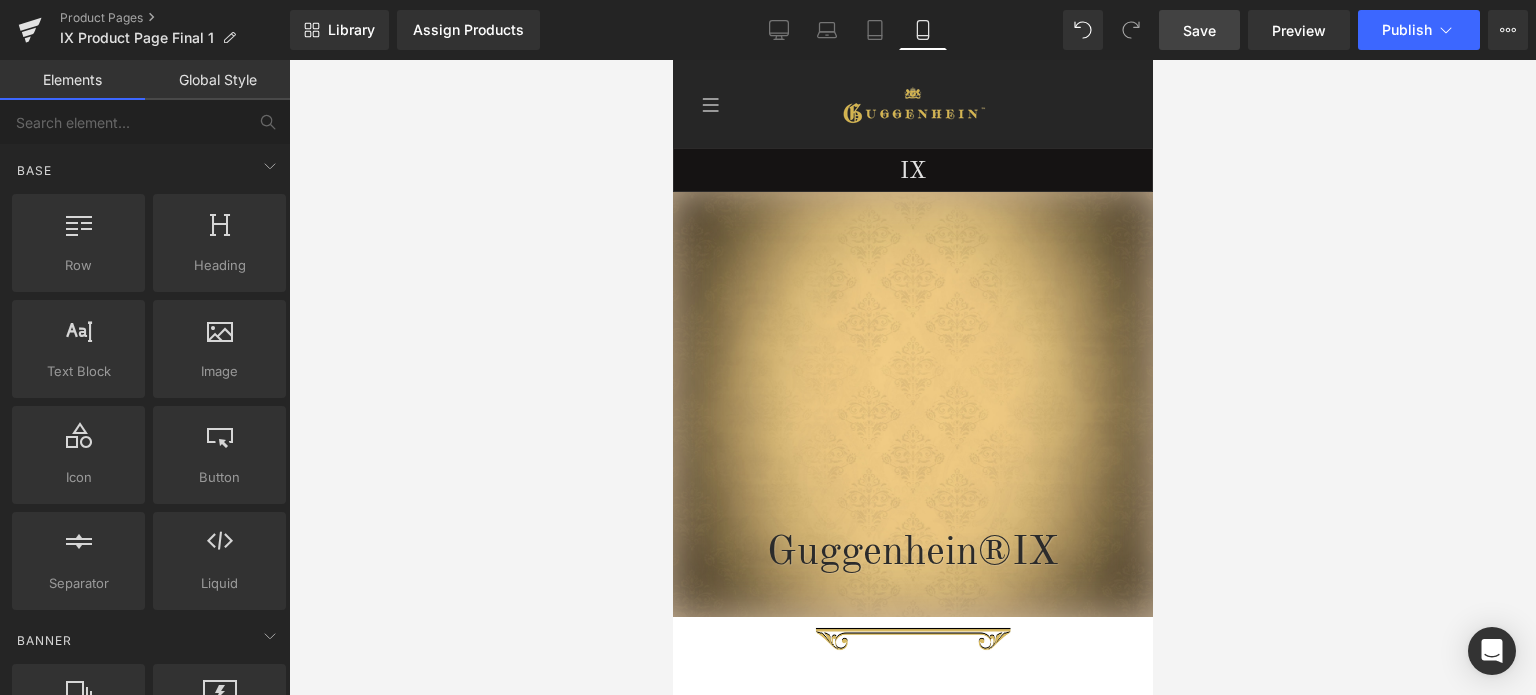 drag, startPoint x: 1146, startPoint y: 110, endPoint x: 1860, endPoint y: 167, distance: 716.2716 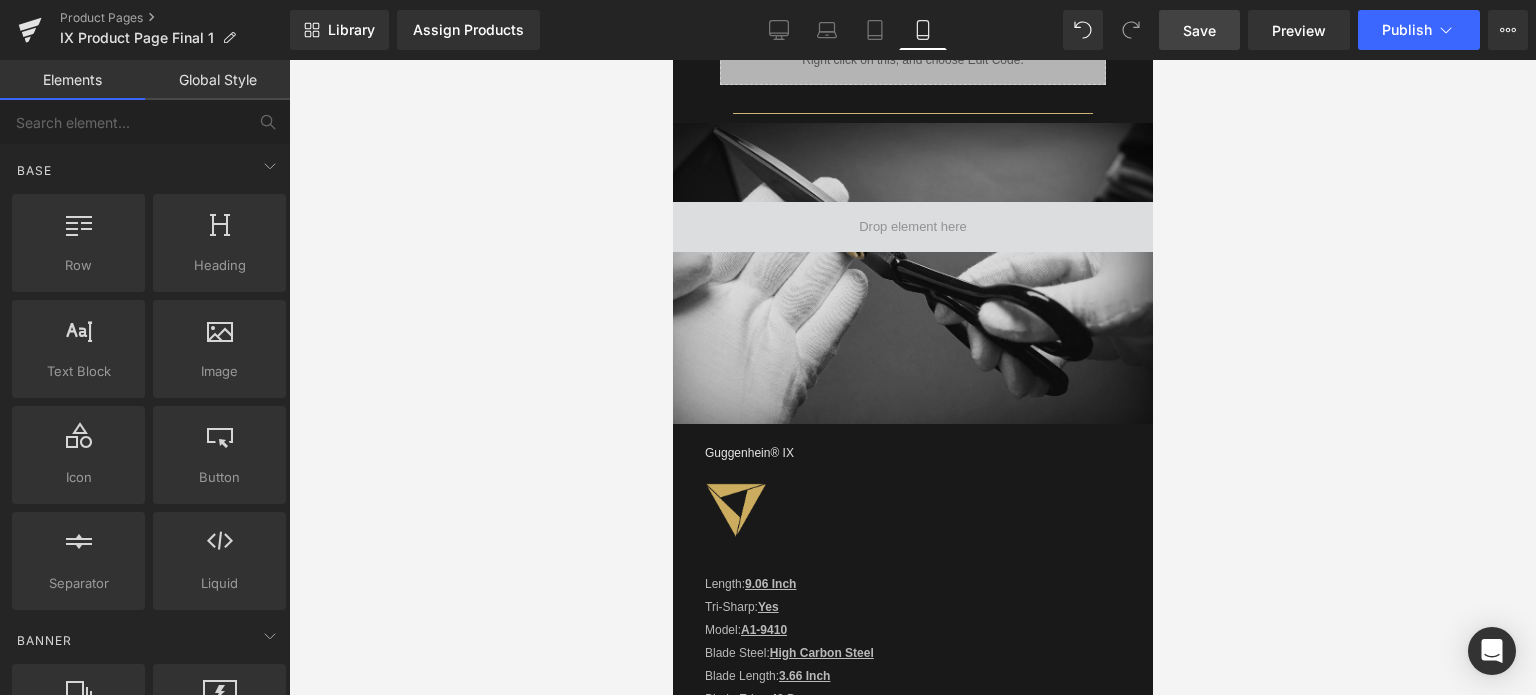 scroll, scrollTop: 1634, scrollLeft: 0, axis: vertical 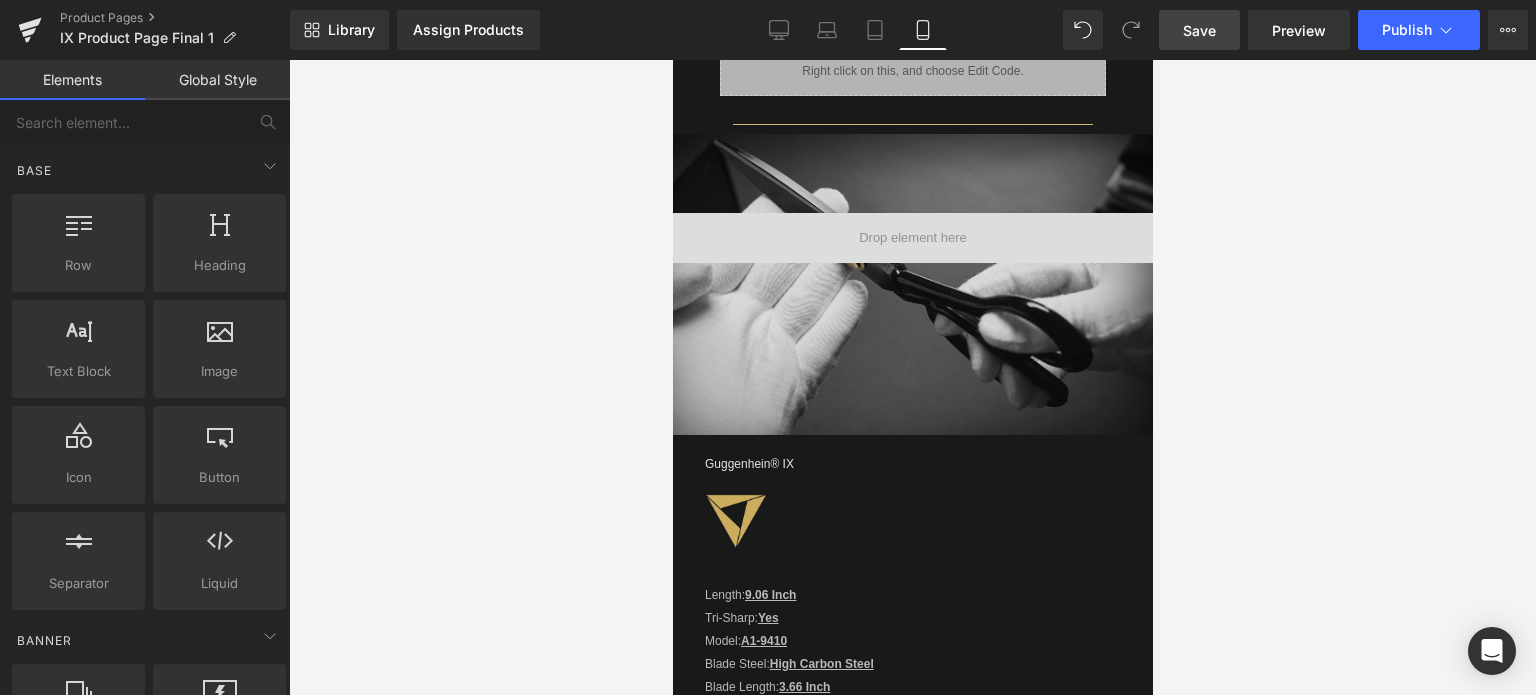 click on "Save" at bounding box center (1199, 30) 